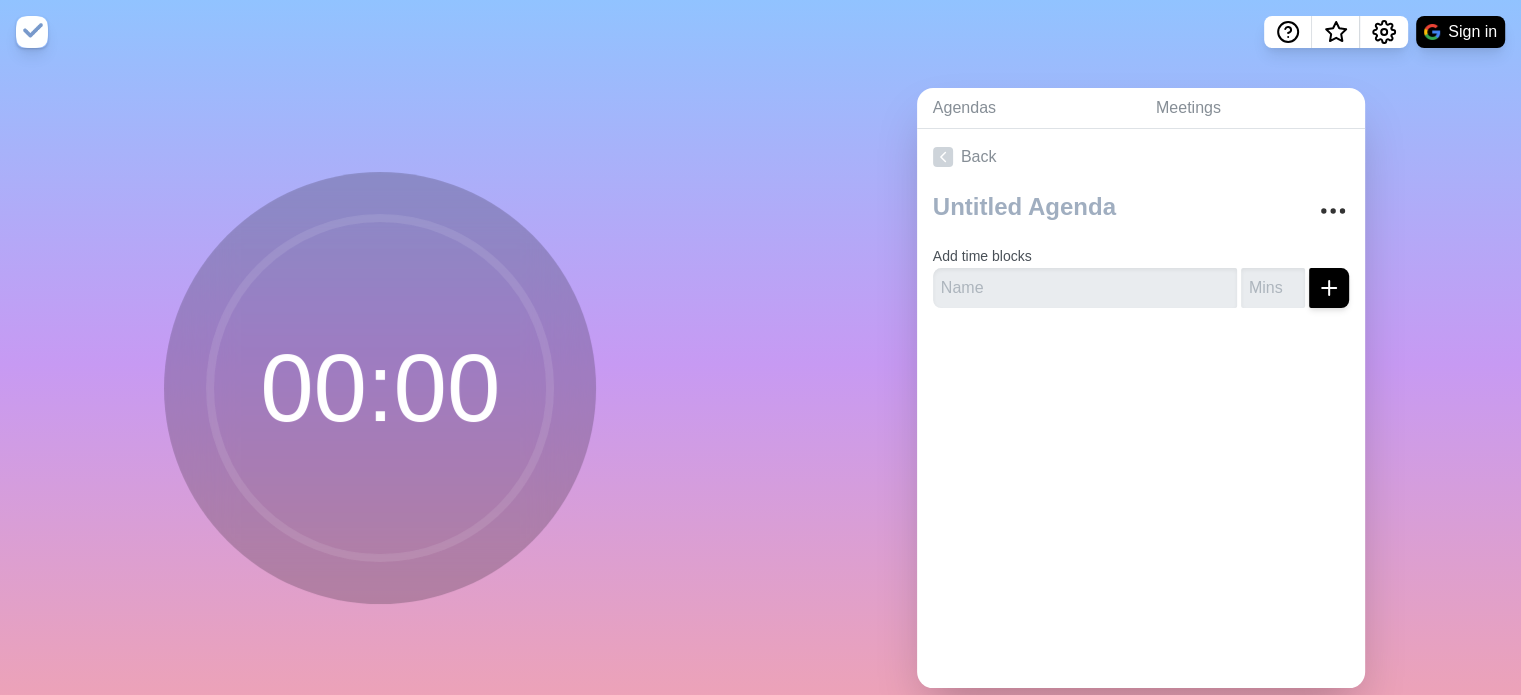 scroll, scrollTop: 0, scrollLeft: 0, axis: both 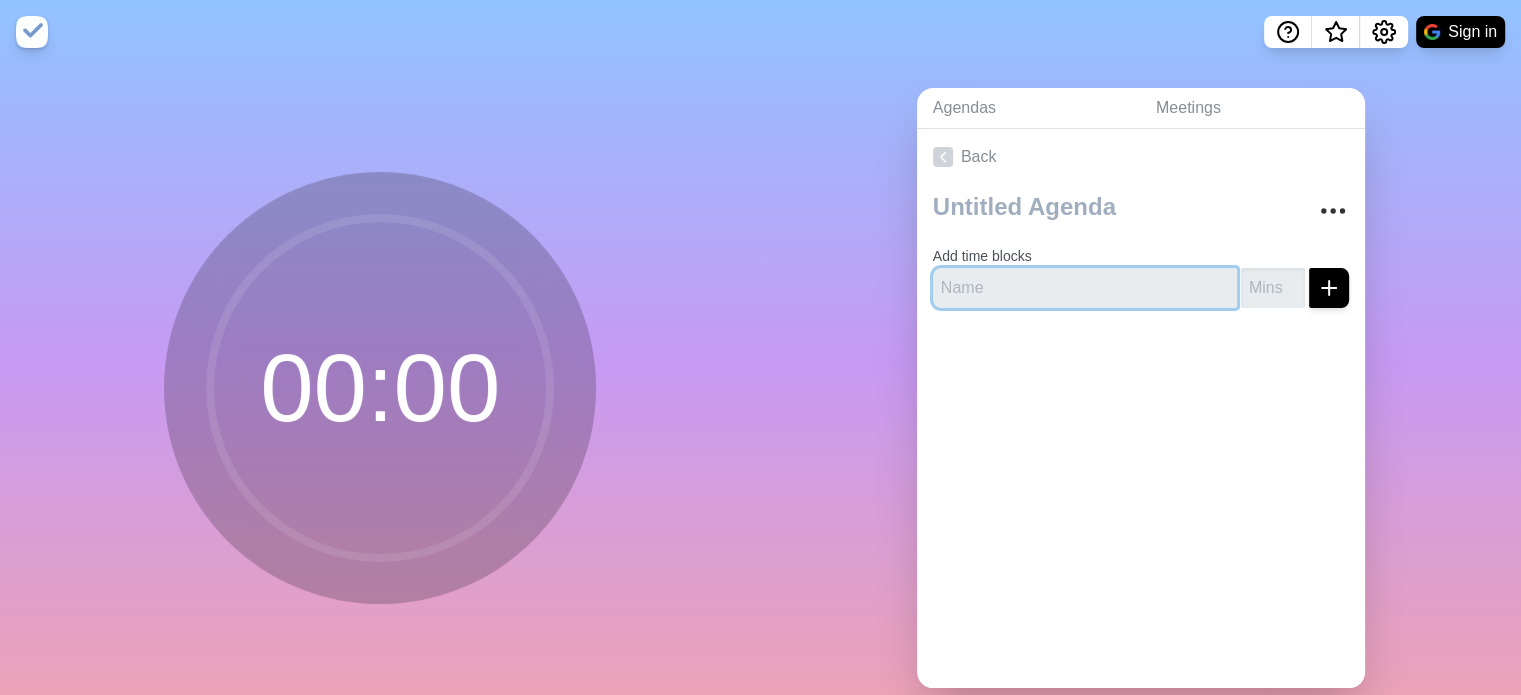 click at bounding box center (1085, 288) 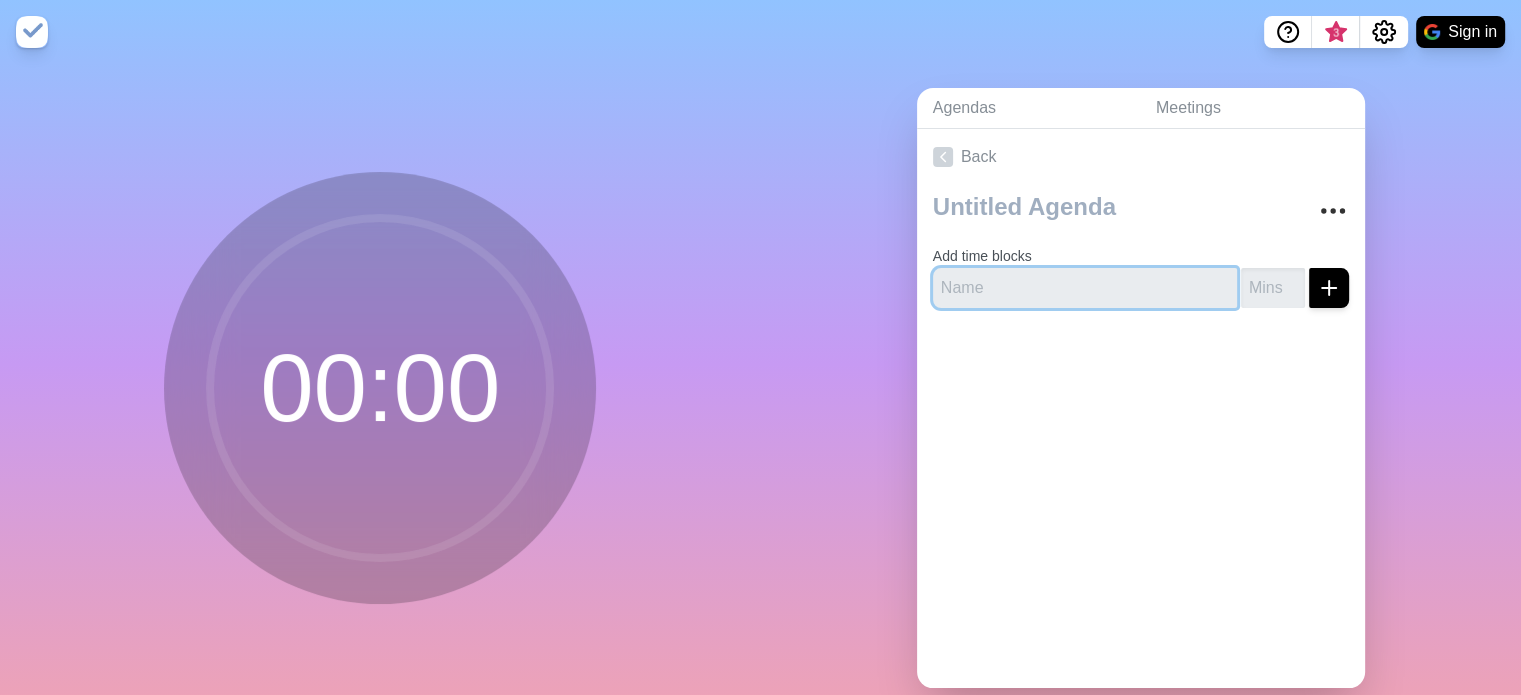 click at bounding box center [1085, 288] 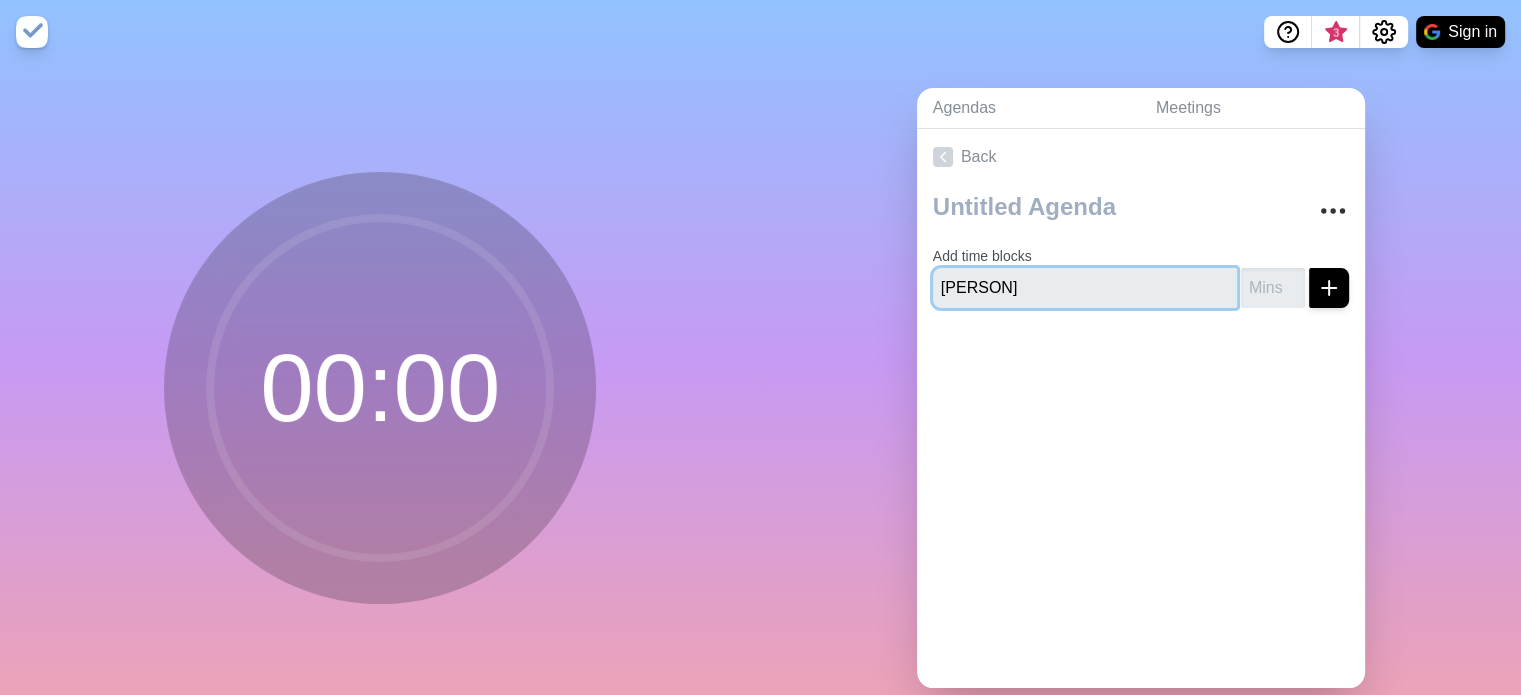 type on "[PERSON]" 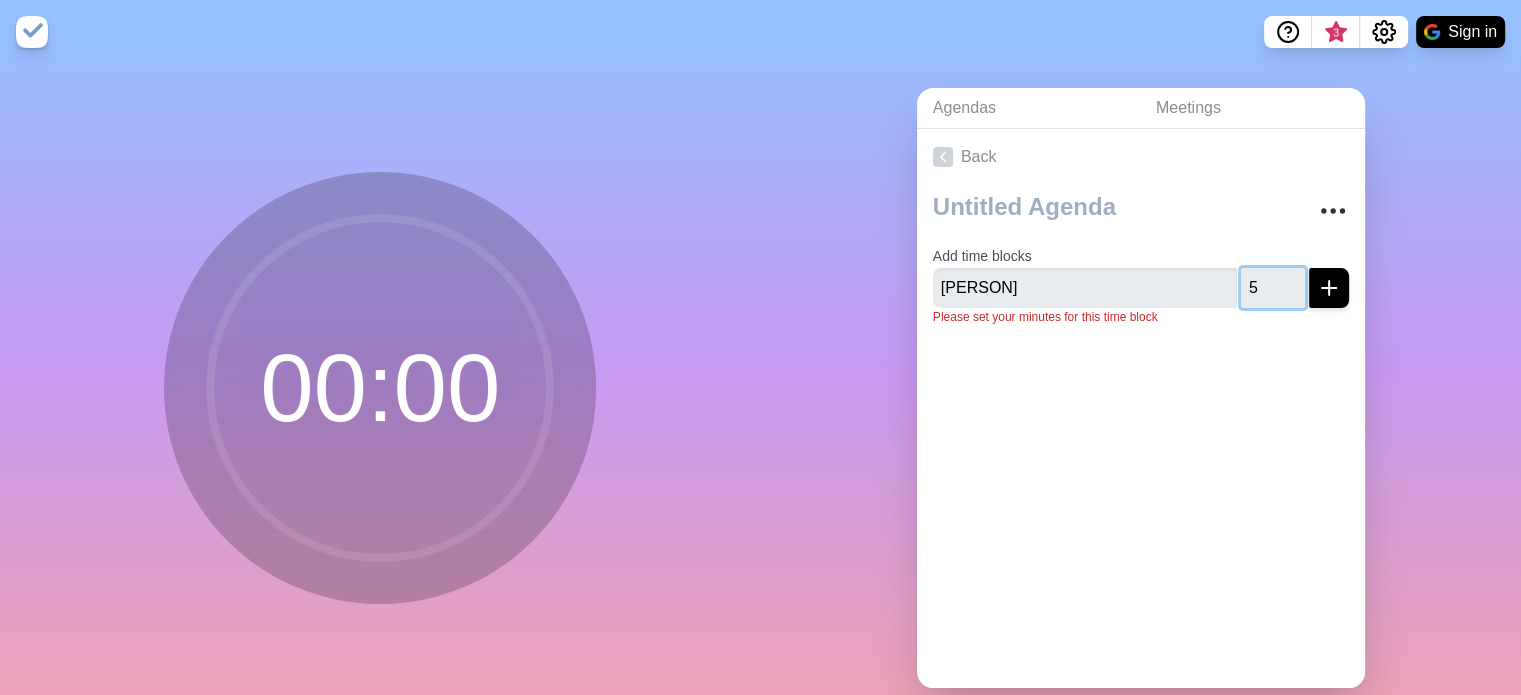 type on "5" 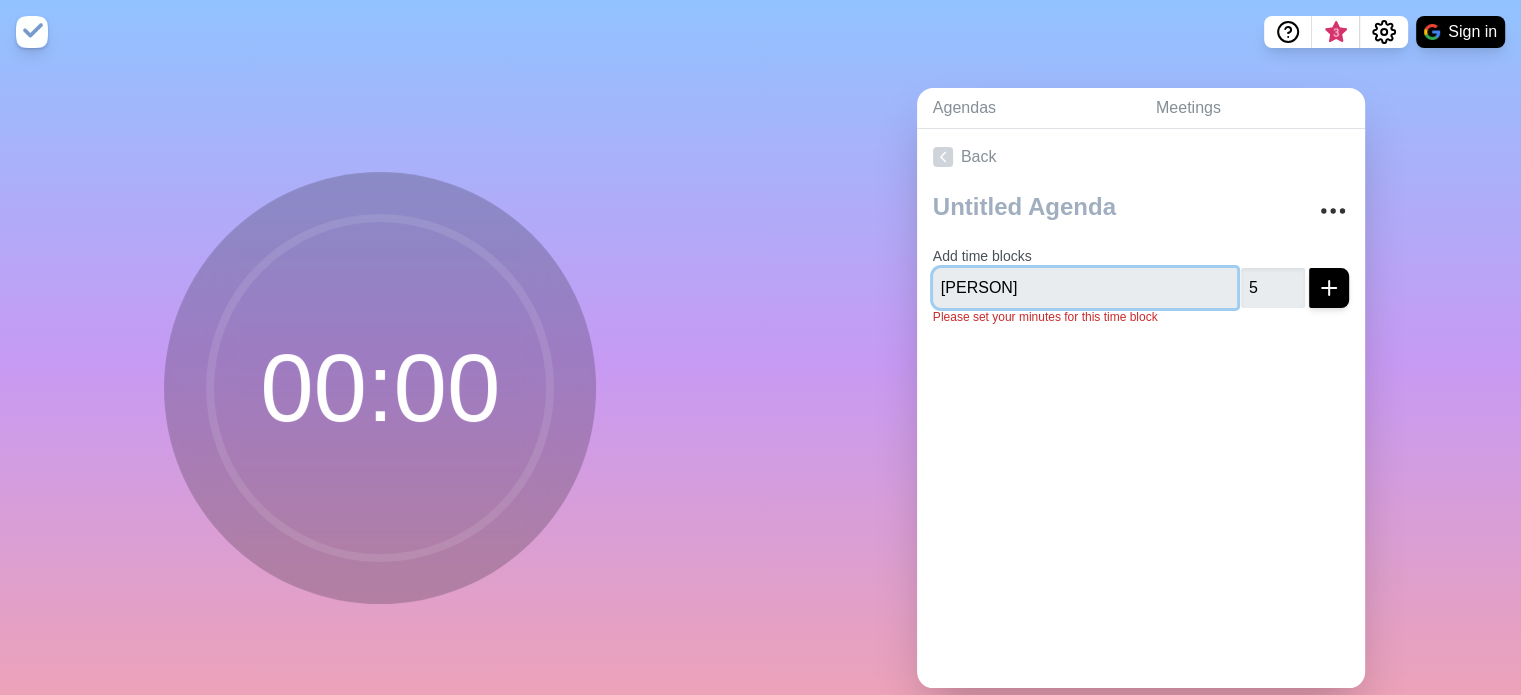 type 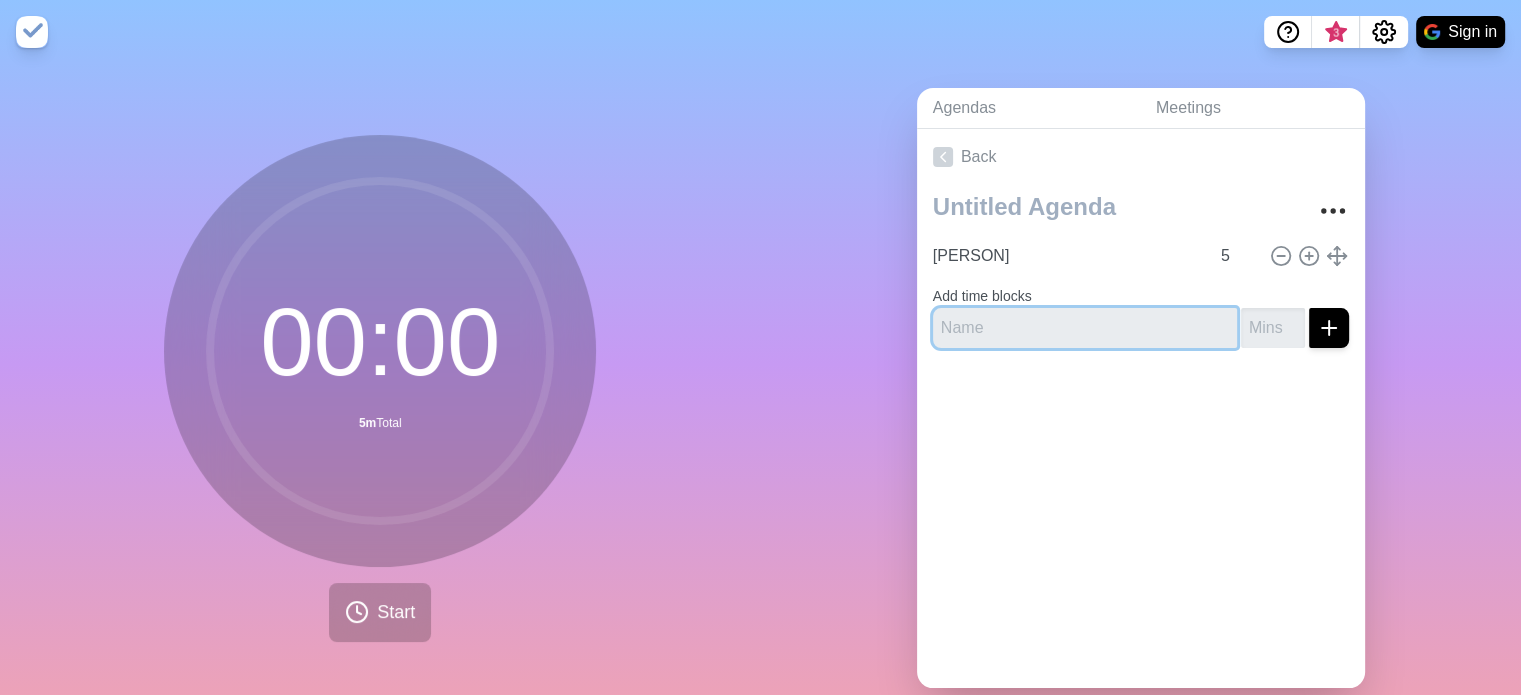 click at bounding box center [1085, 328] 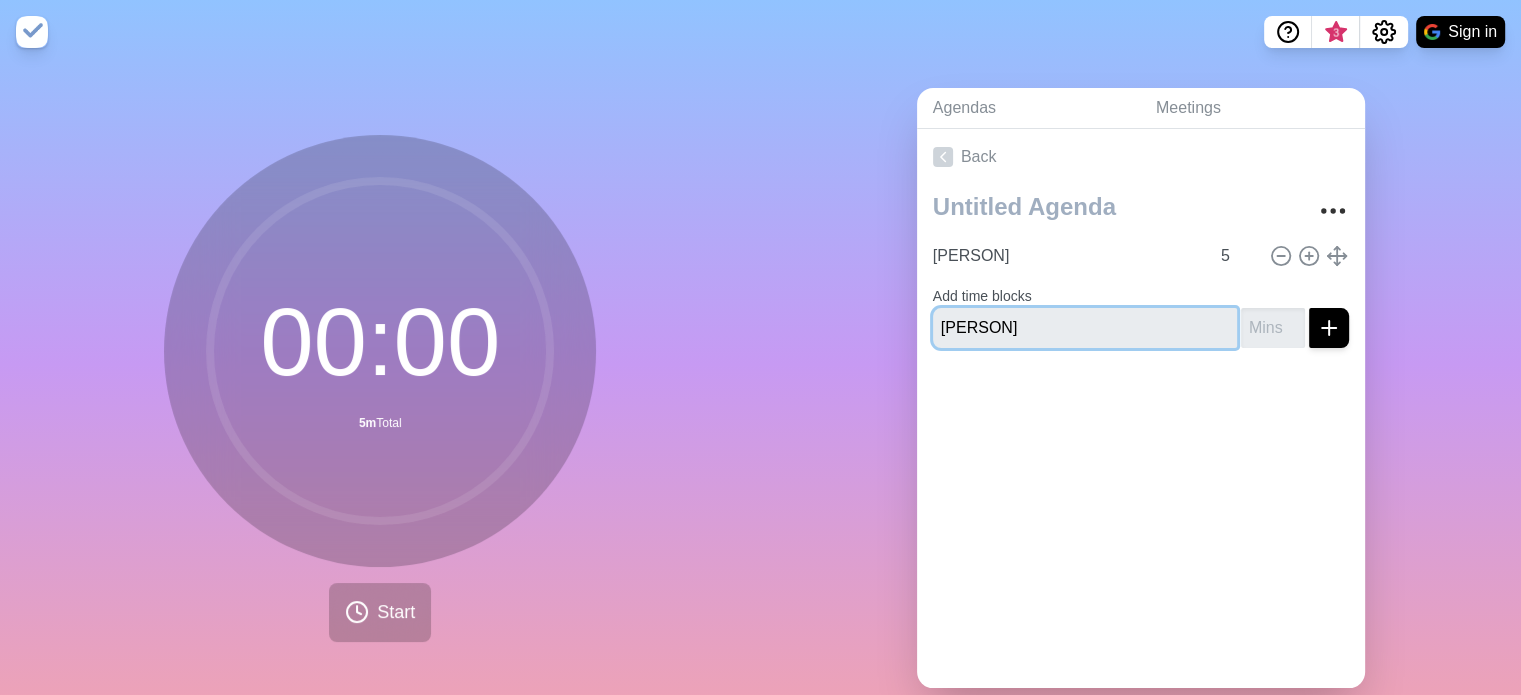 type on "[PERSON]" 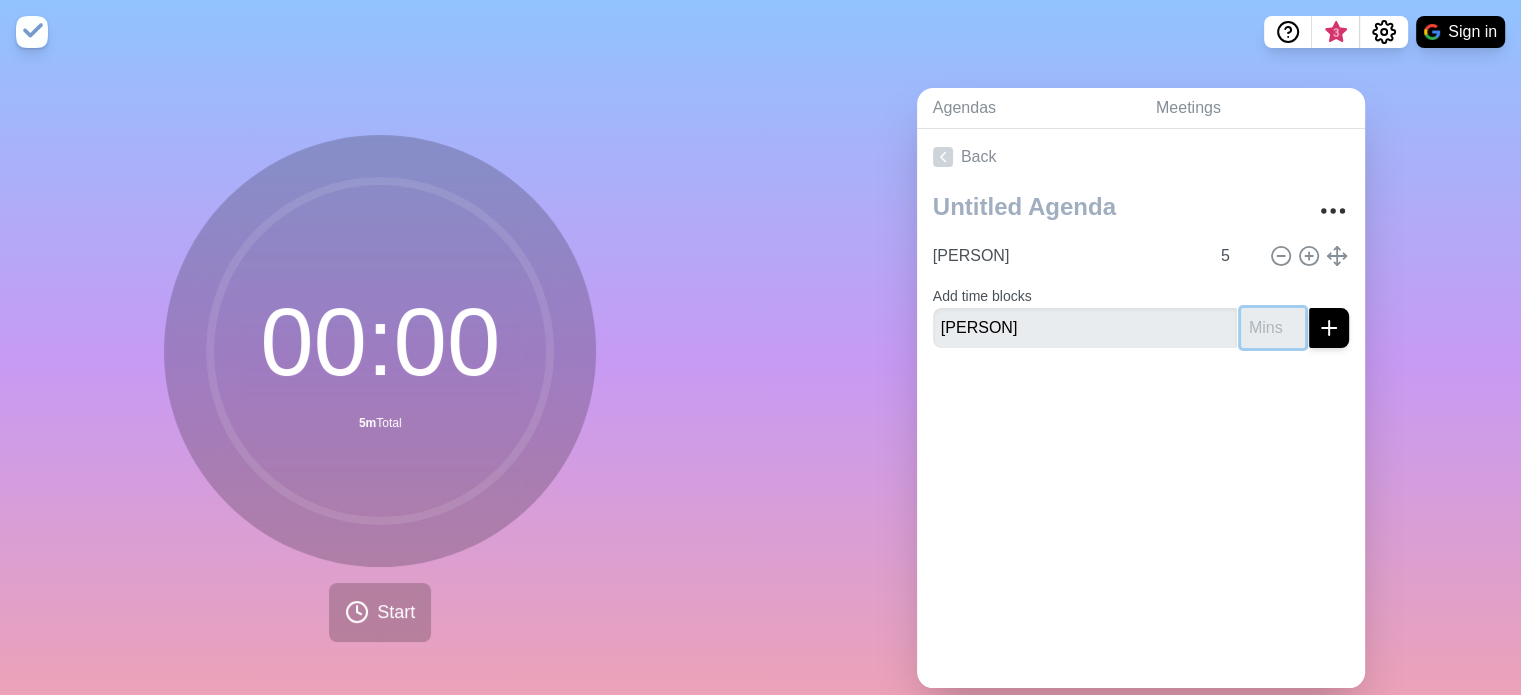 click at bounding box center (1273, 328) 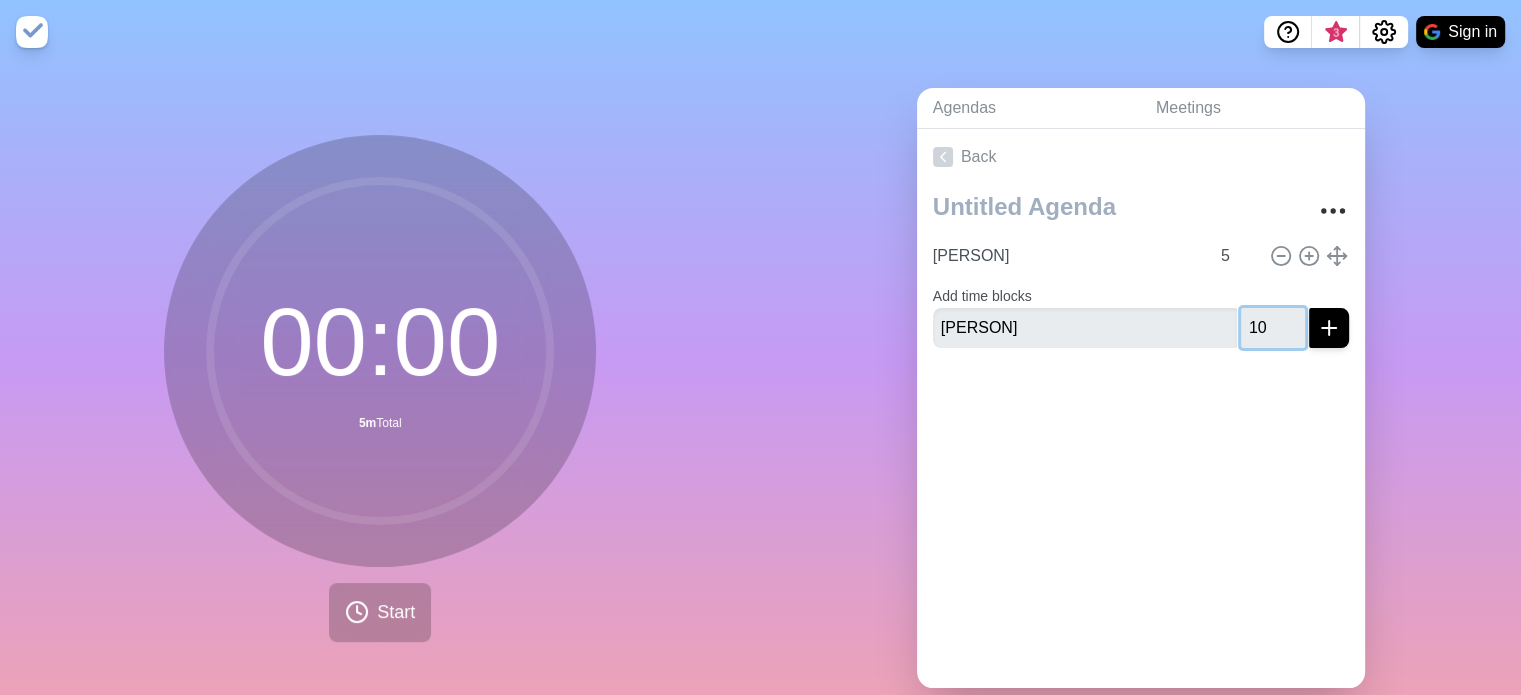 type on "10" 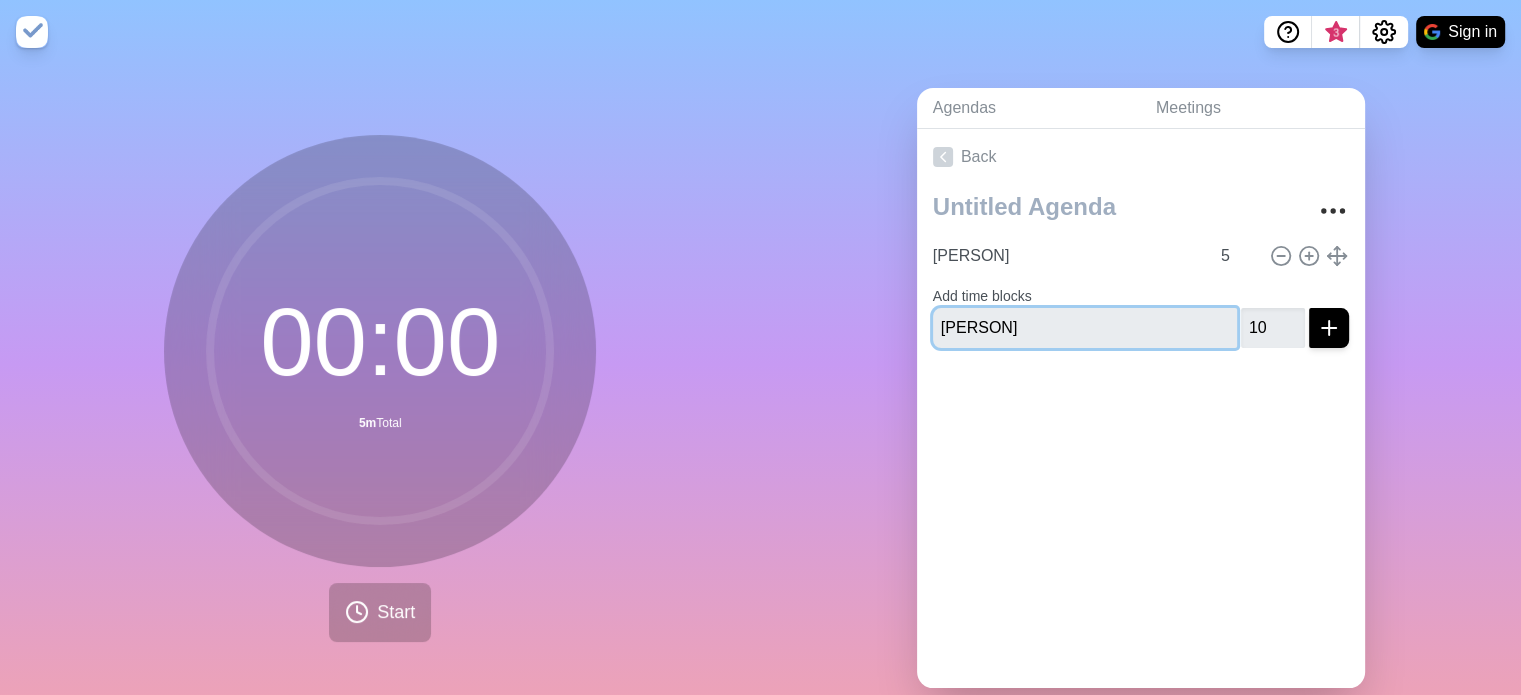 type 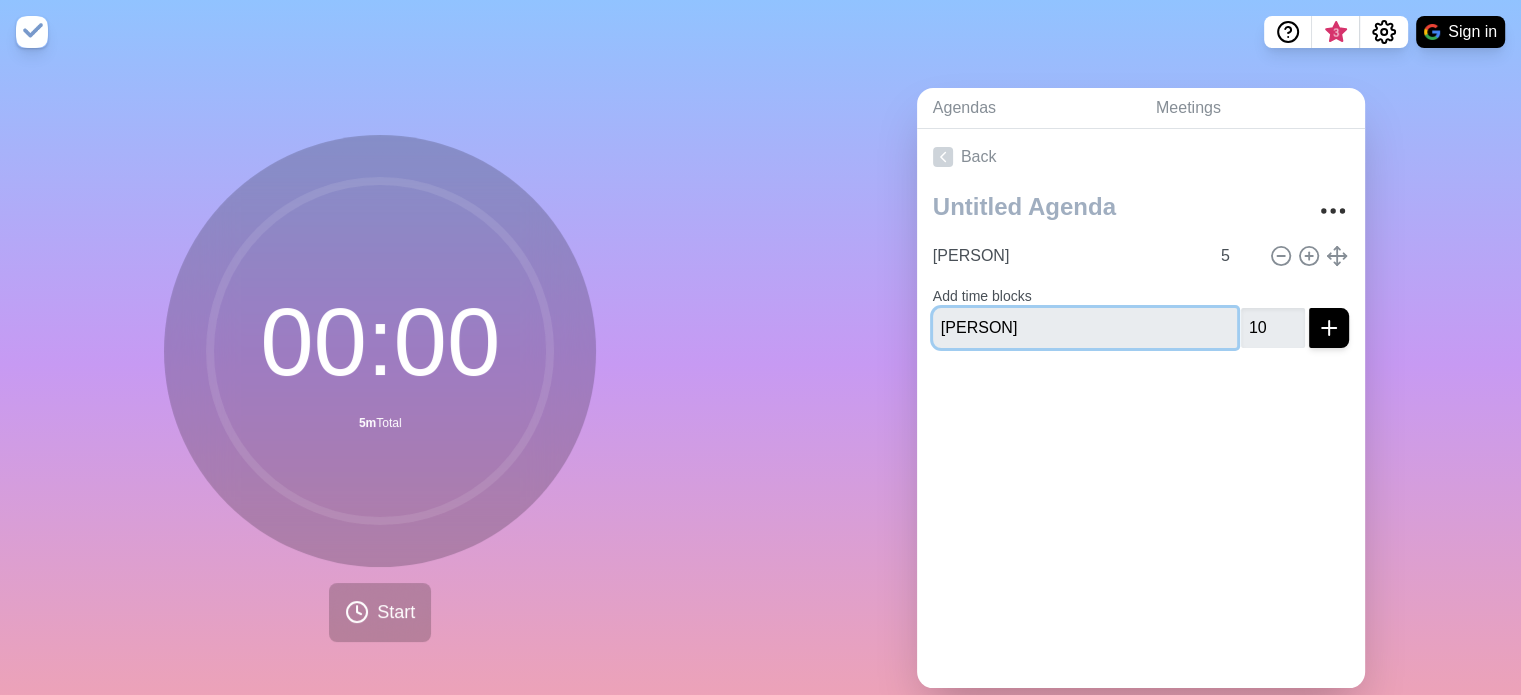 type 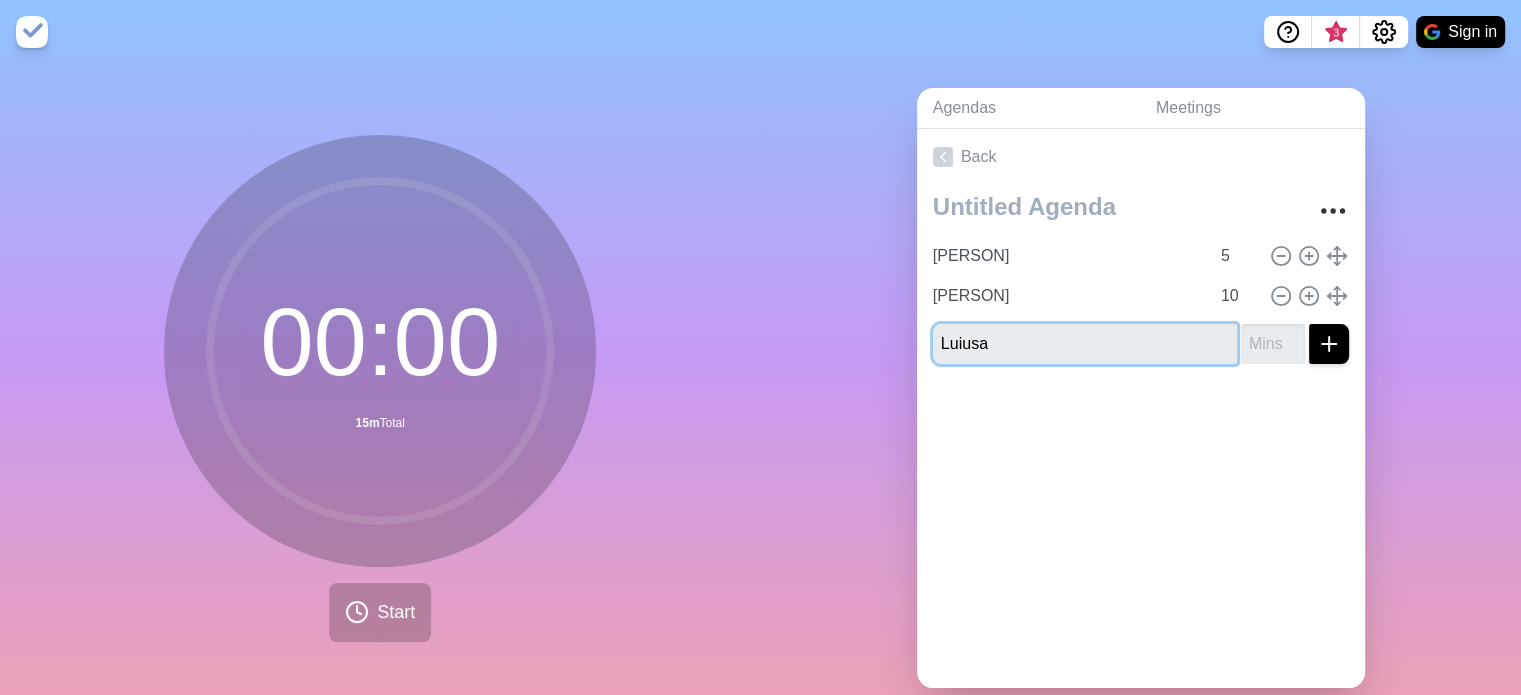 click at bounding box center [1329, 344] 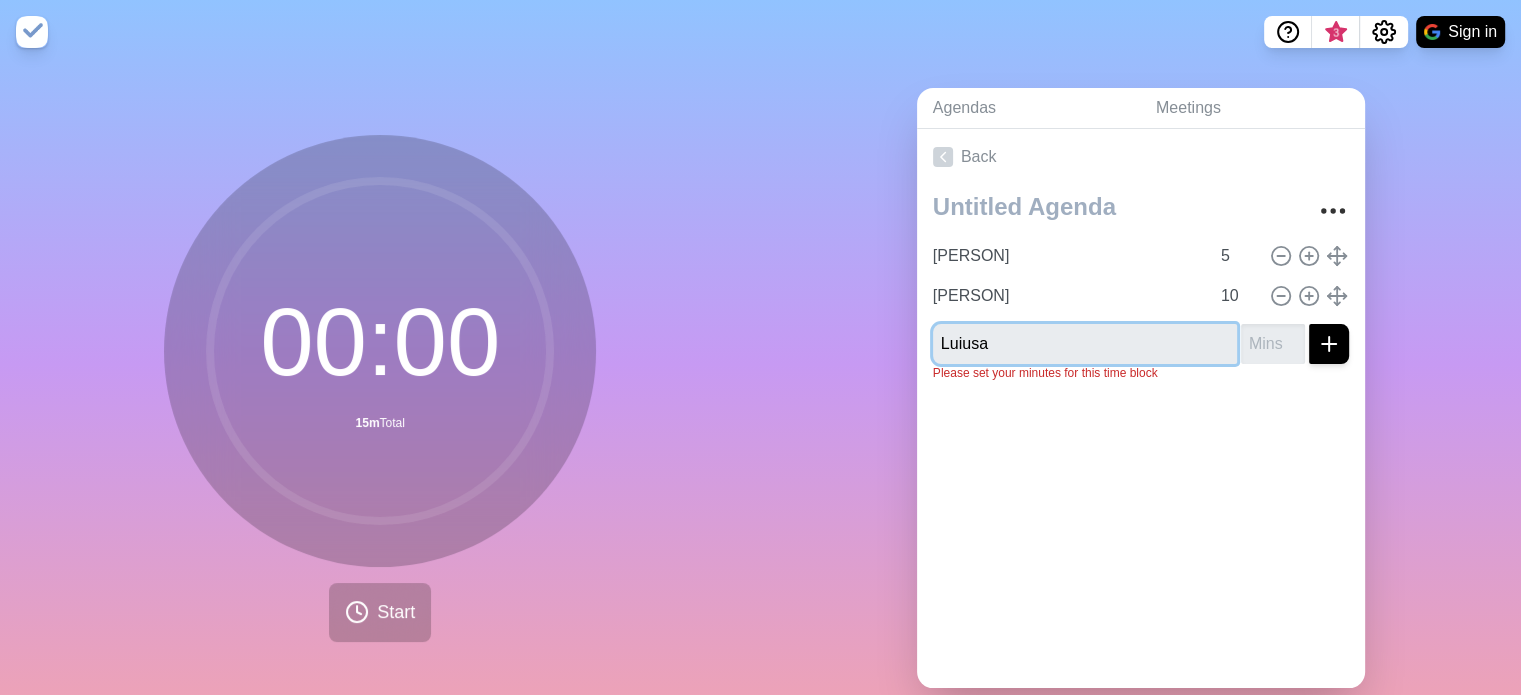 click on "Luiusa" at bounding box center (1085, 344) 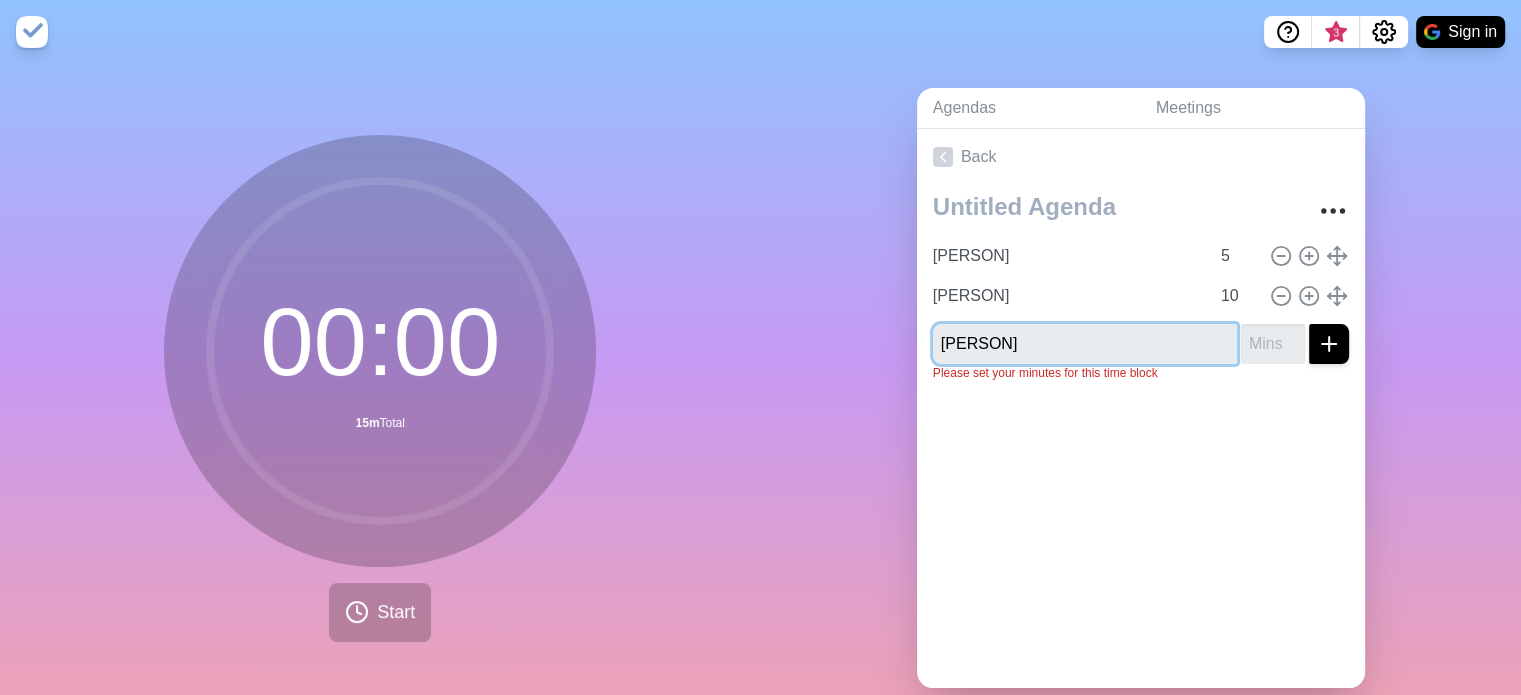 type on "[PERSON]" 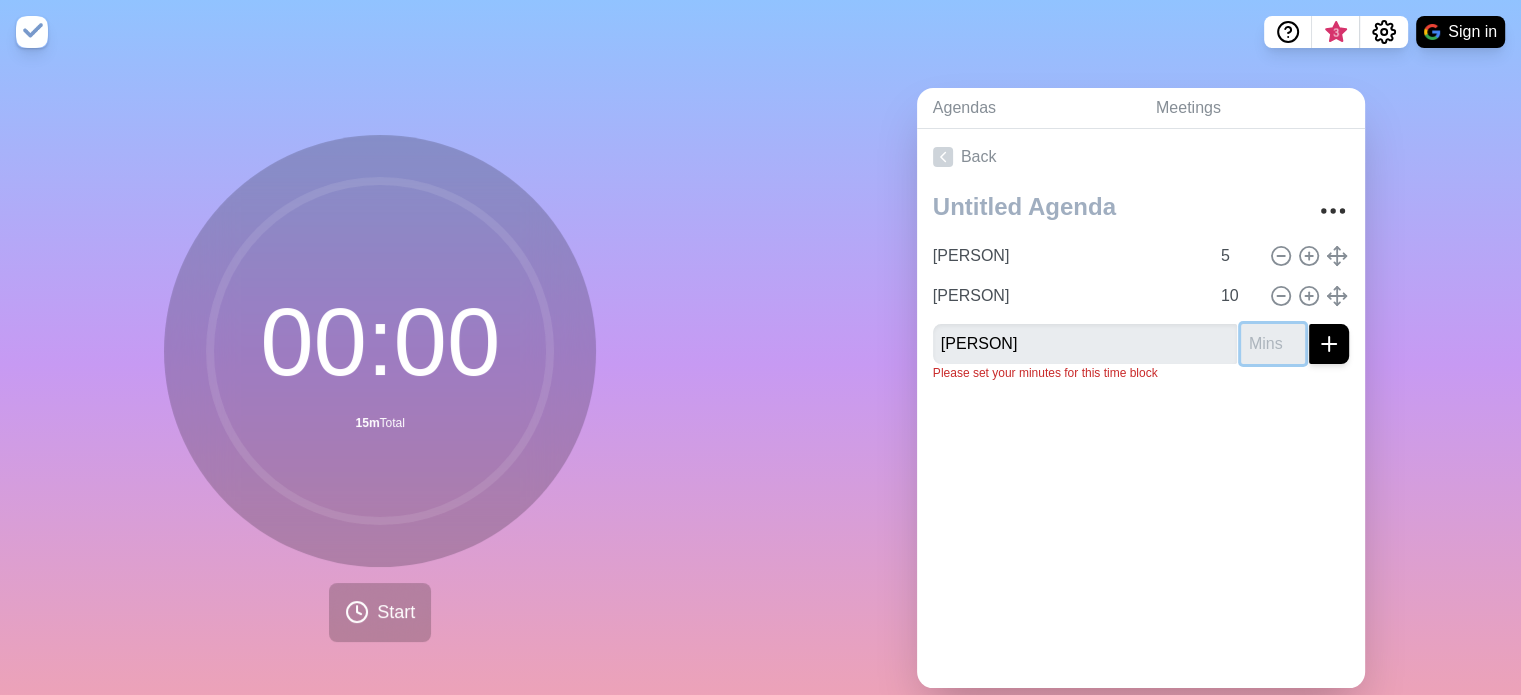 click at bounding box center (1273, 344) 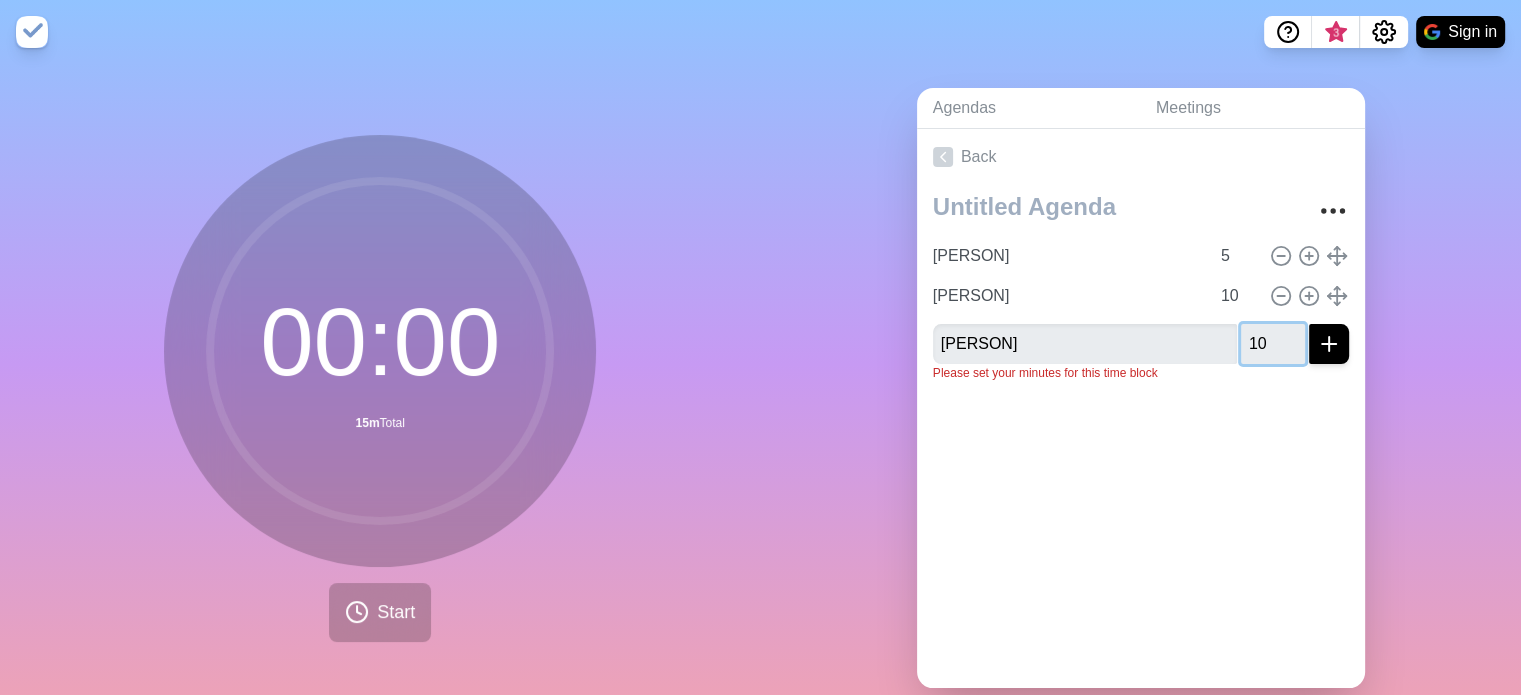 type on "10" 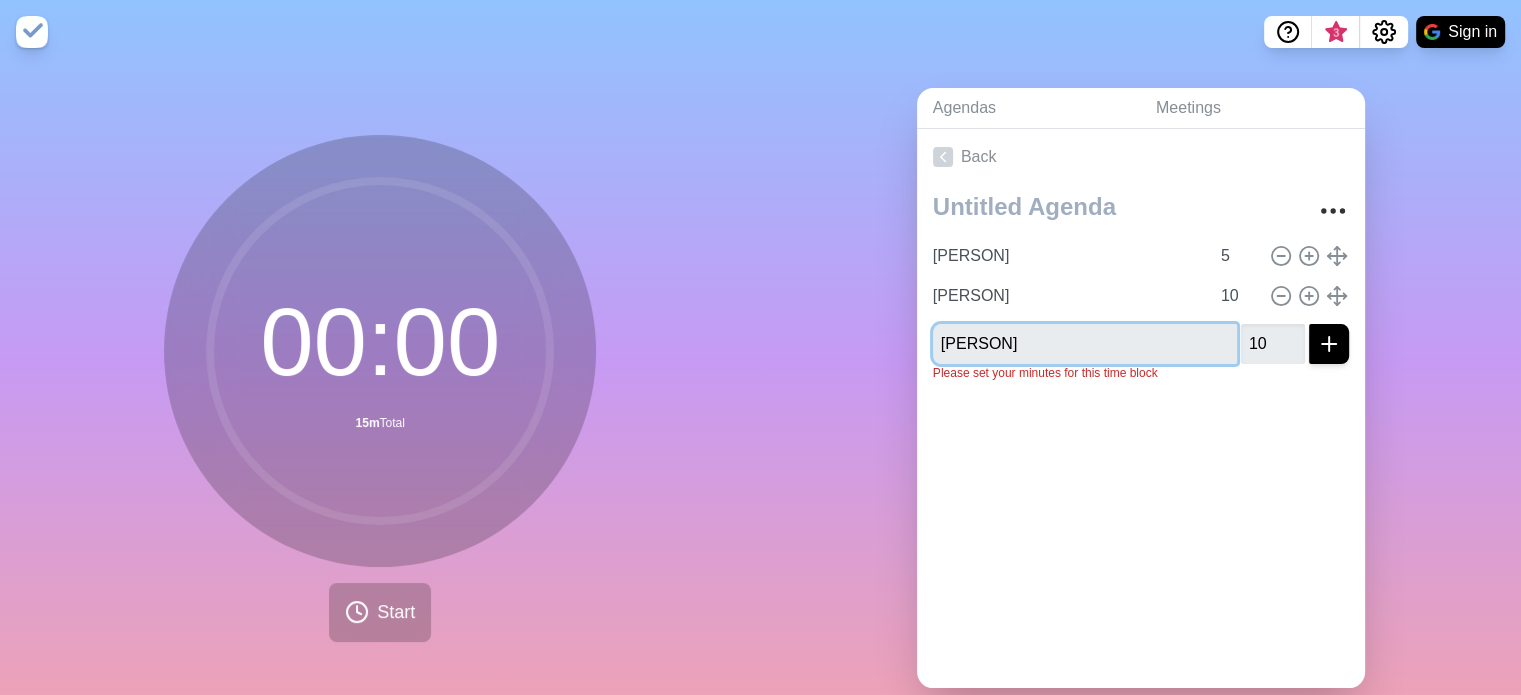 type 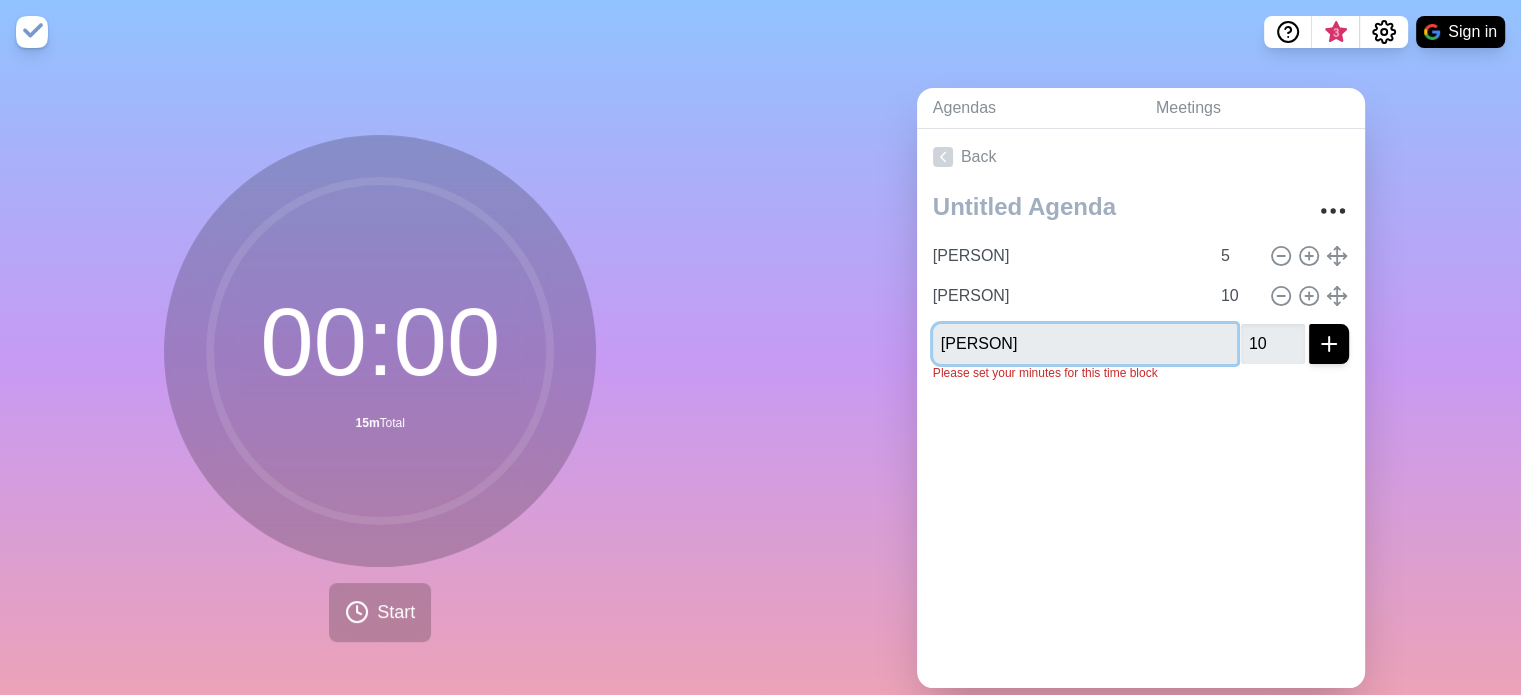 type 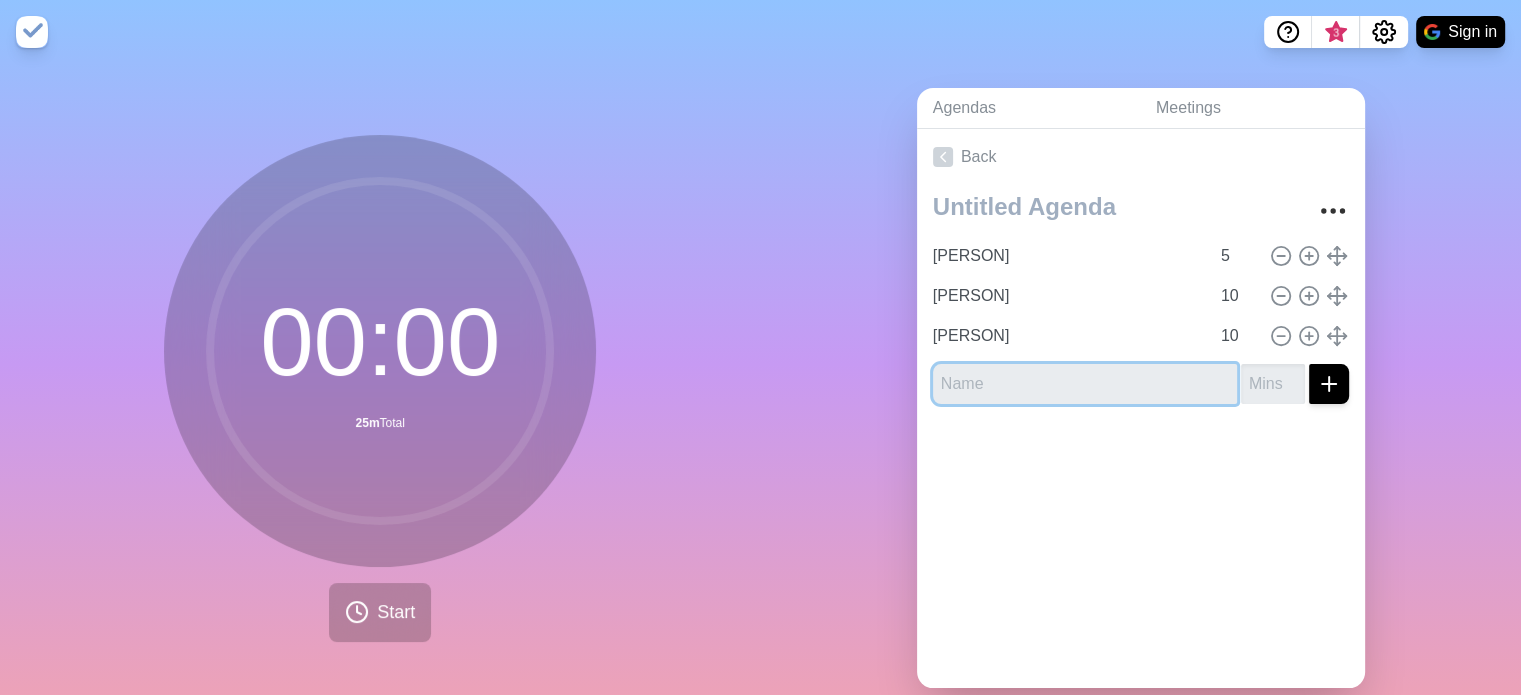 click at bounding box center [1085, 384] 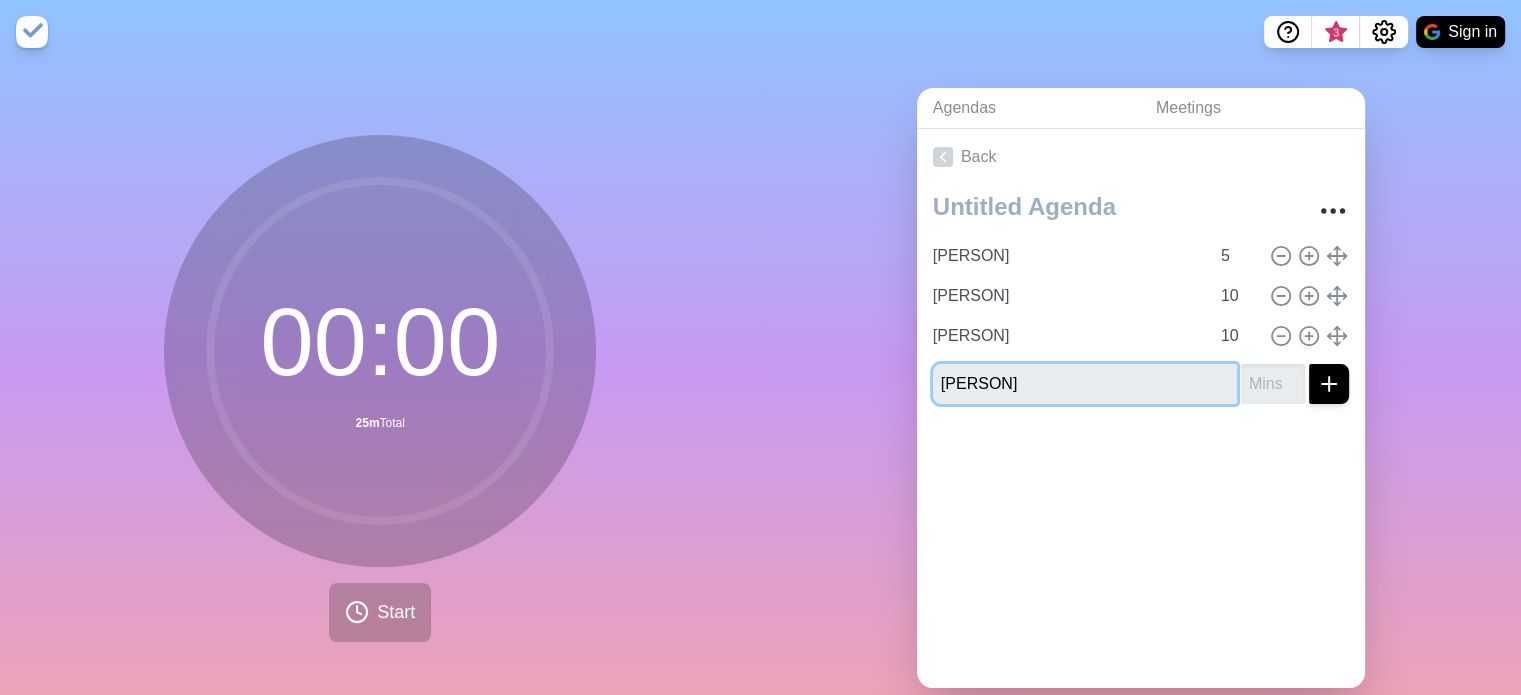 type on "[PERSON]" 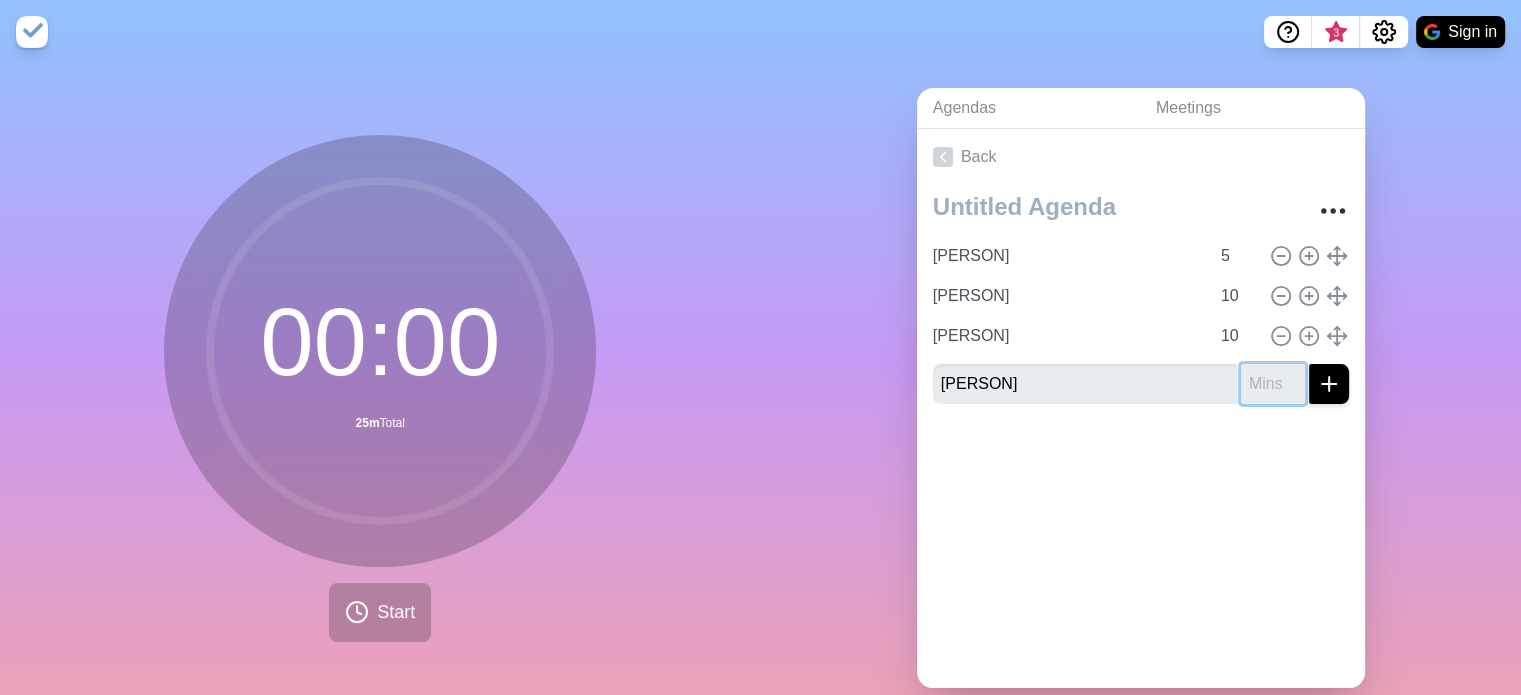 click at bounding box center [1273, 384] 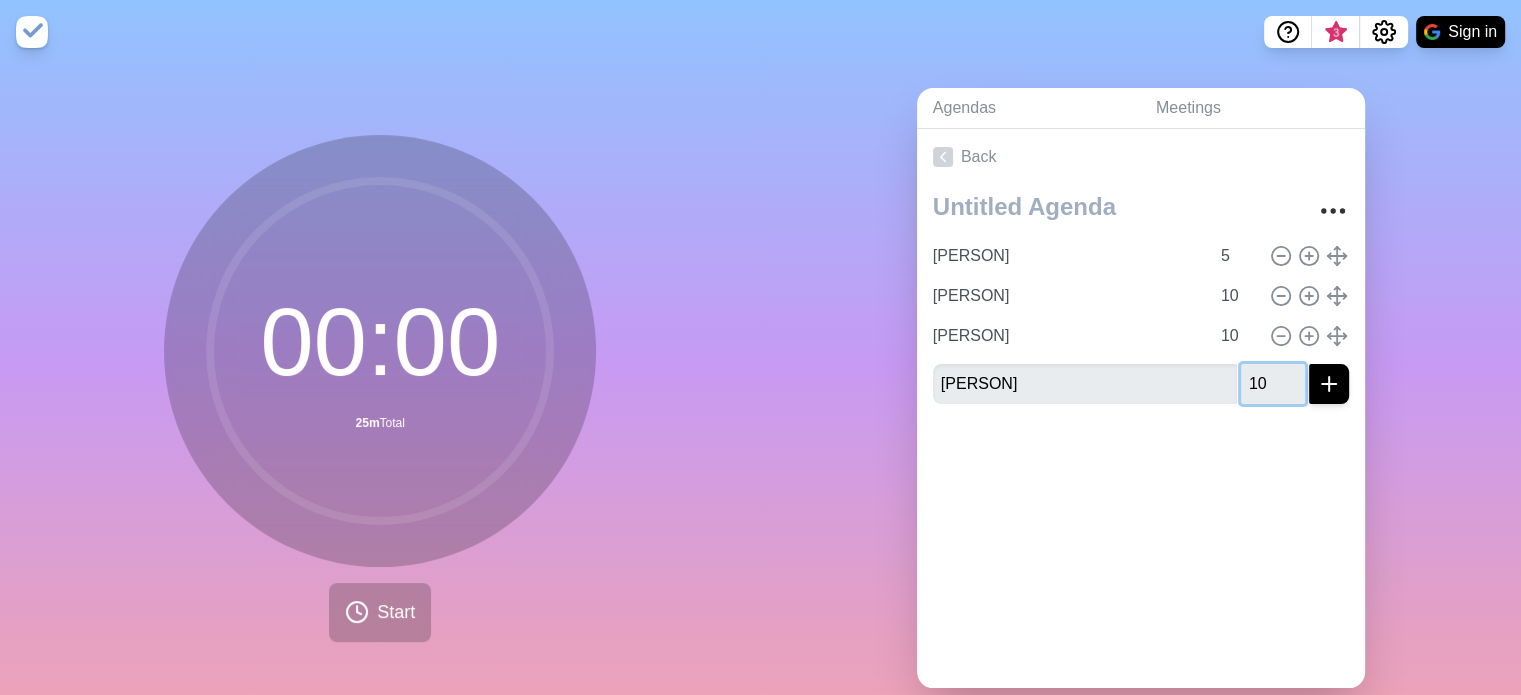 type on "10" 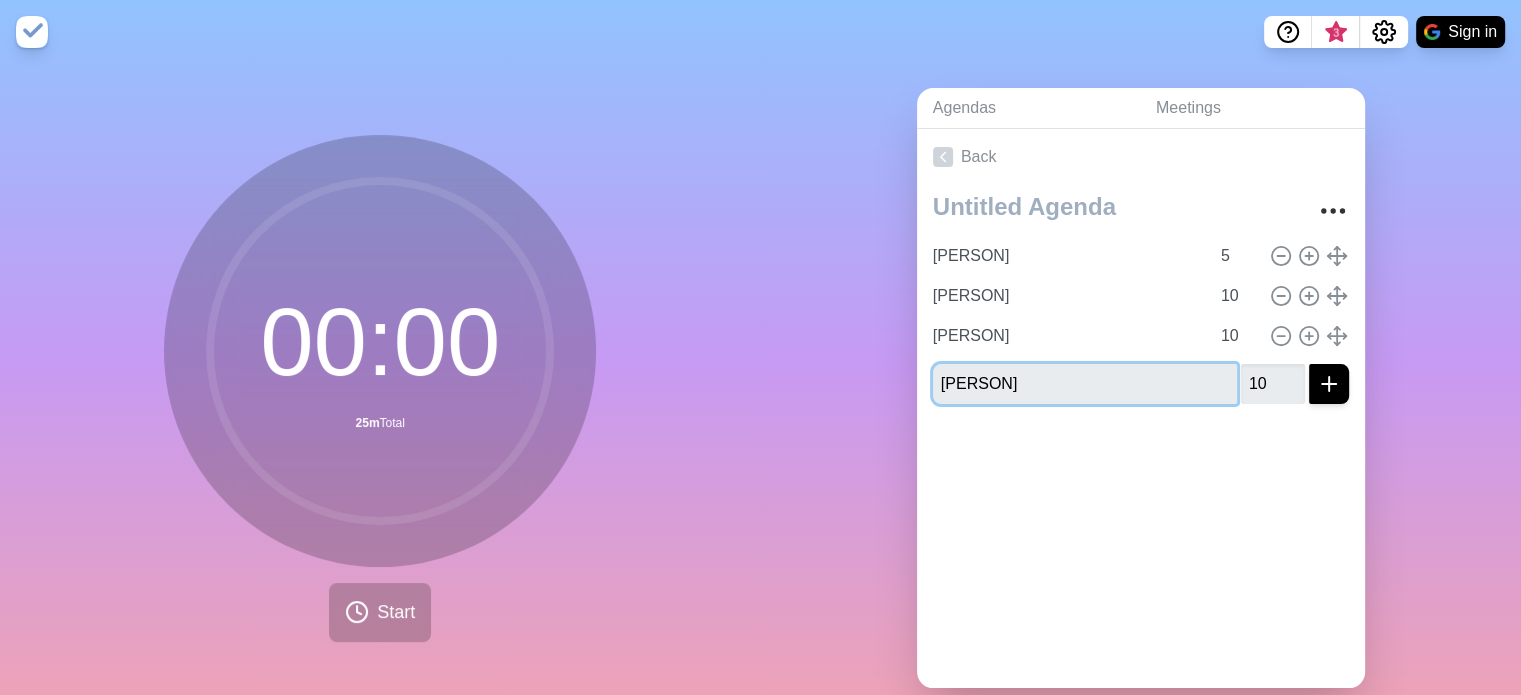 type 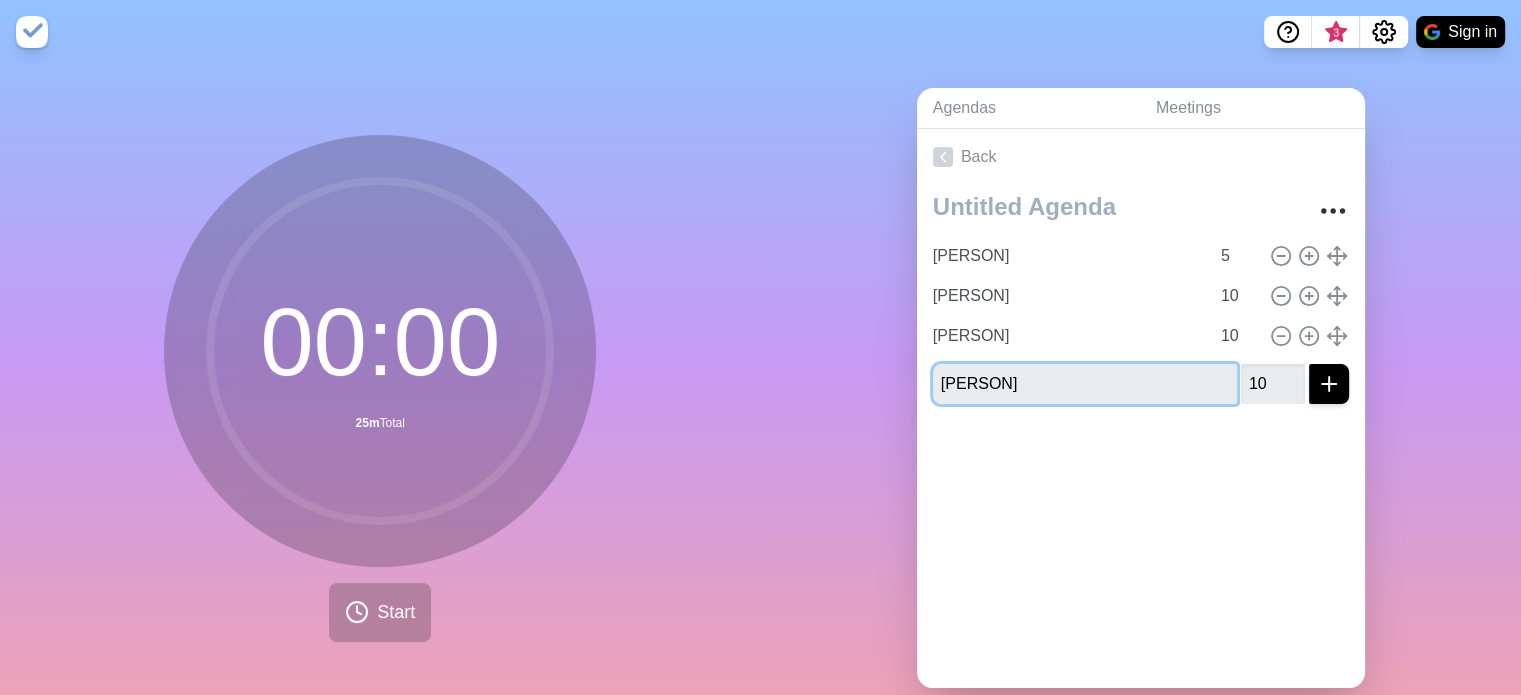 type 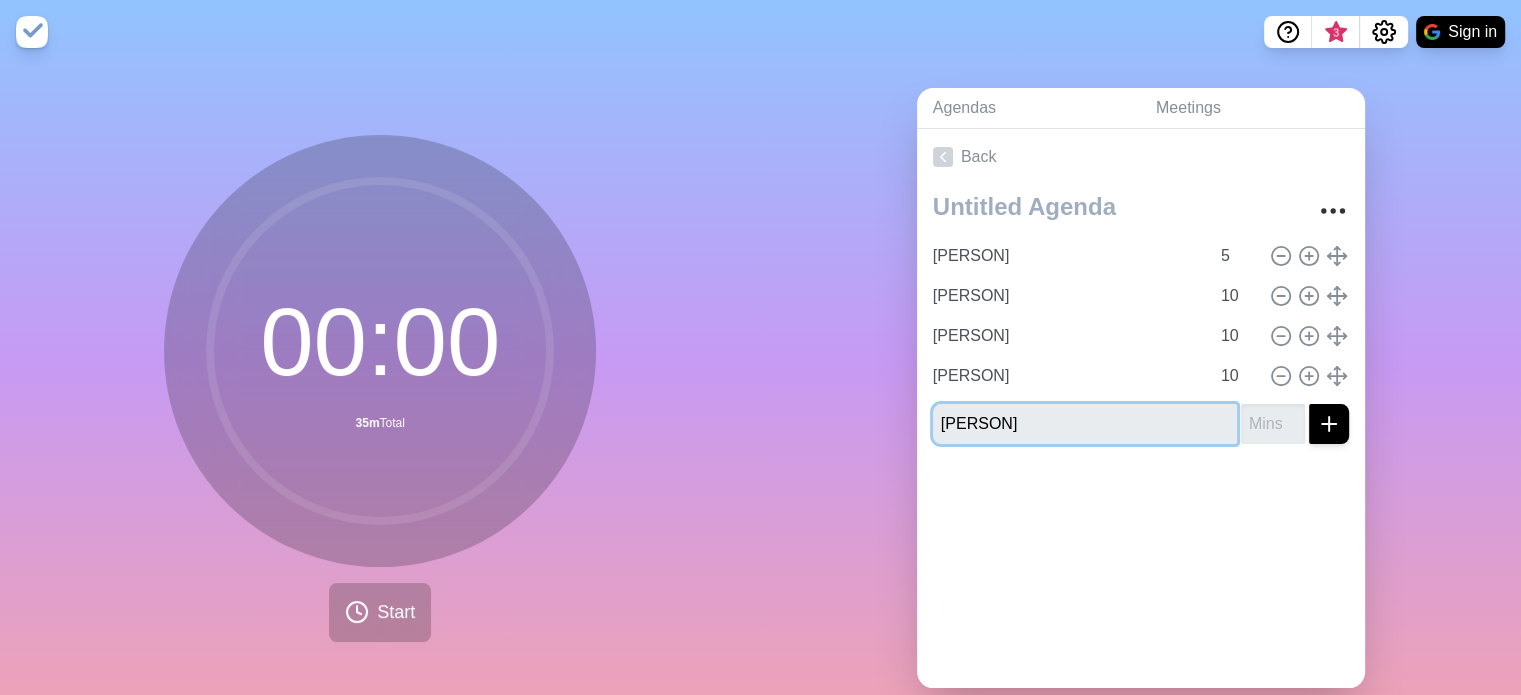 type on "[PERSON]" 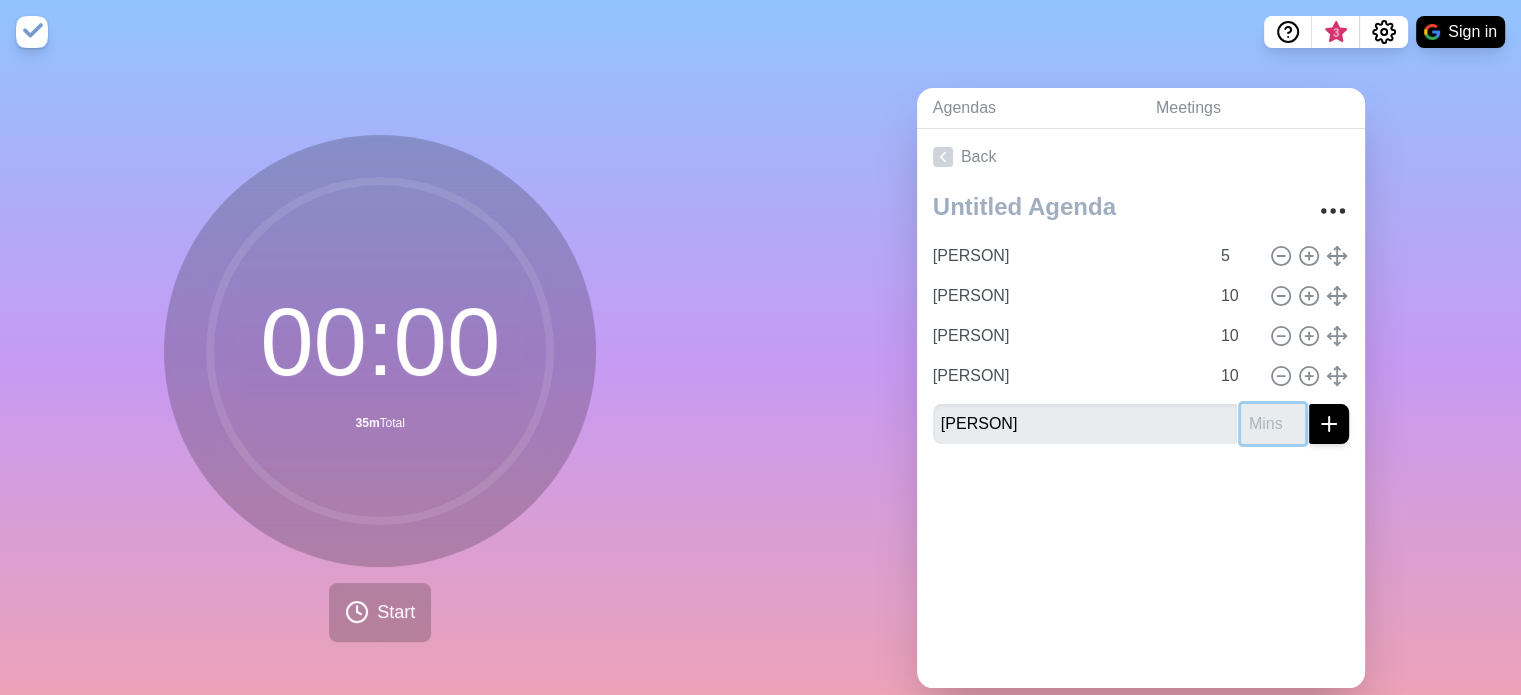 click at bounding box center [1273, 424] 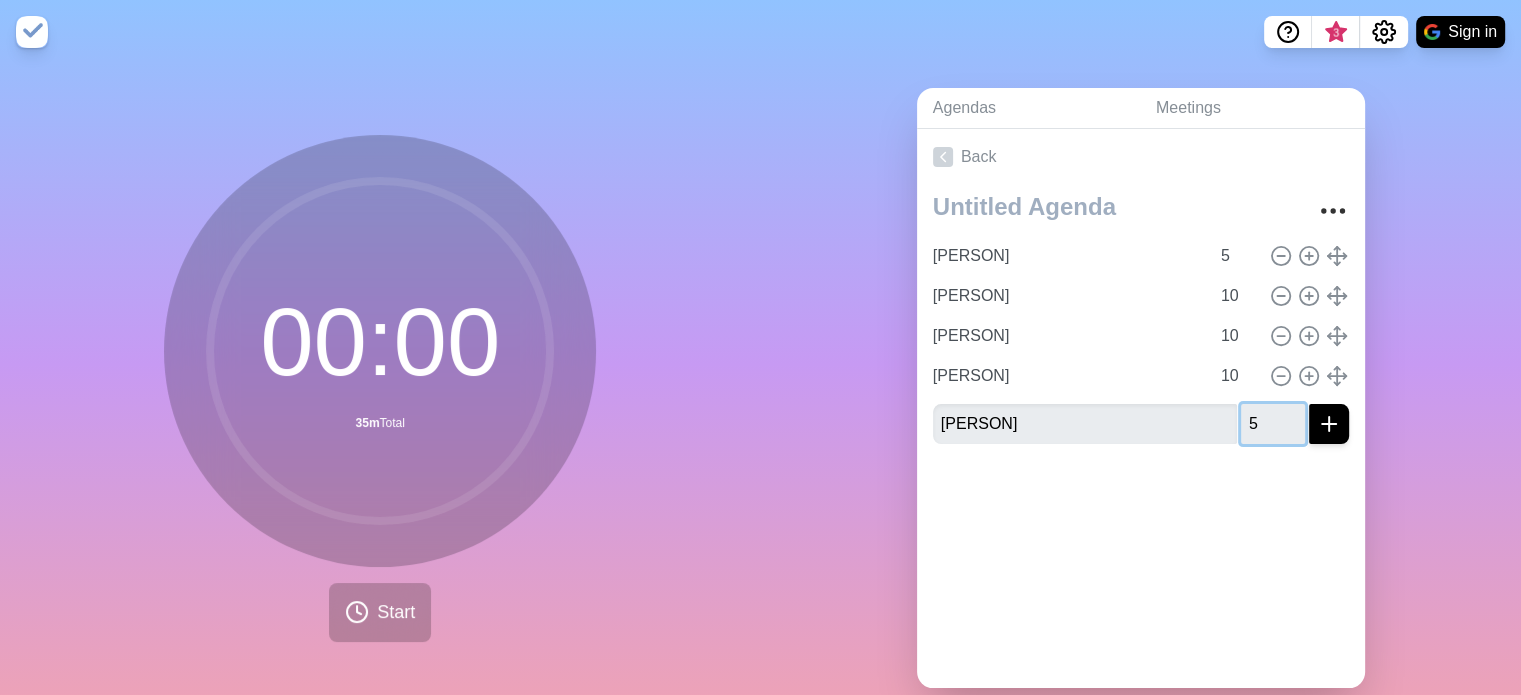 type on "5" 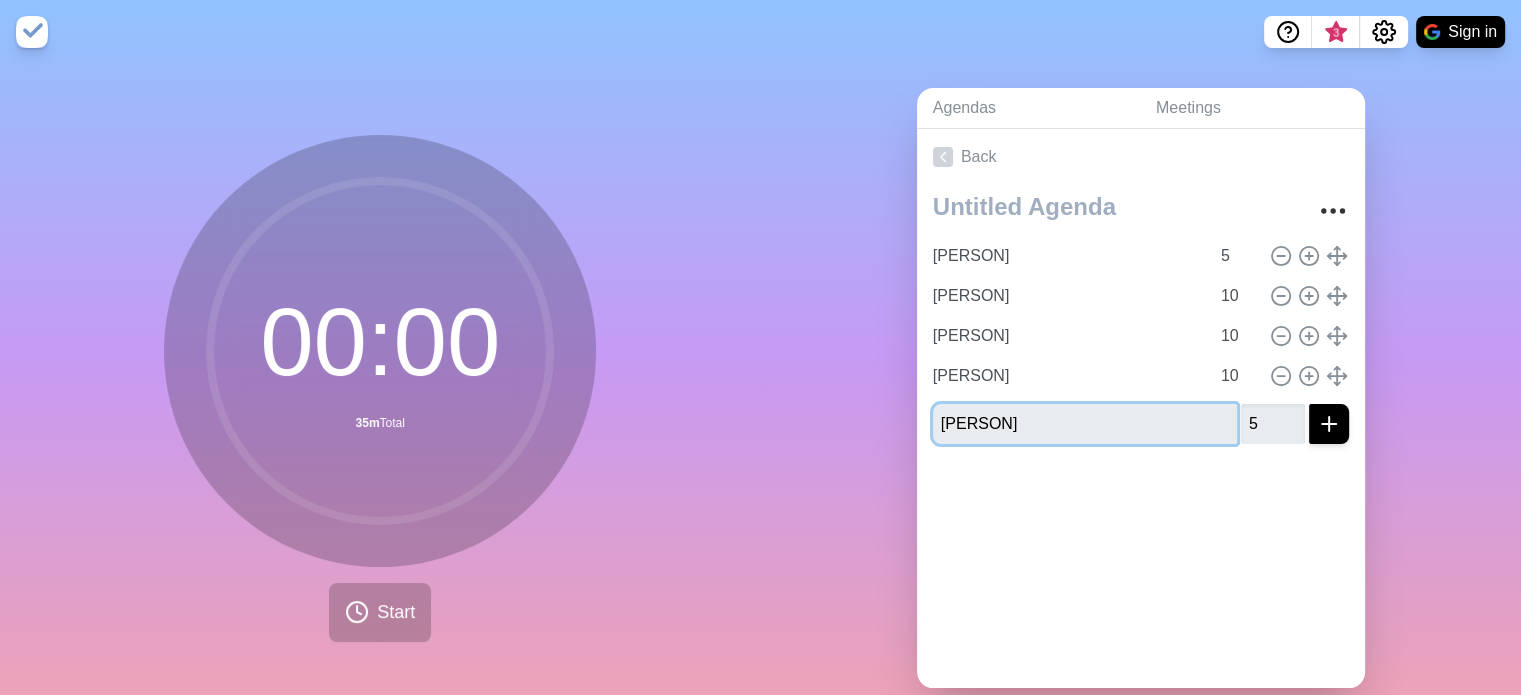 type 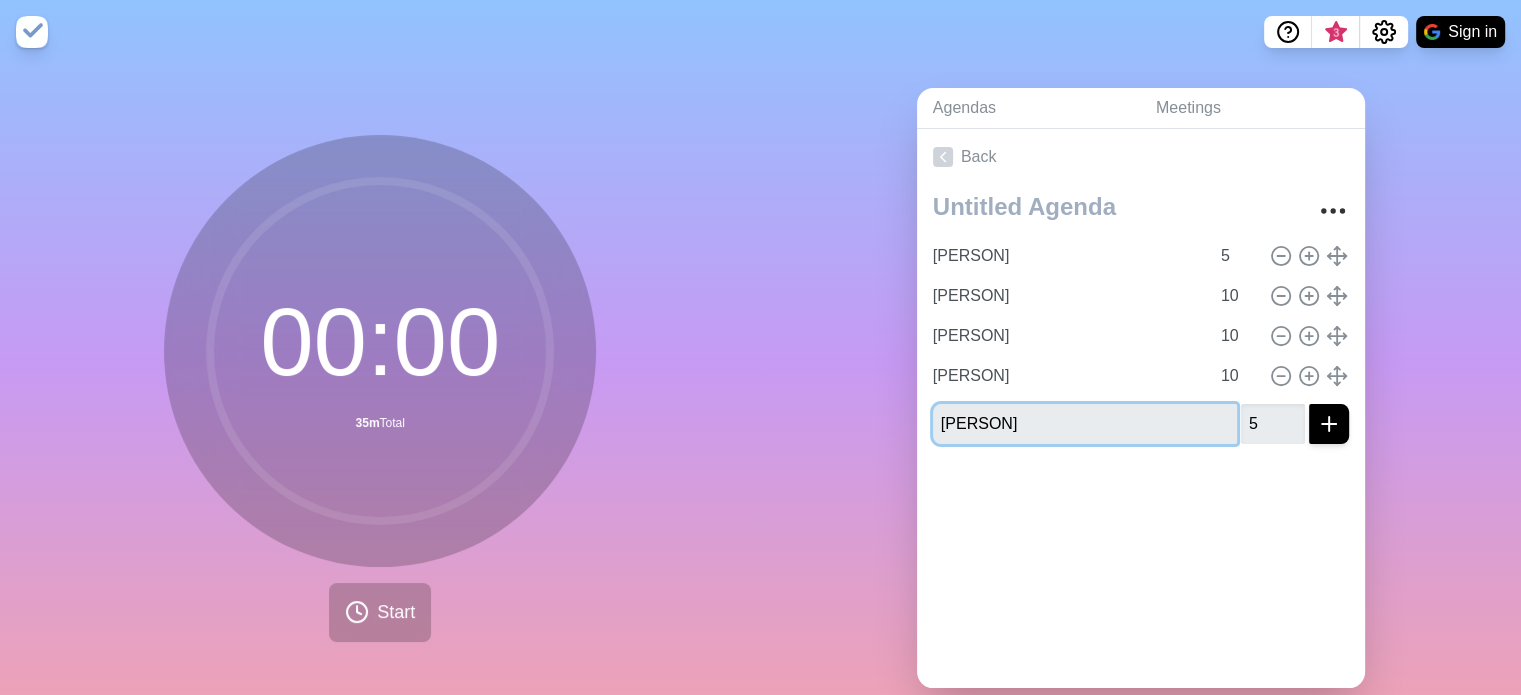 type 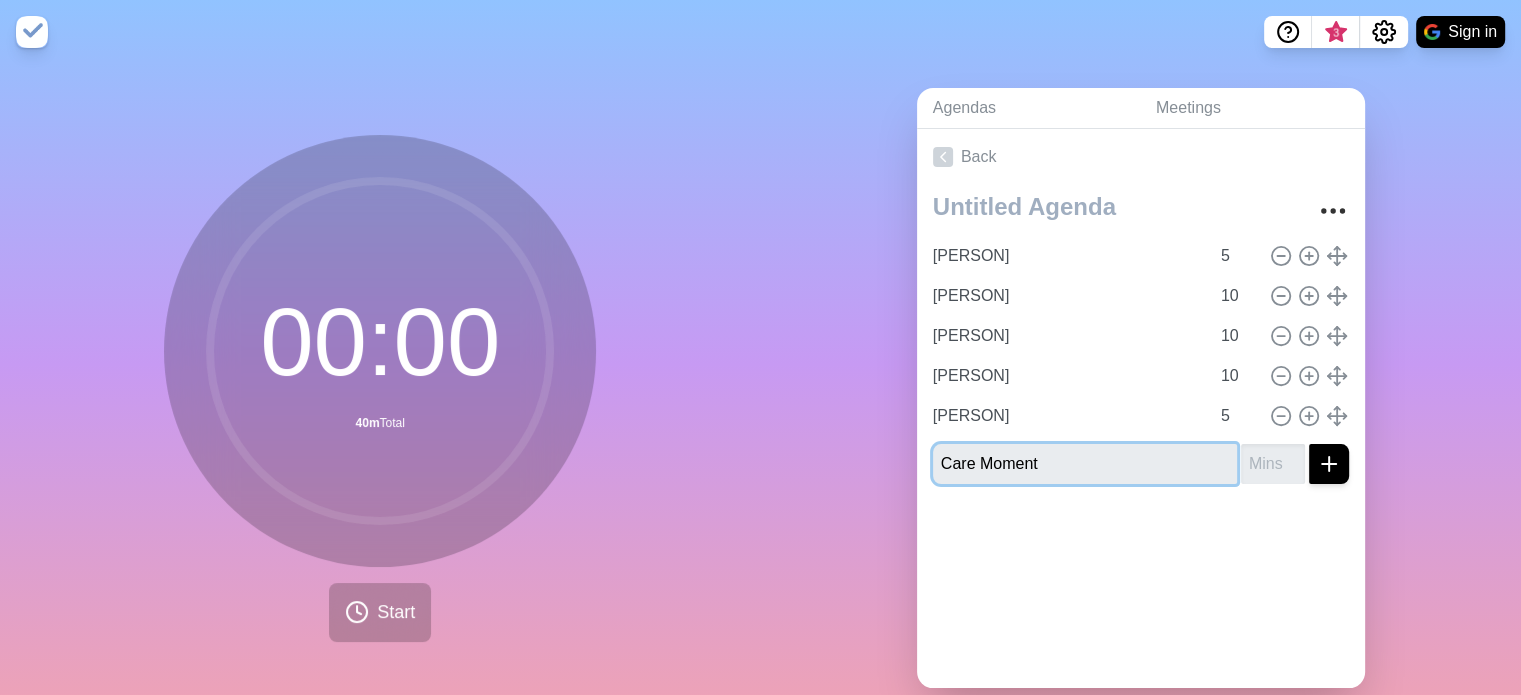 type on "Care Moment" 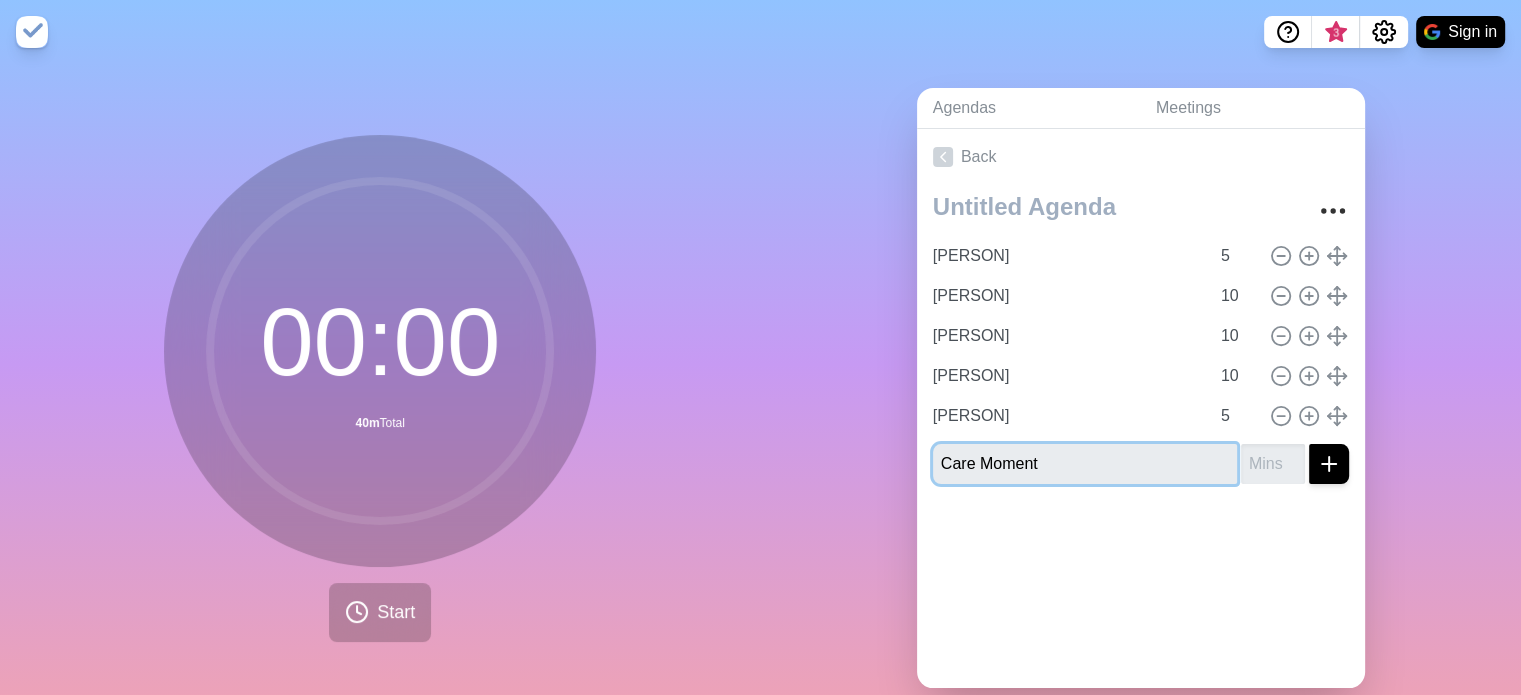 click at bounding box center (1329, 464) 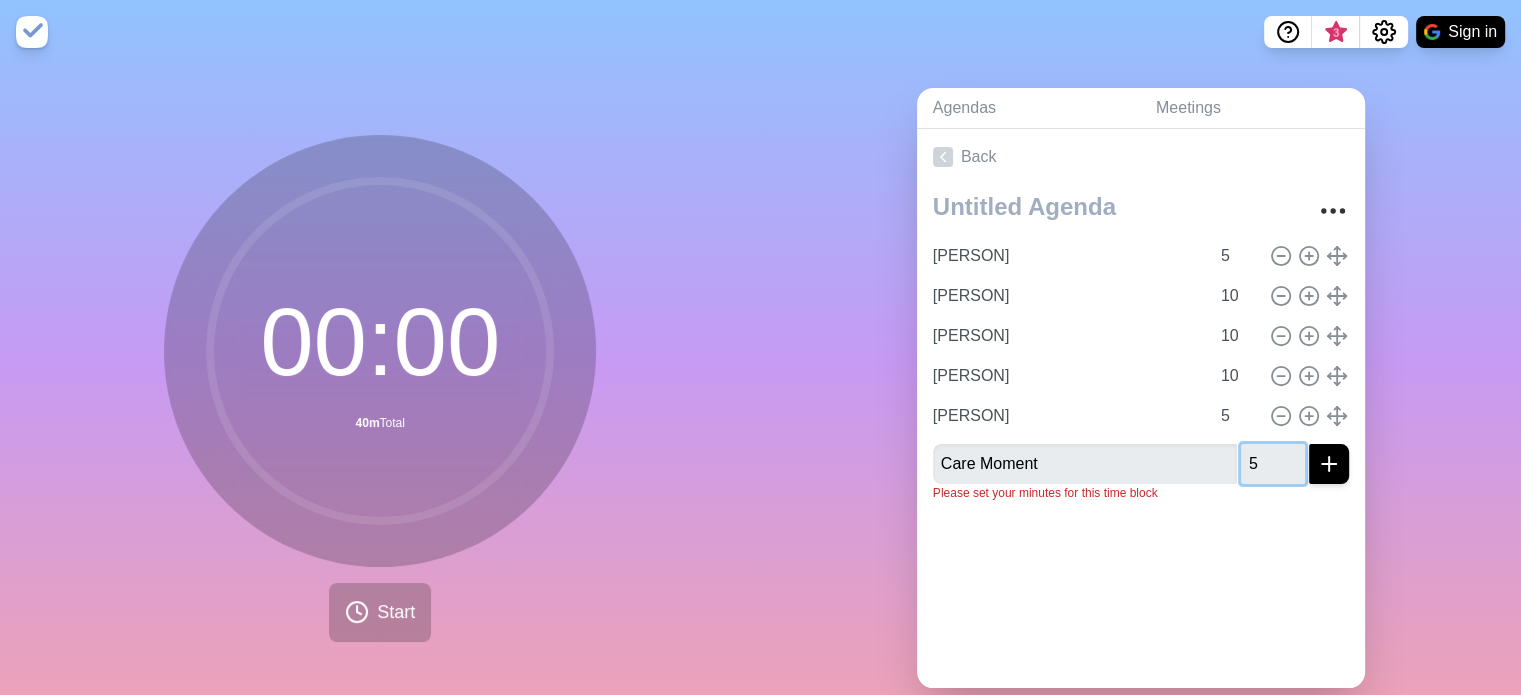 type on "5" 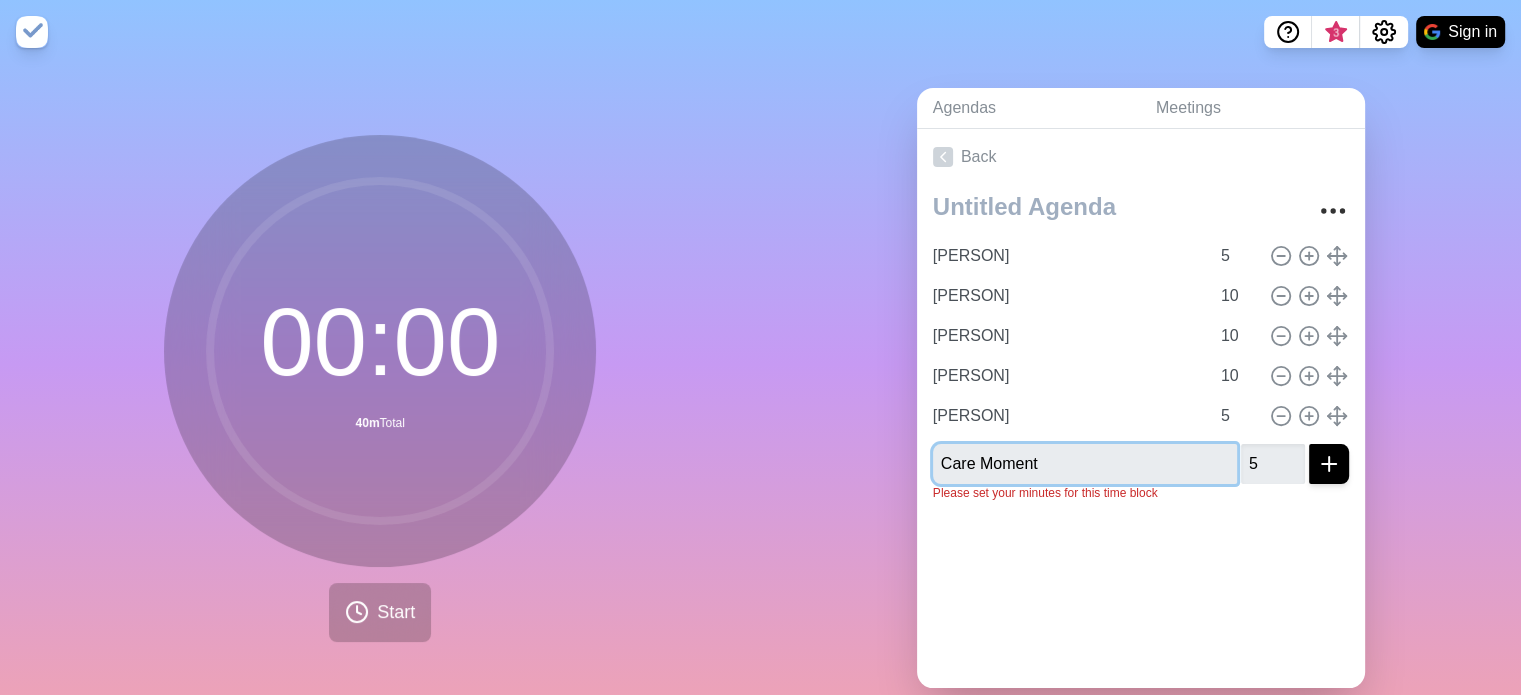 type 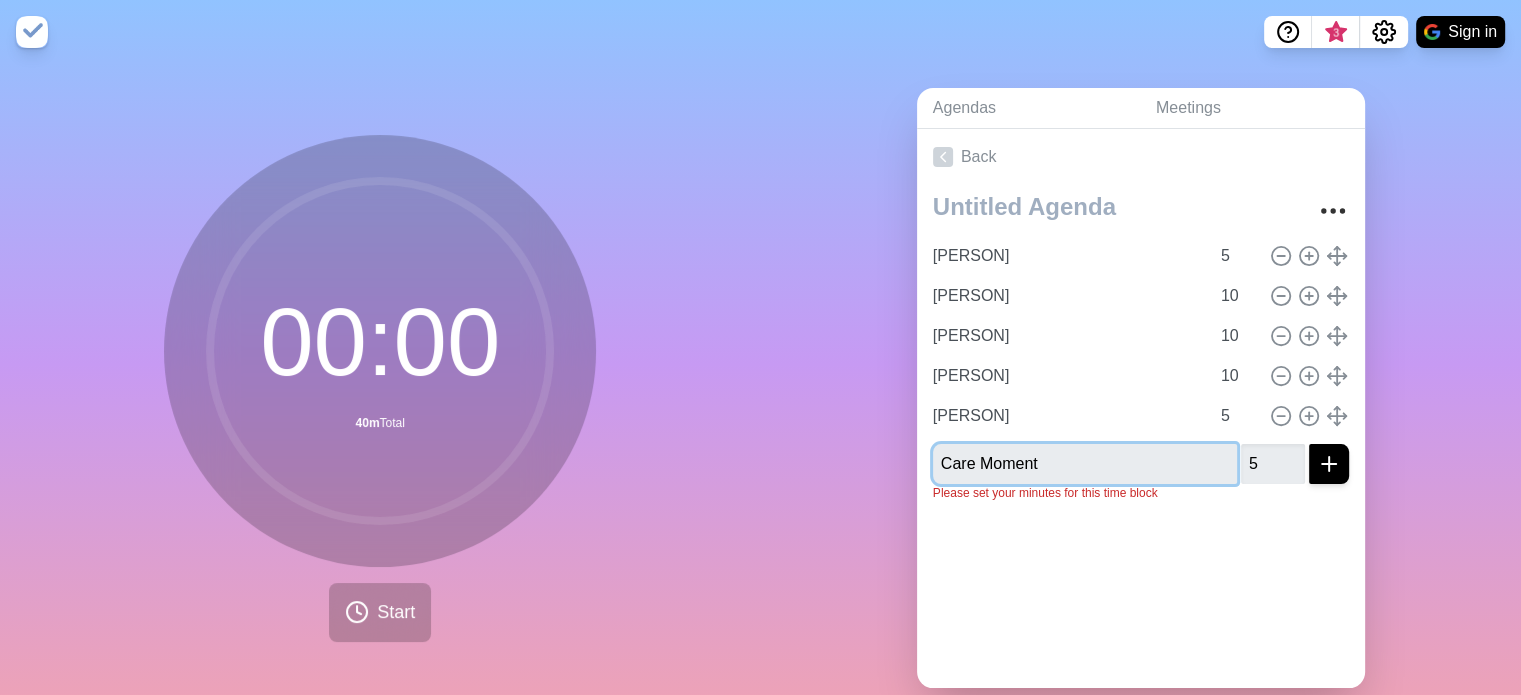 type 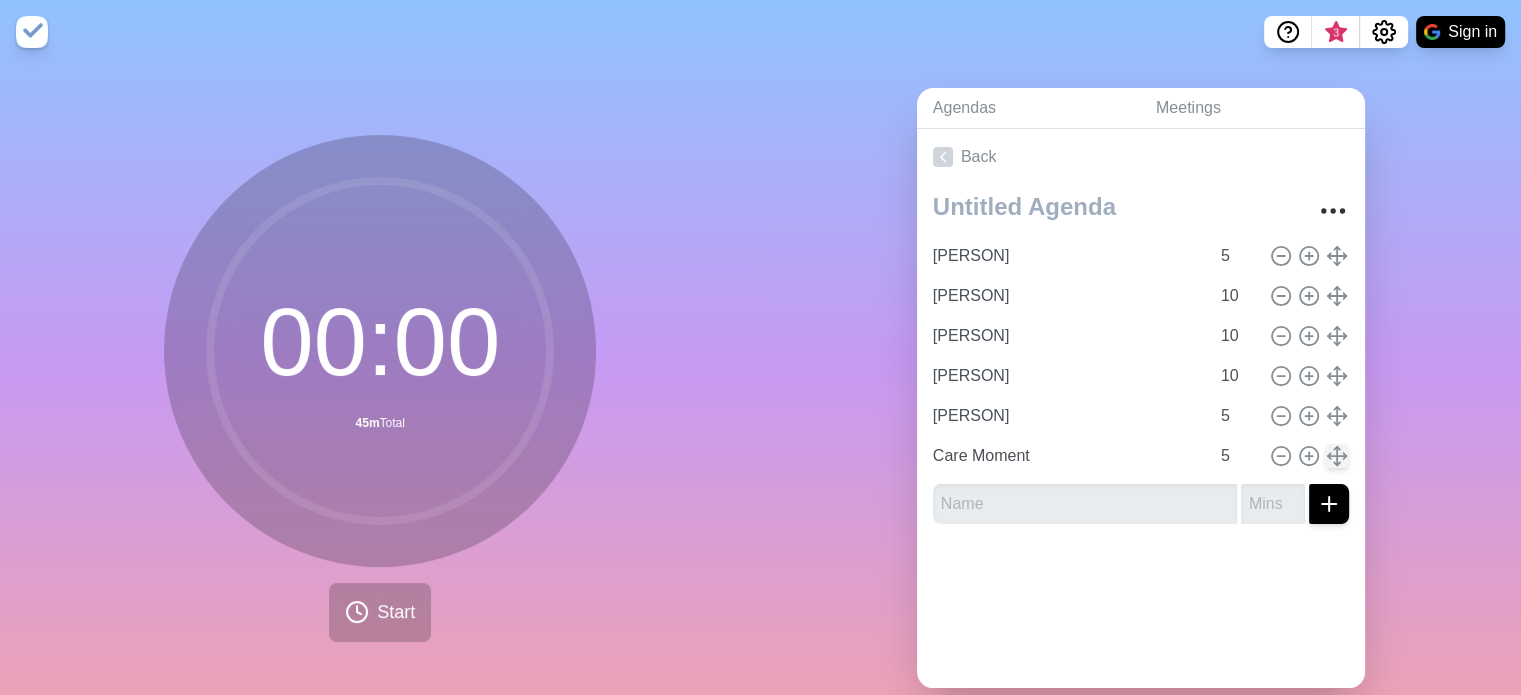 type 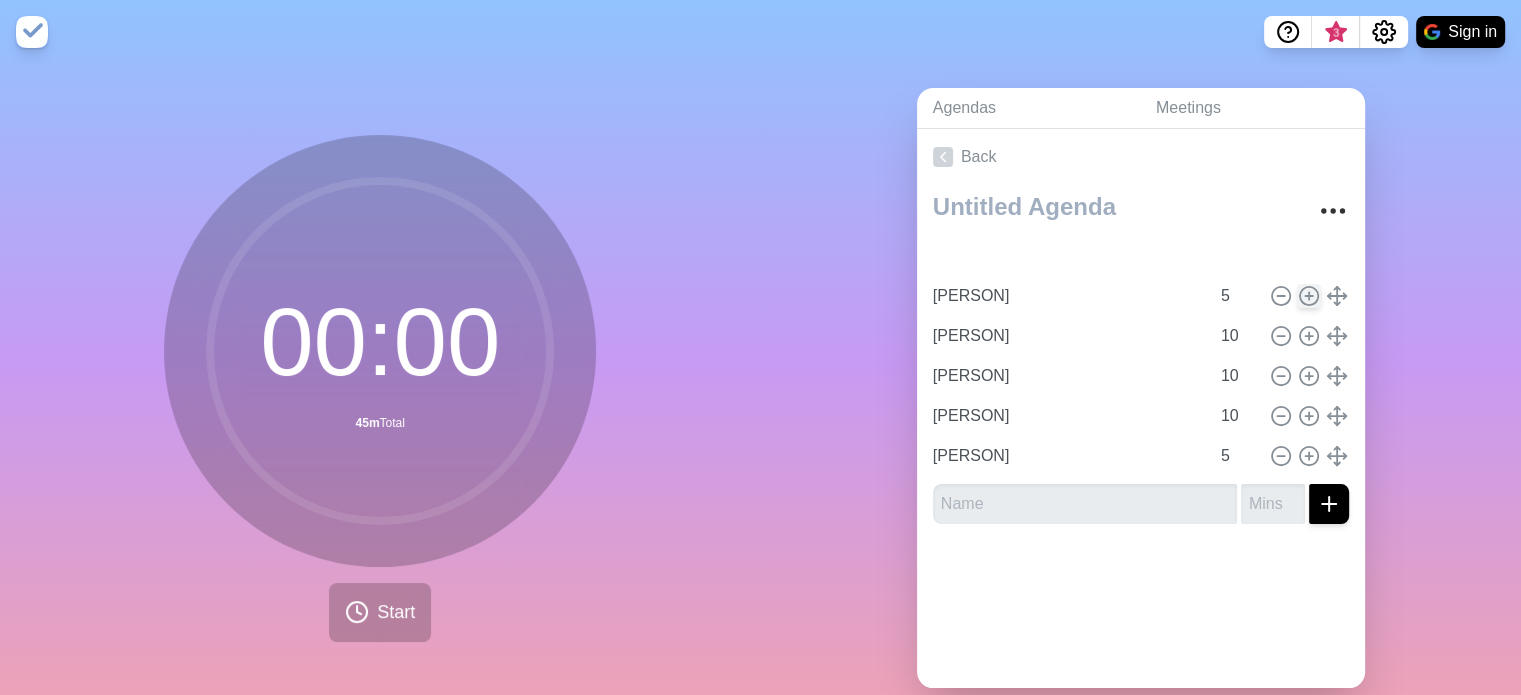 type on "Care Moment" 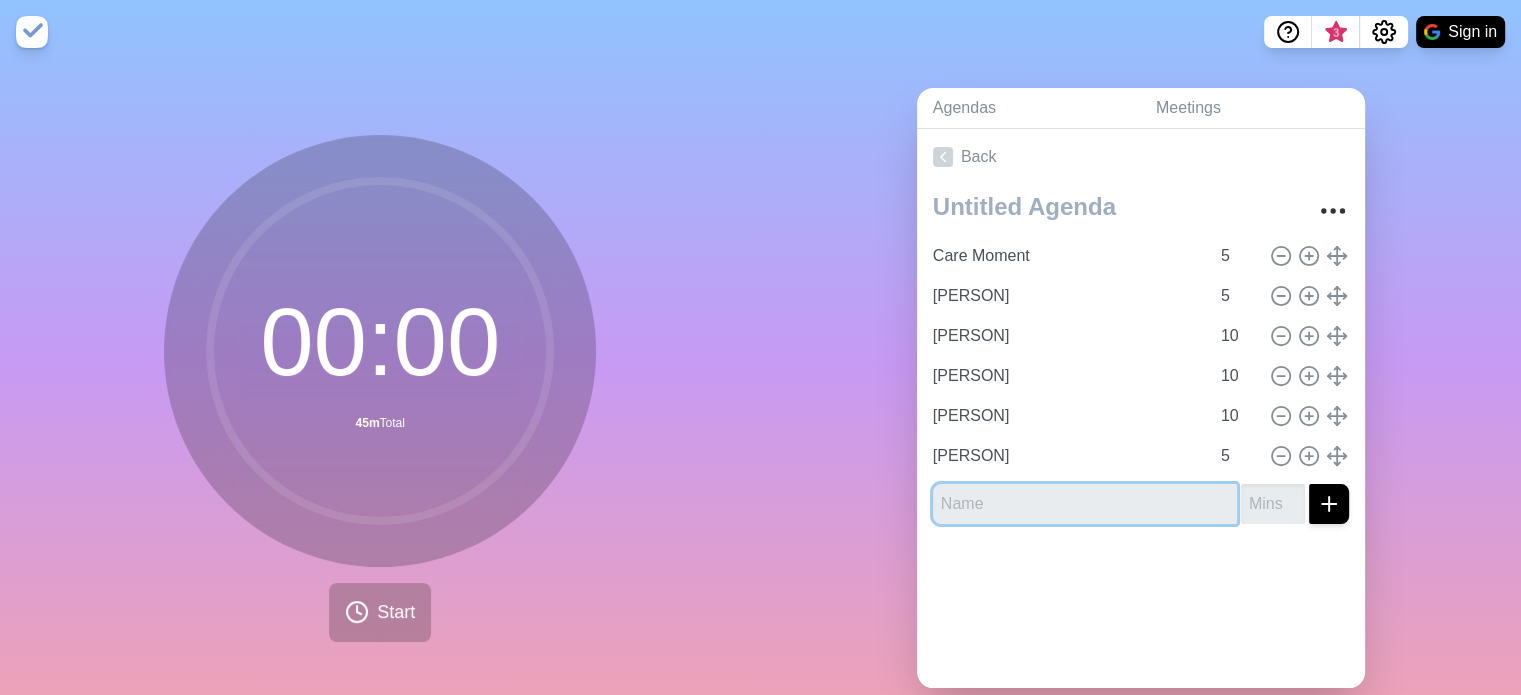 click at bounding box center [1085, 504] 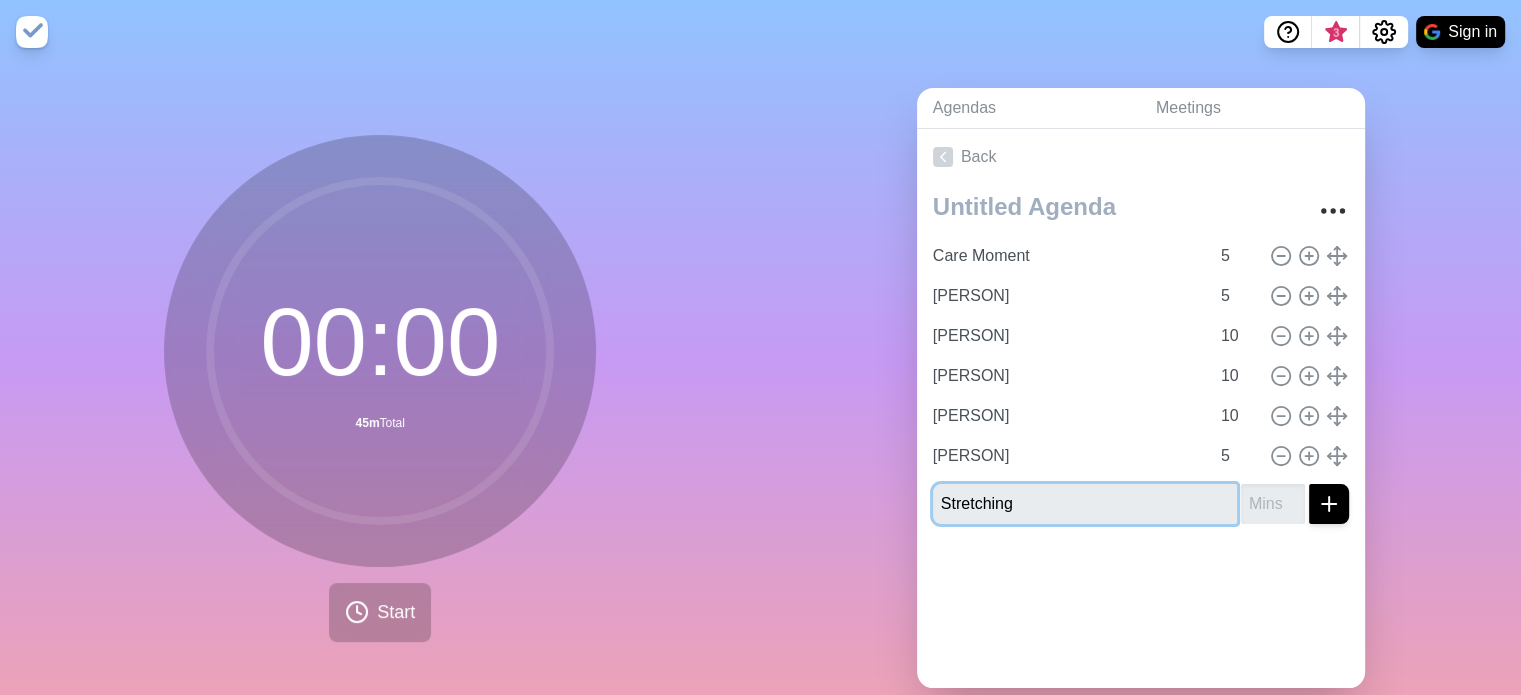 type on "Stretching" 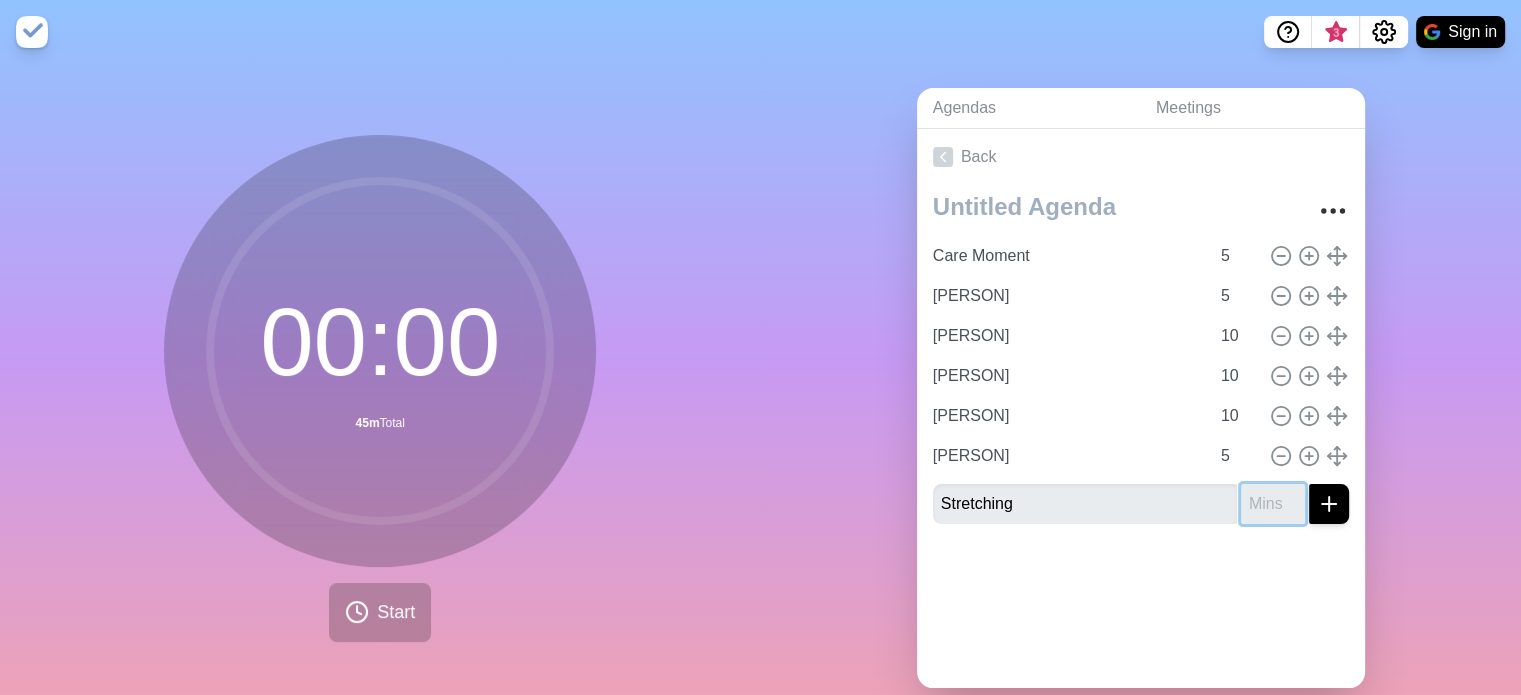 click at bounding box center (1273, 504) 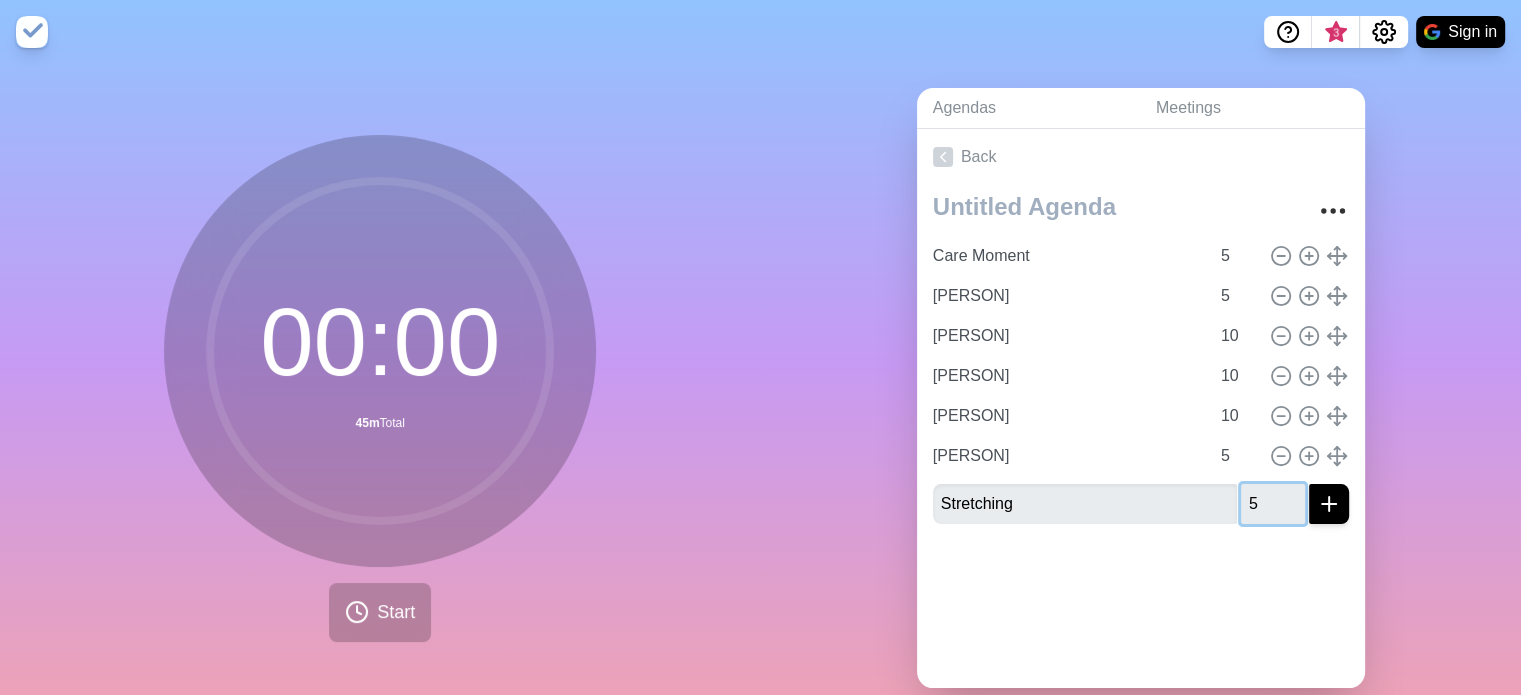 type on "5" 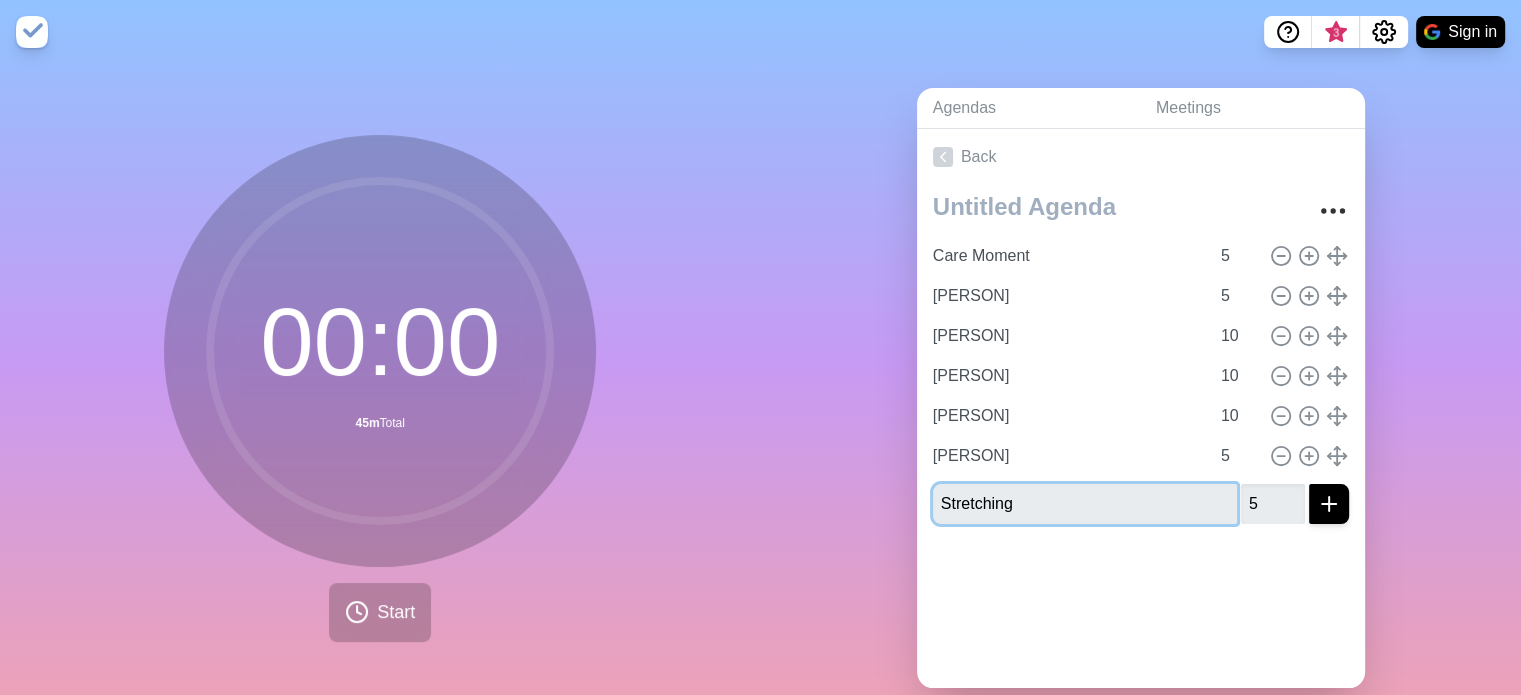 type 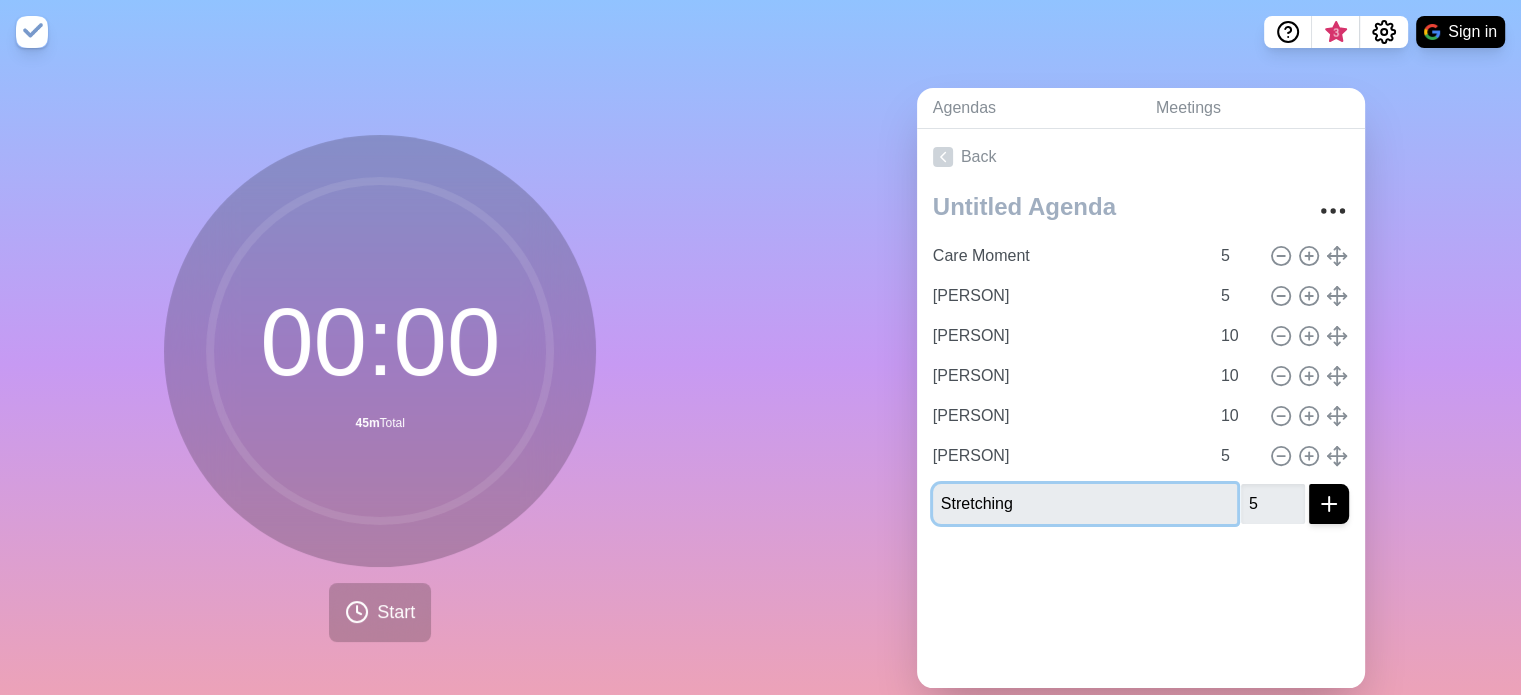 type 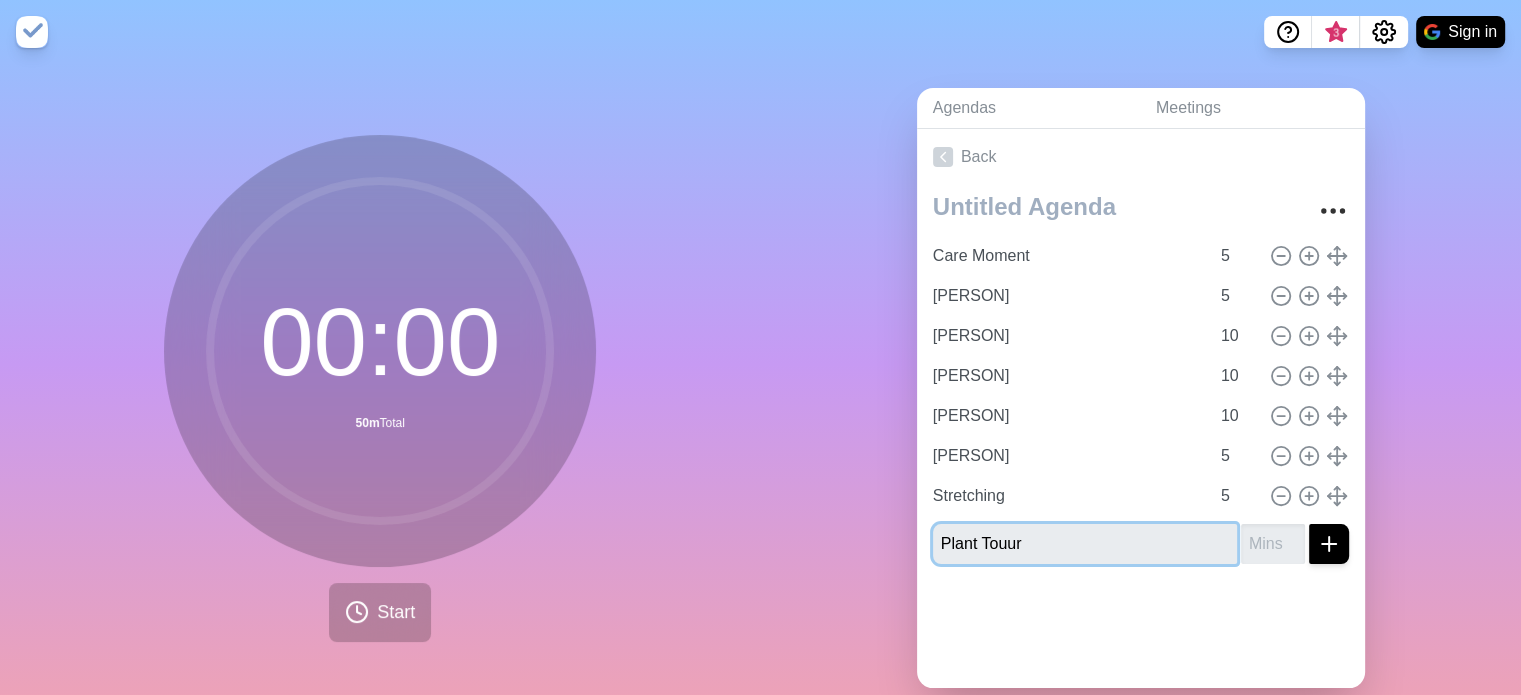 click at bounding box center [1329, 544] 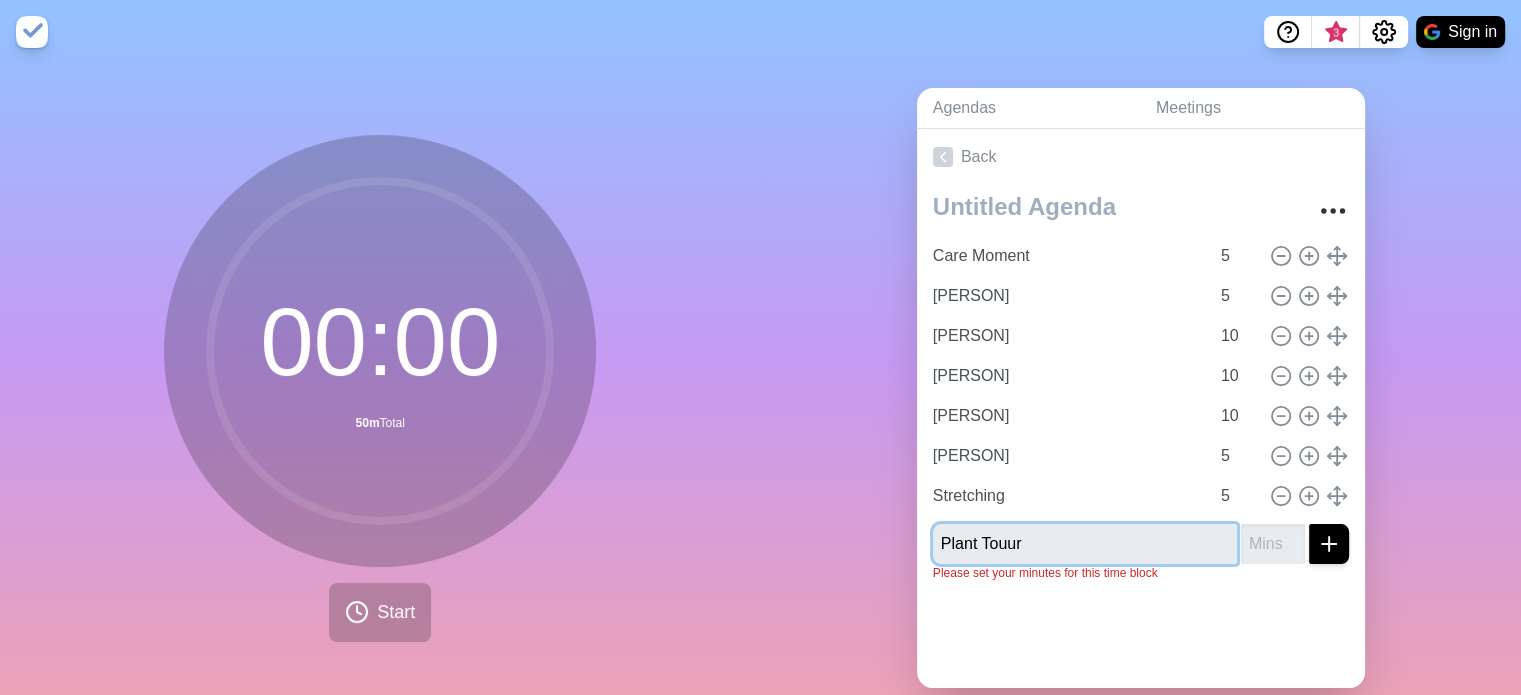 click on "Plant Touur" at bounding box center (1085, 544) 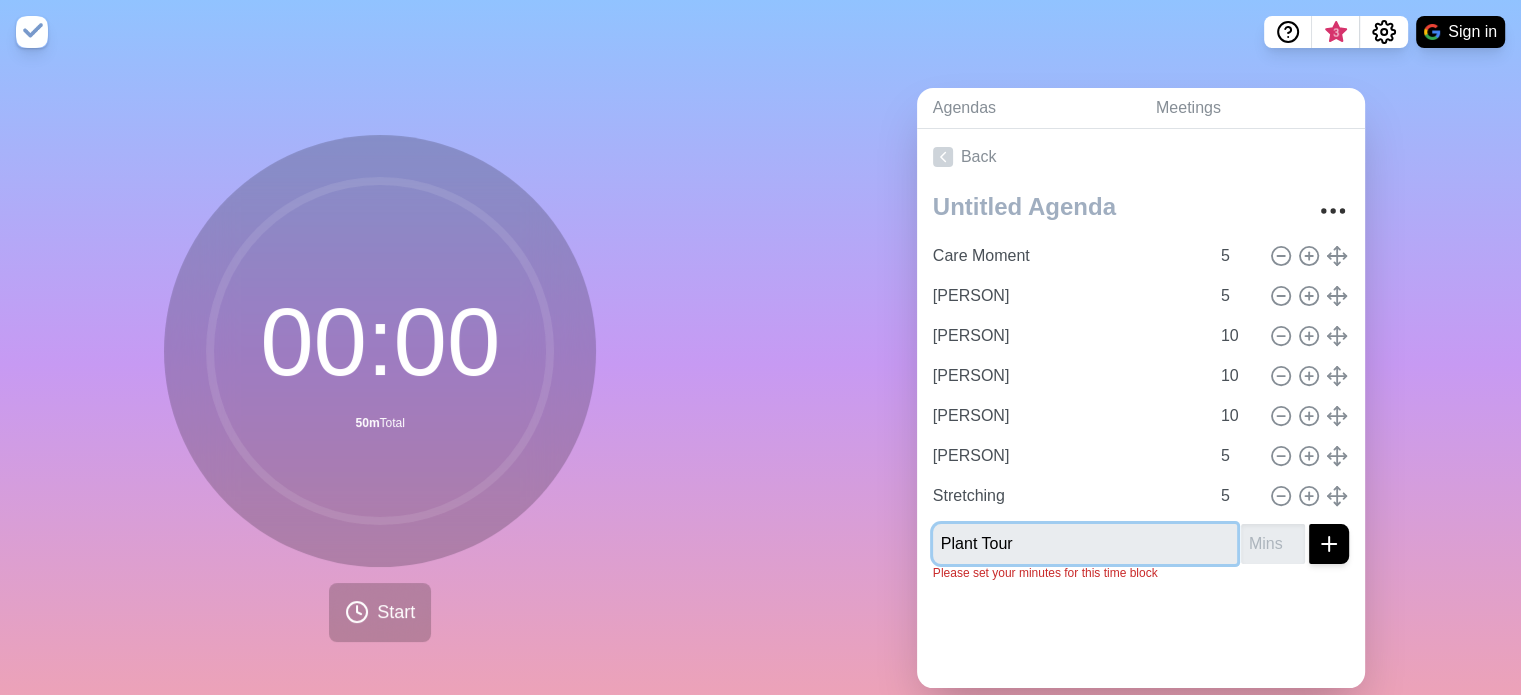 type on "Plant Tour" 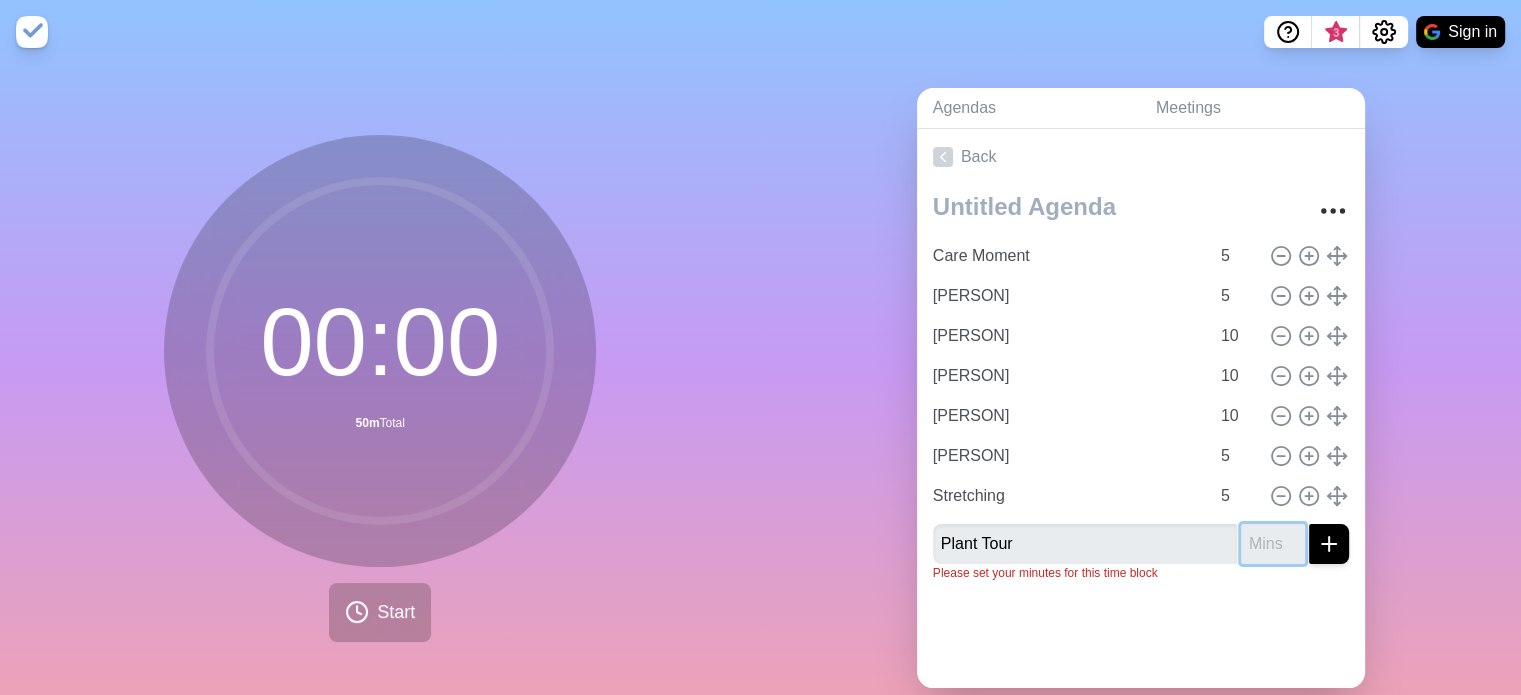 click at bounding box center (1273, 544) 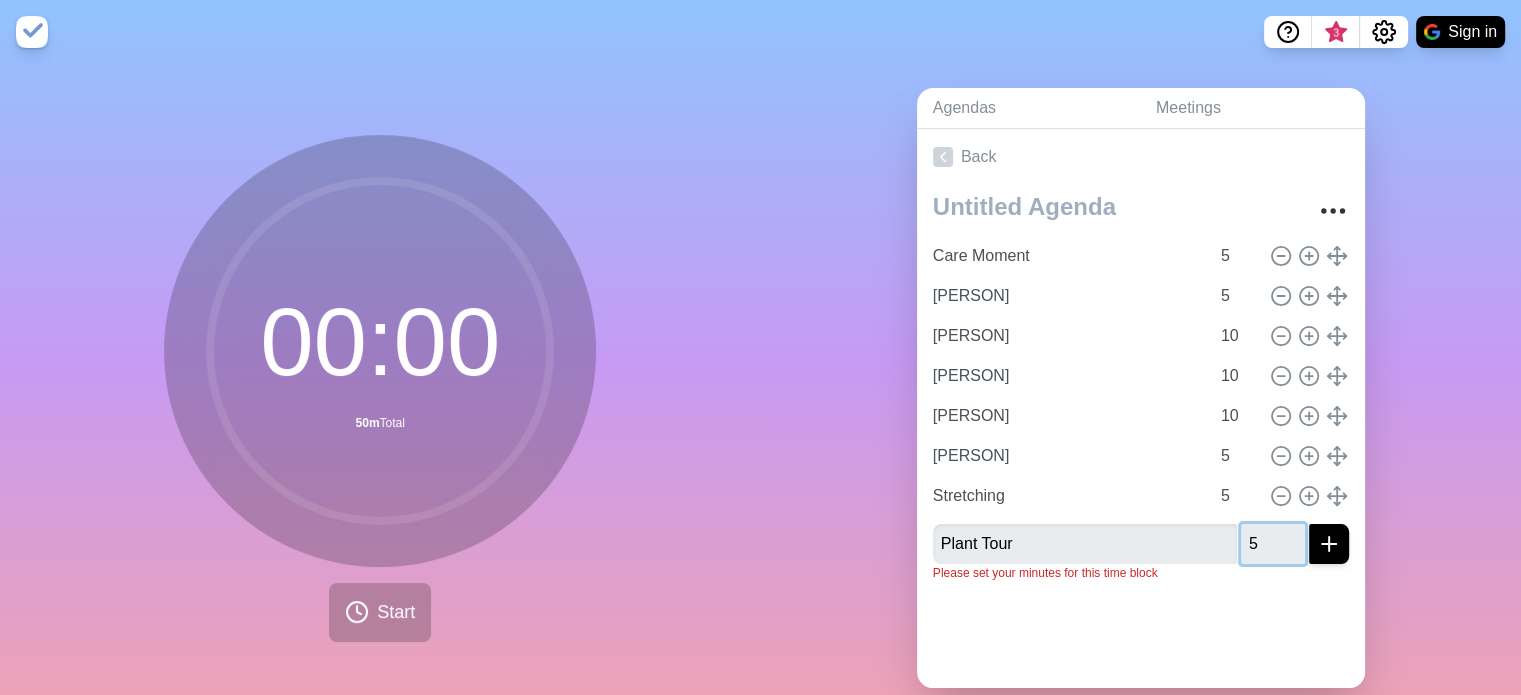 type on "5" 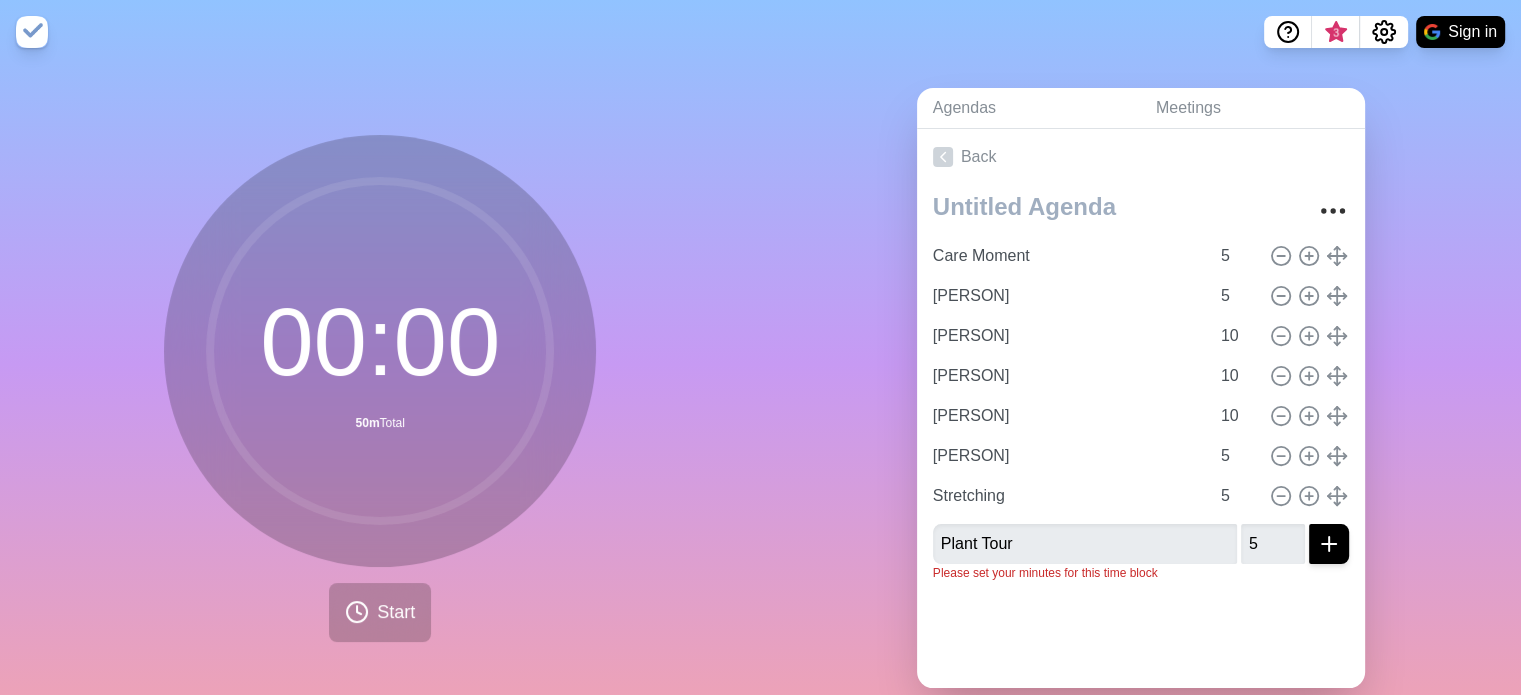 click 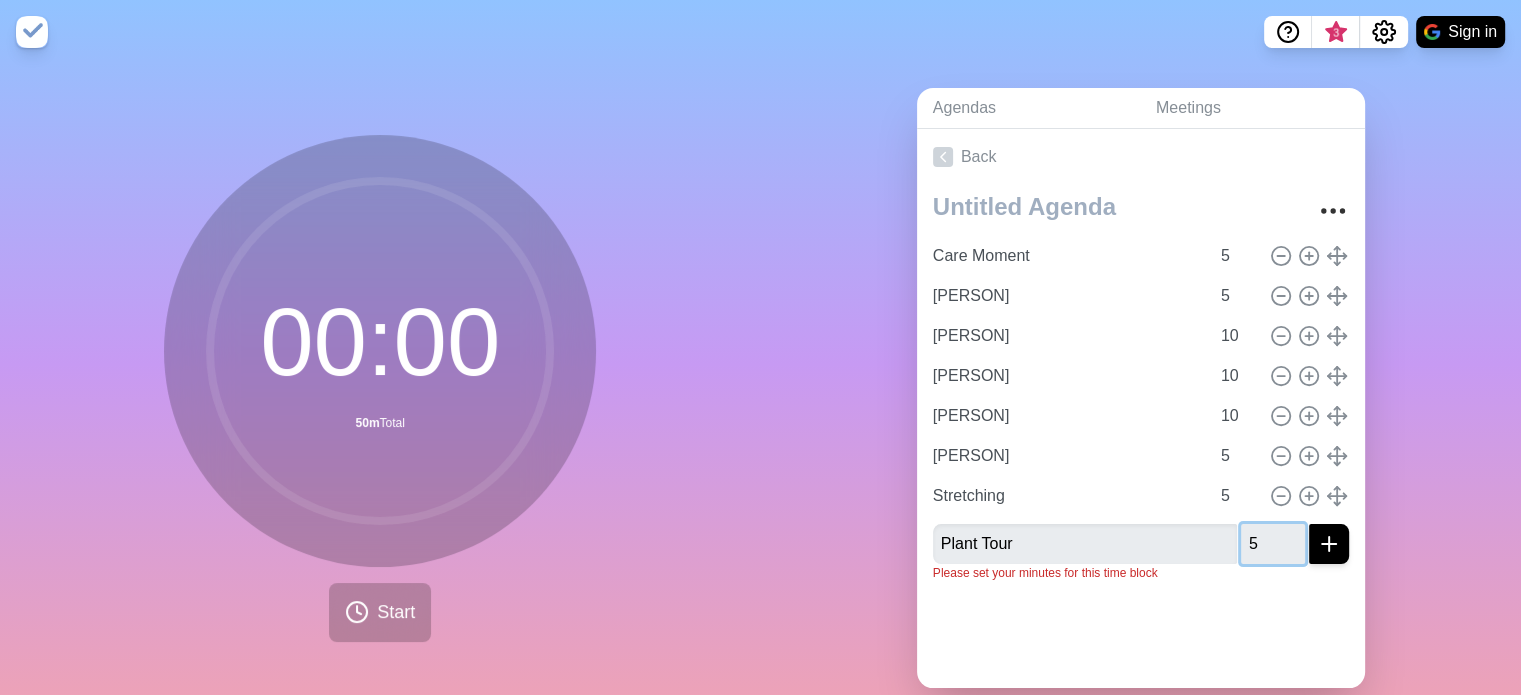 click on "5" at bounding box center (1273, 544) 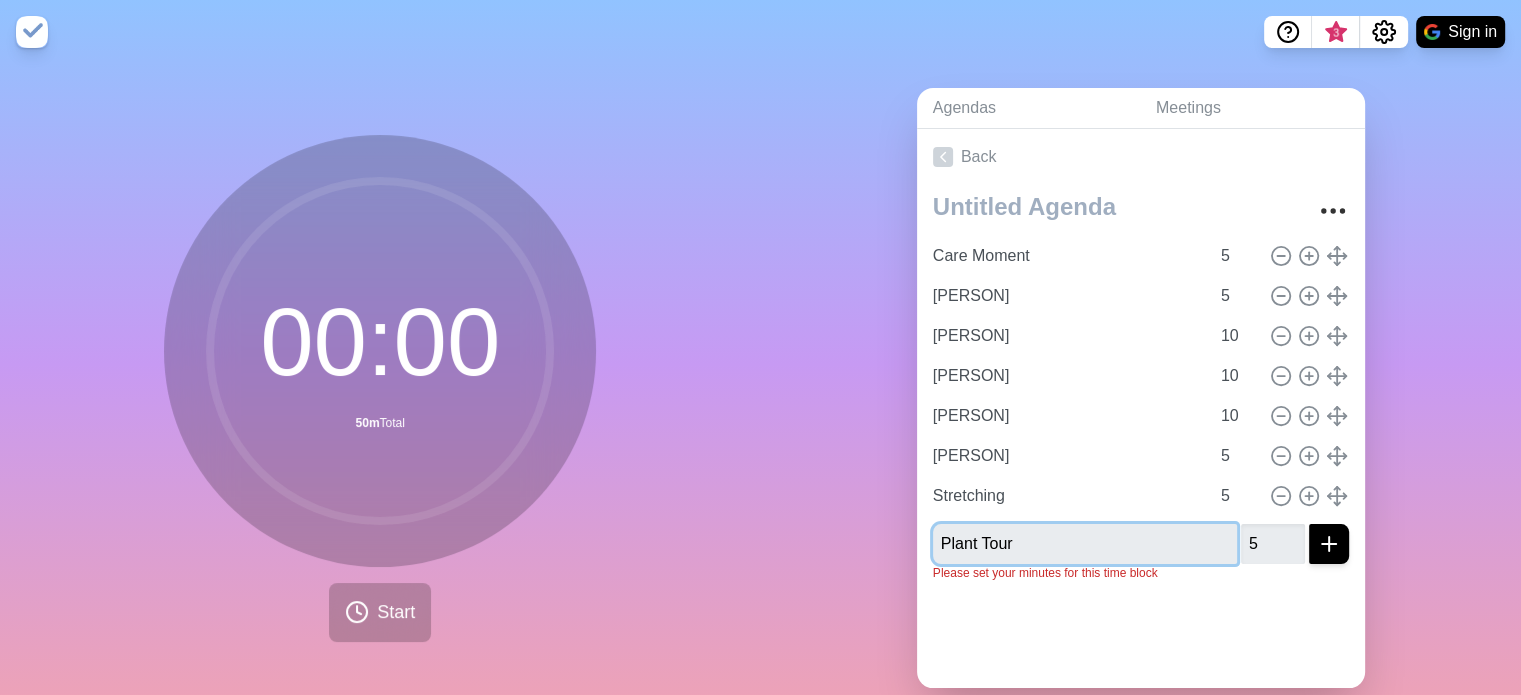 type 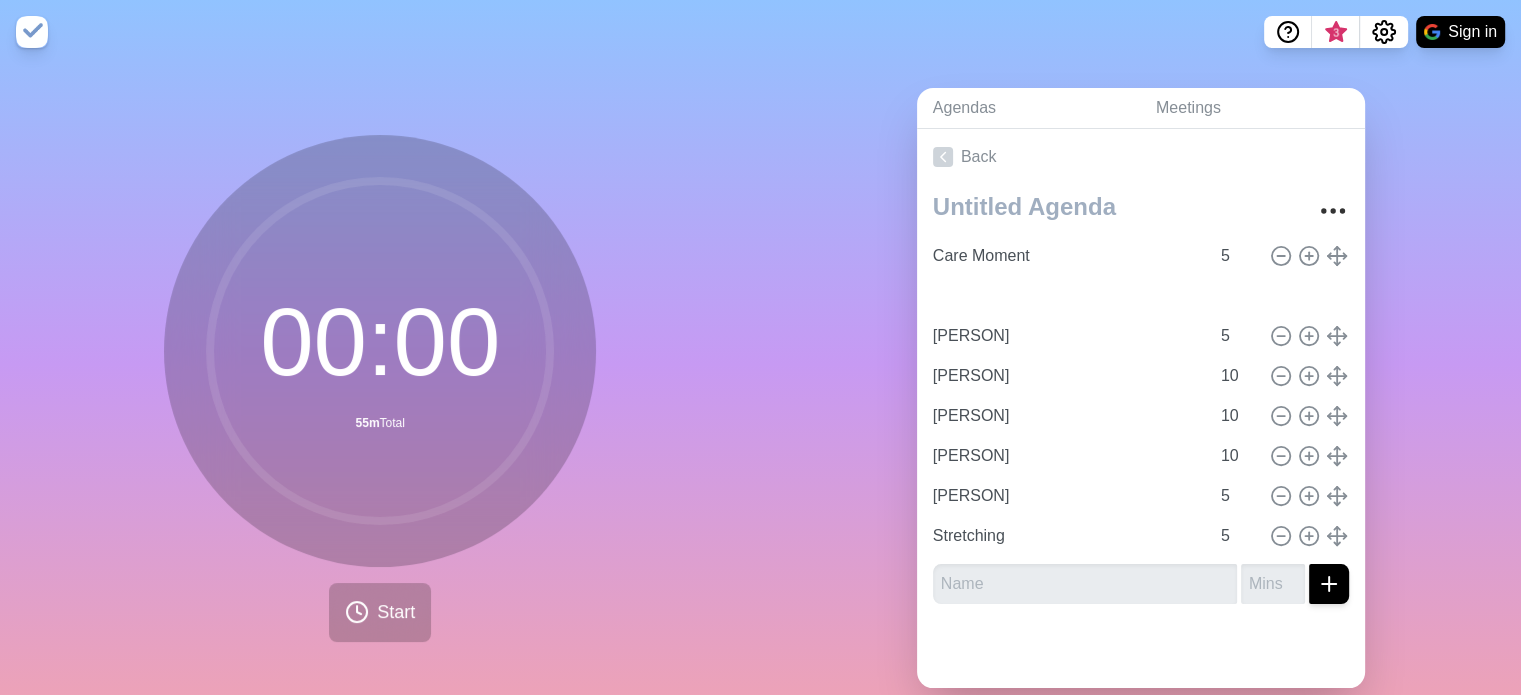type on "Plant Tour" 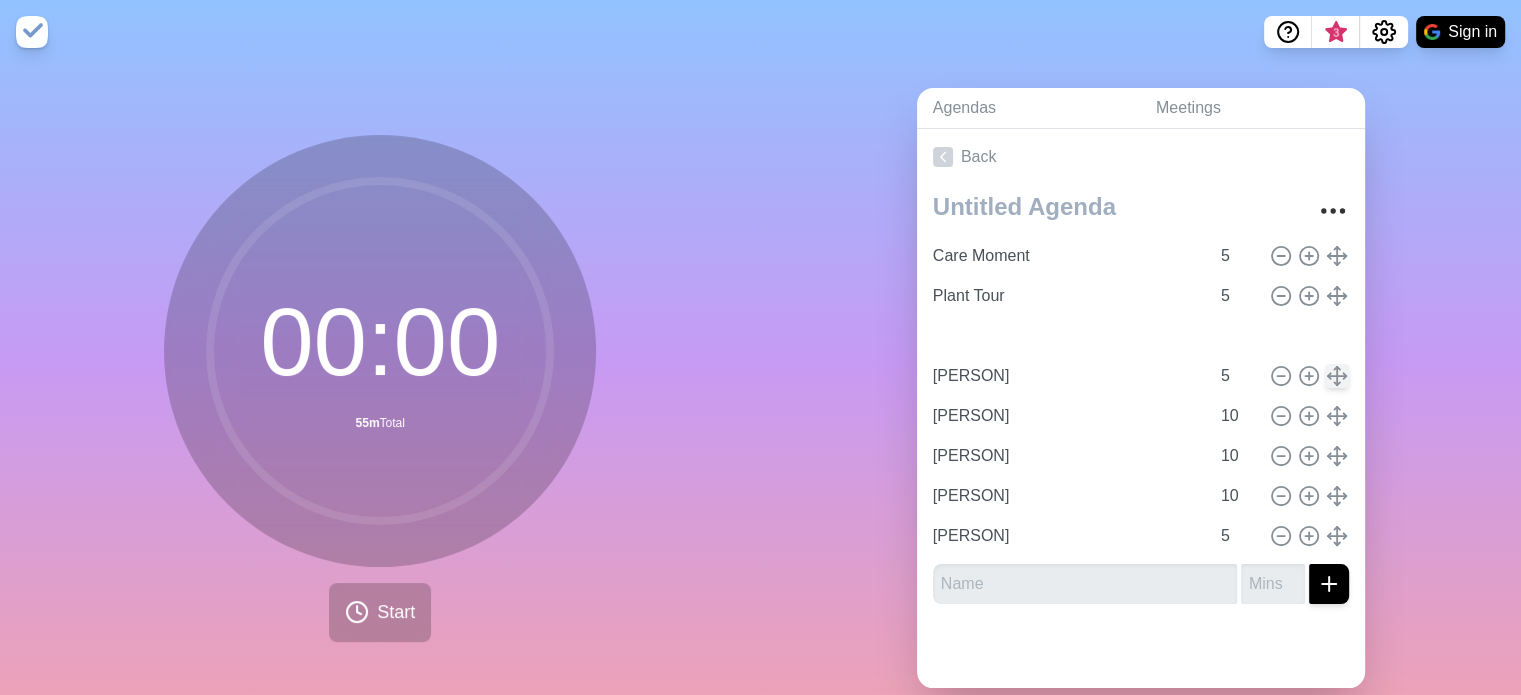 type on "Stretching" 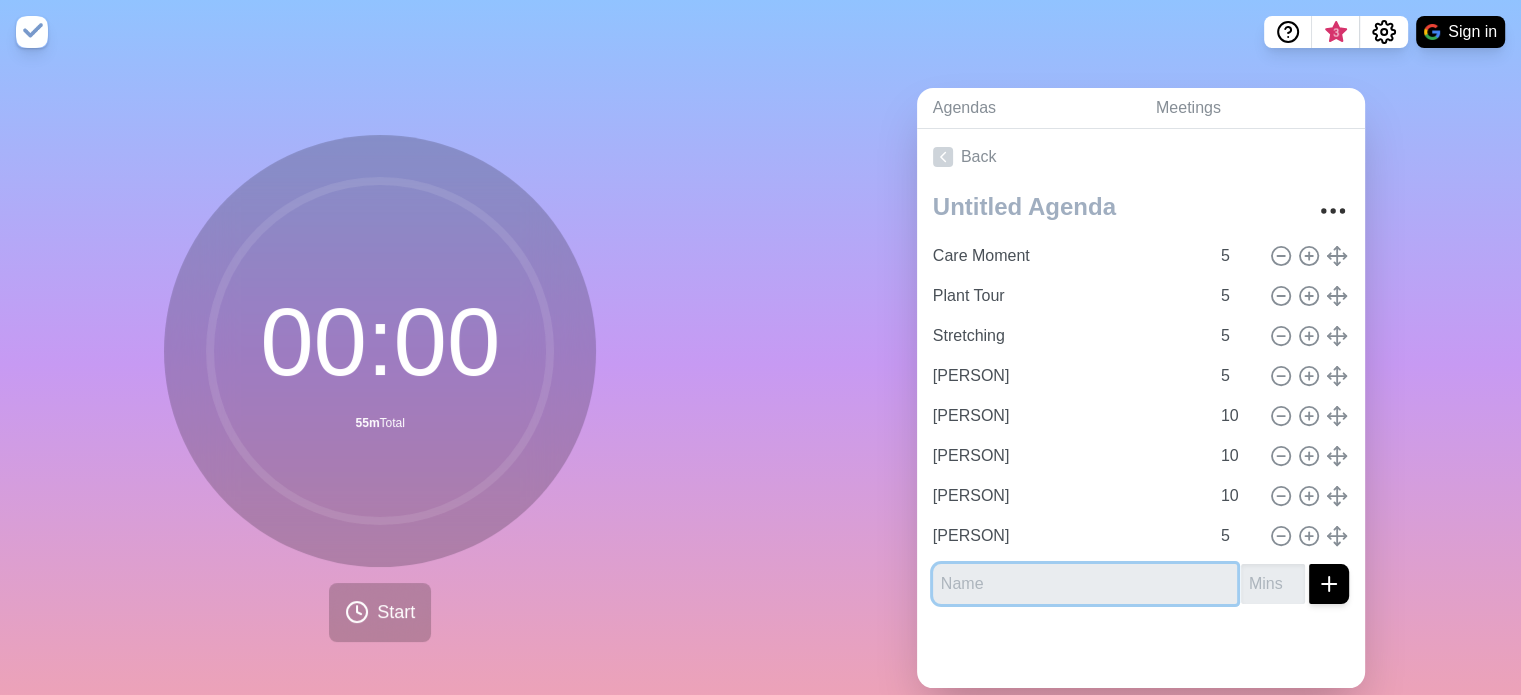 click at bounding box center [1085, 584] 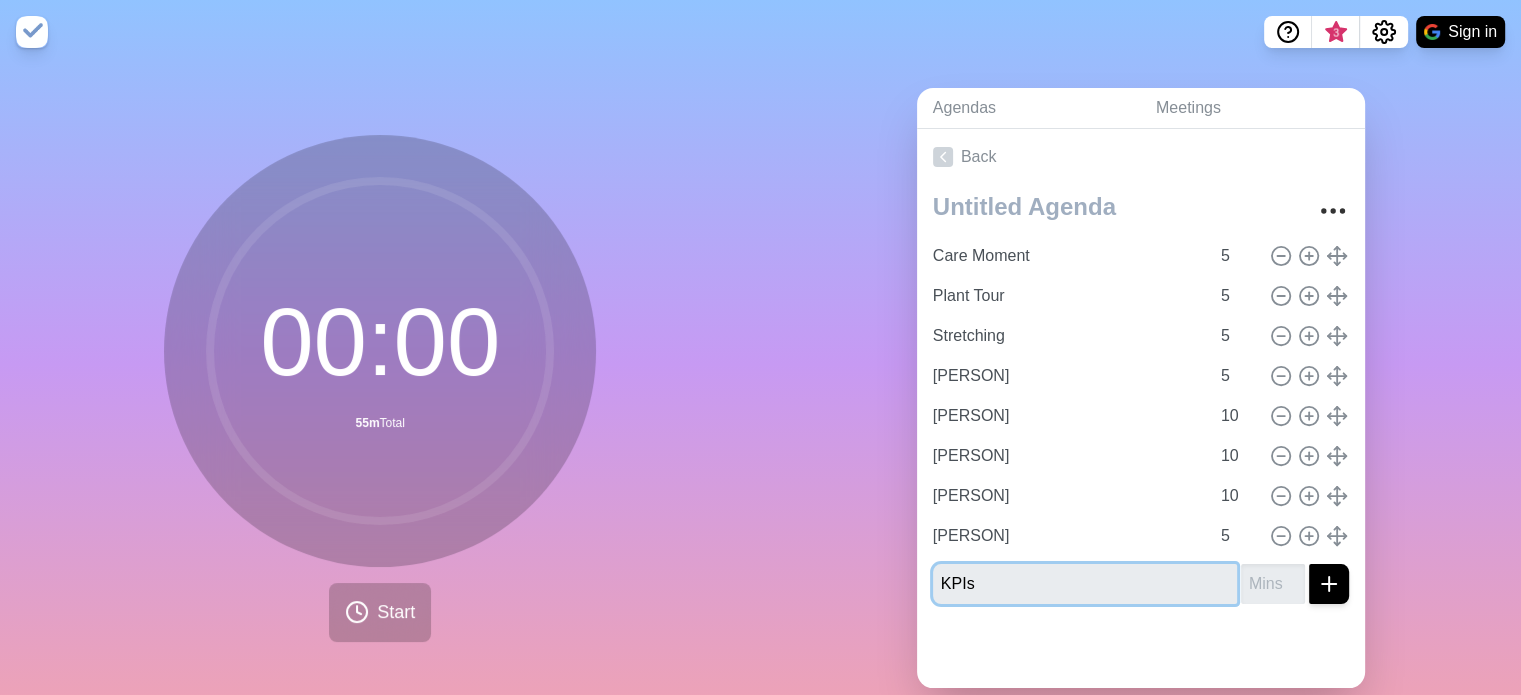 type on "KPIs" 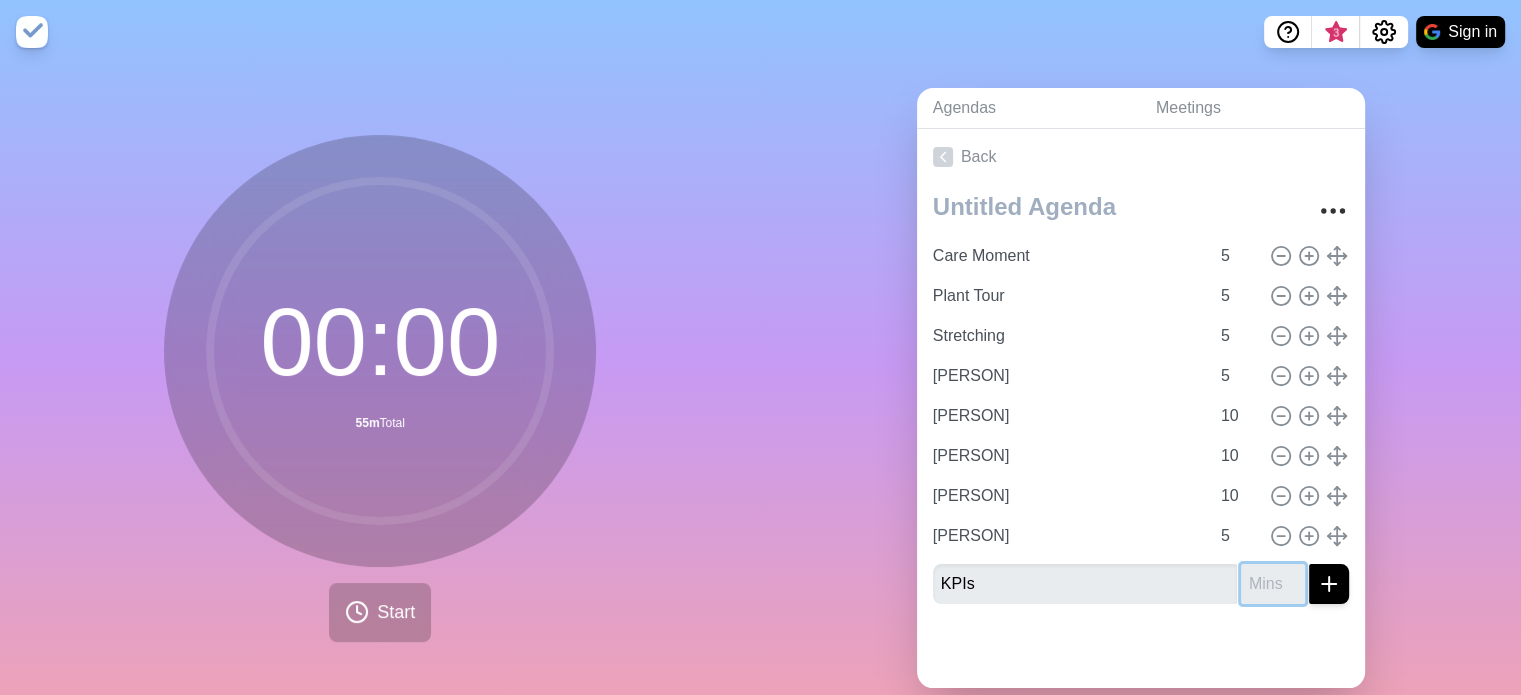 click at bounding box center [1273, 584] 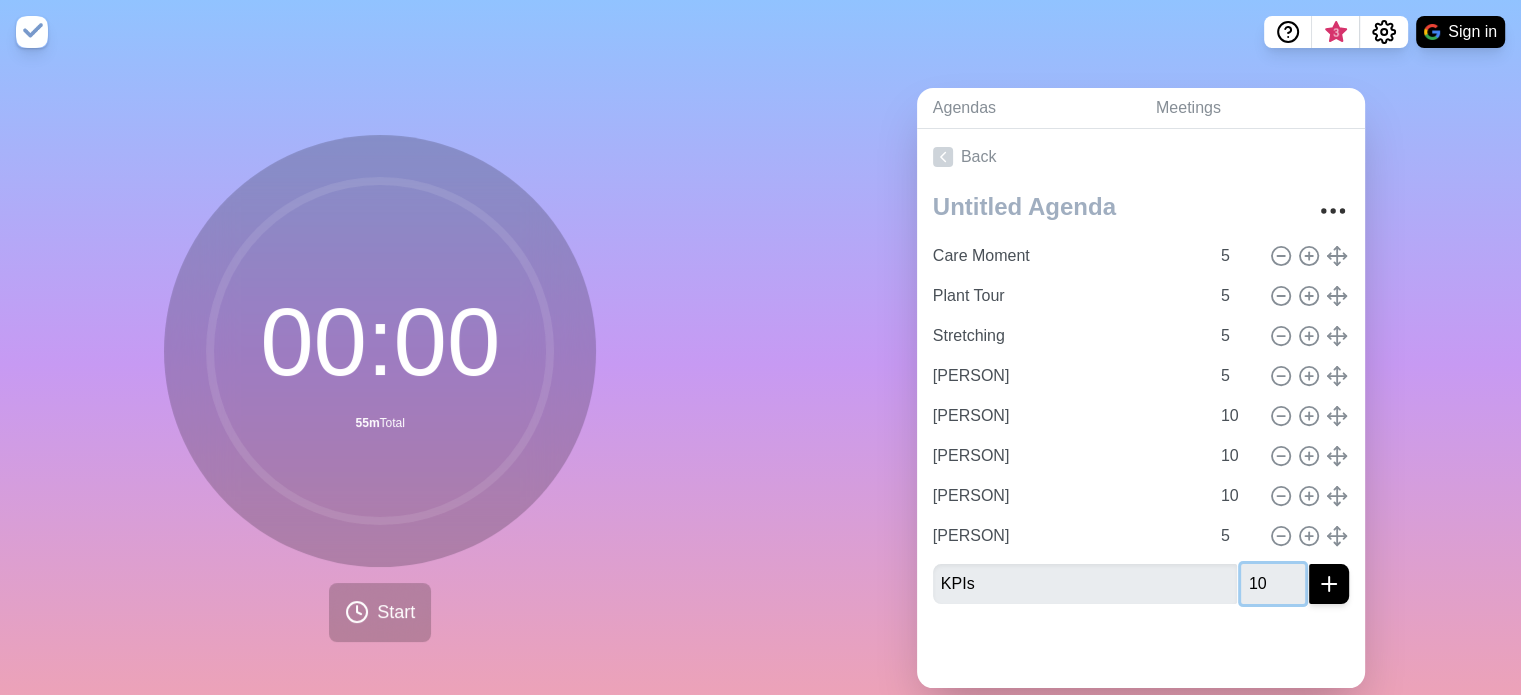 type on "10" 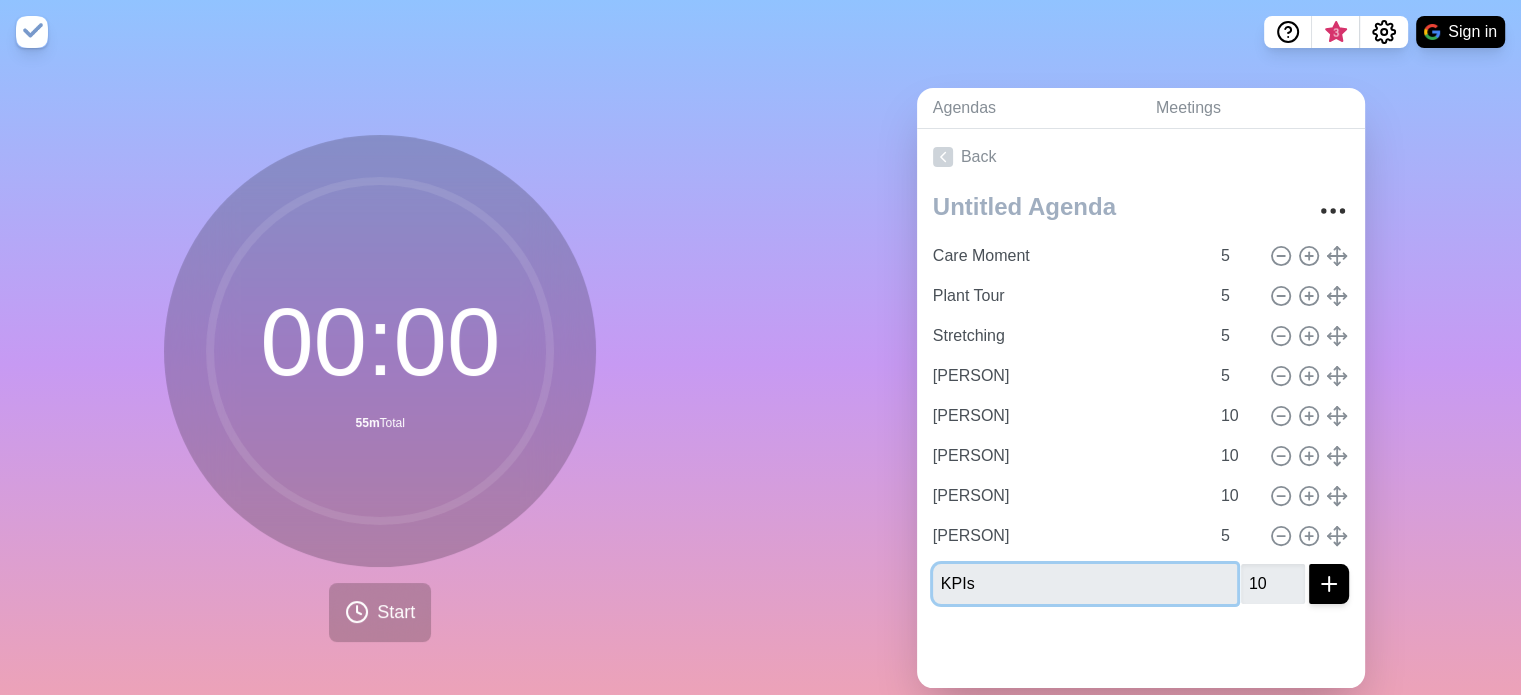 type 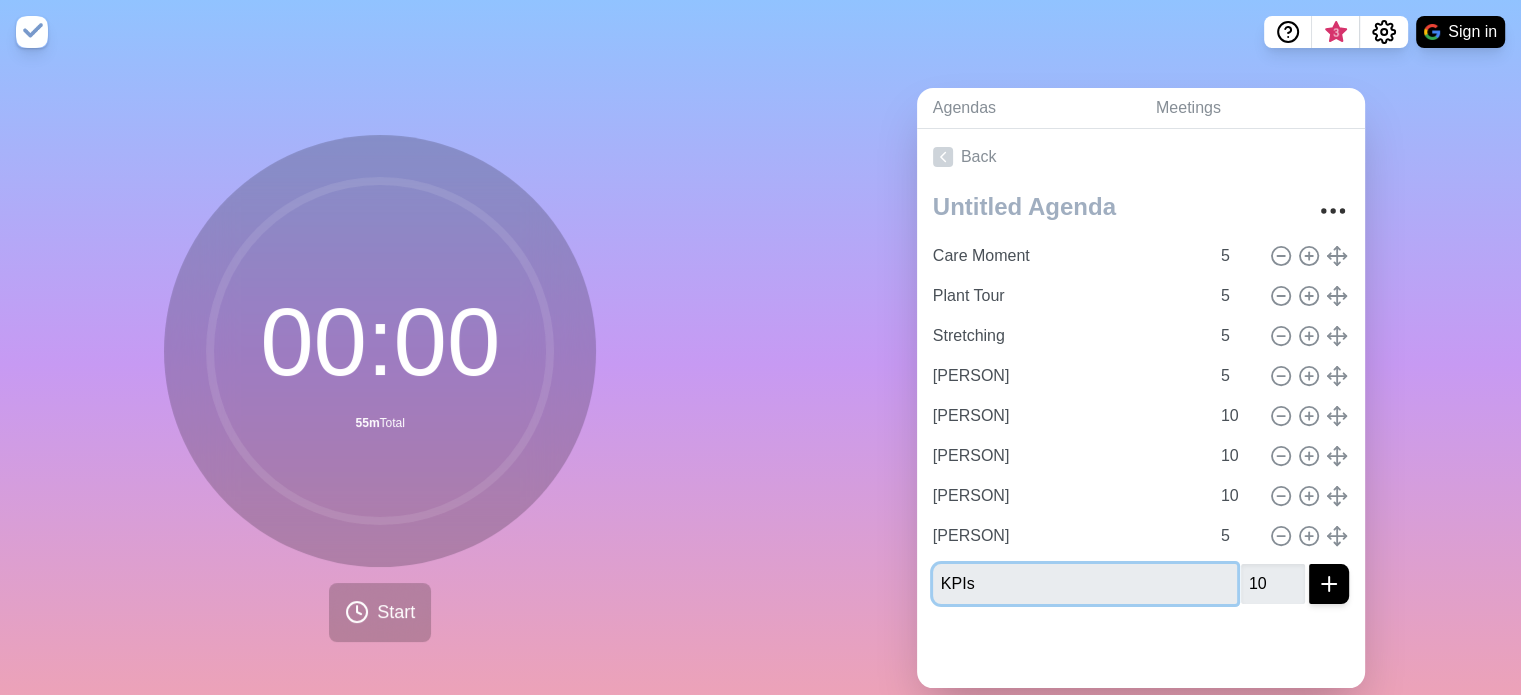 type 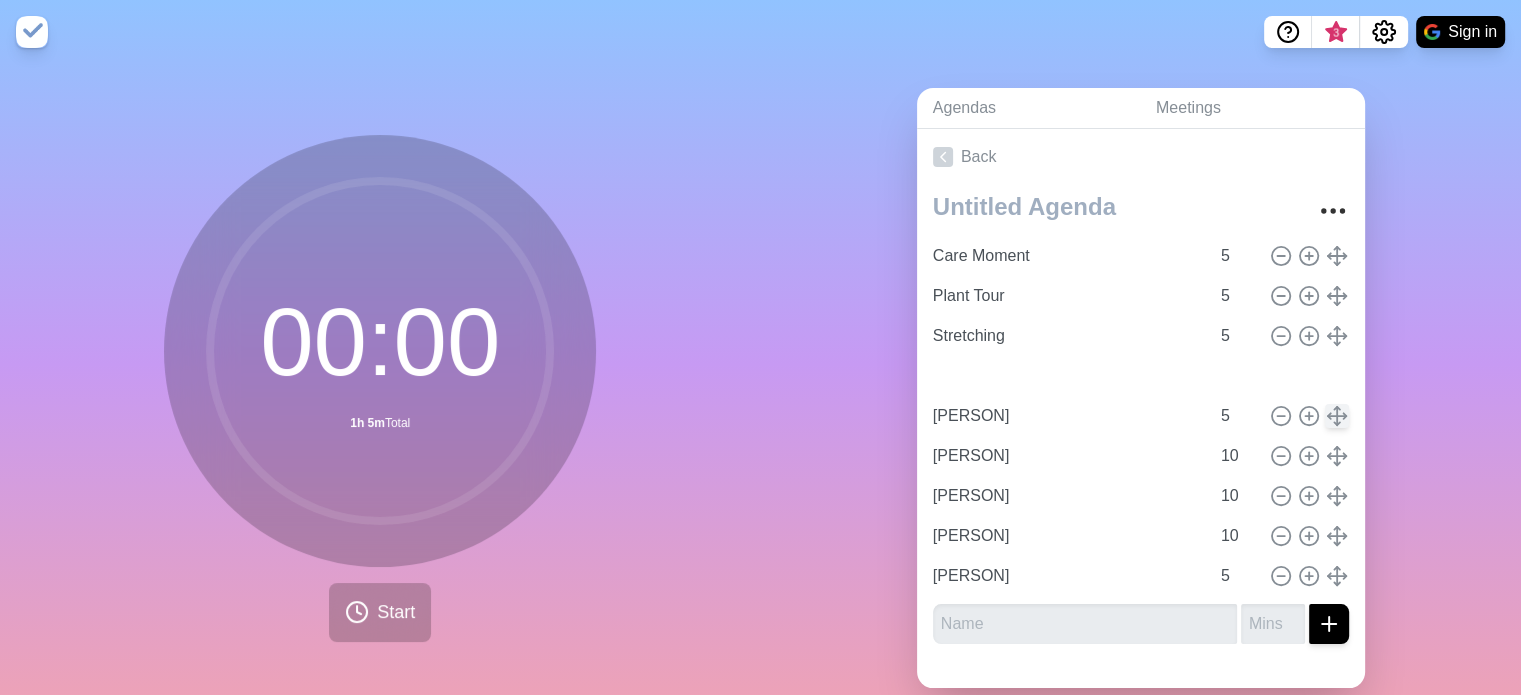 type on "KPIs" 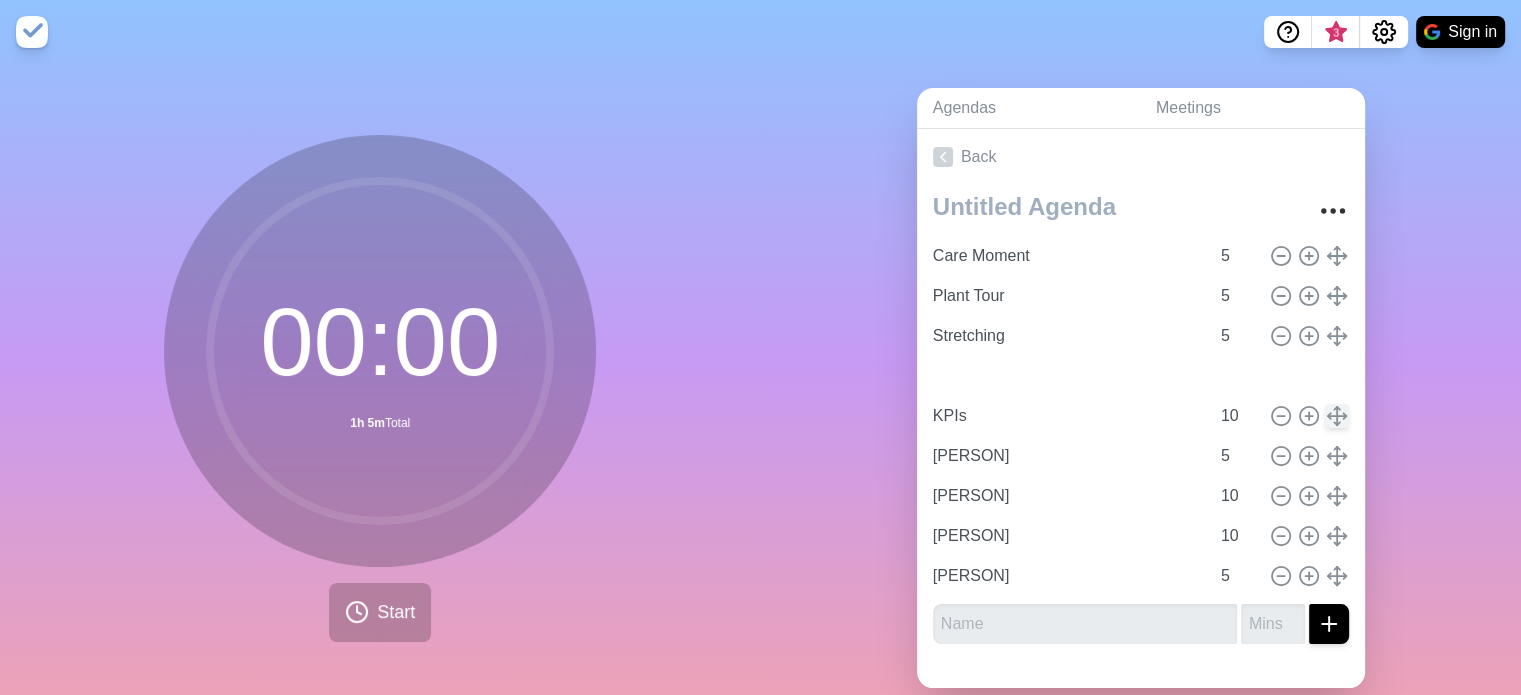 type on "[PERSON]" 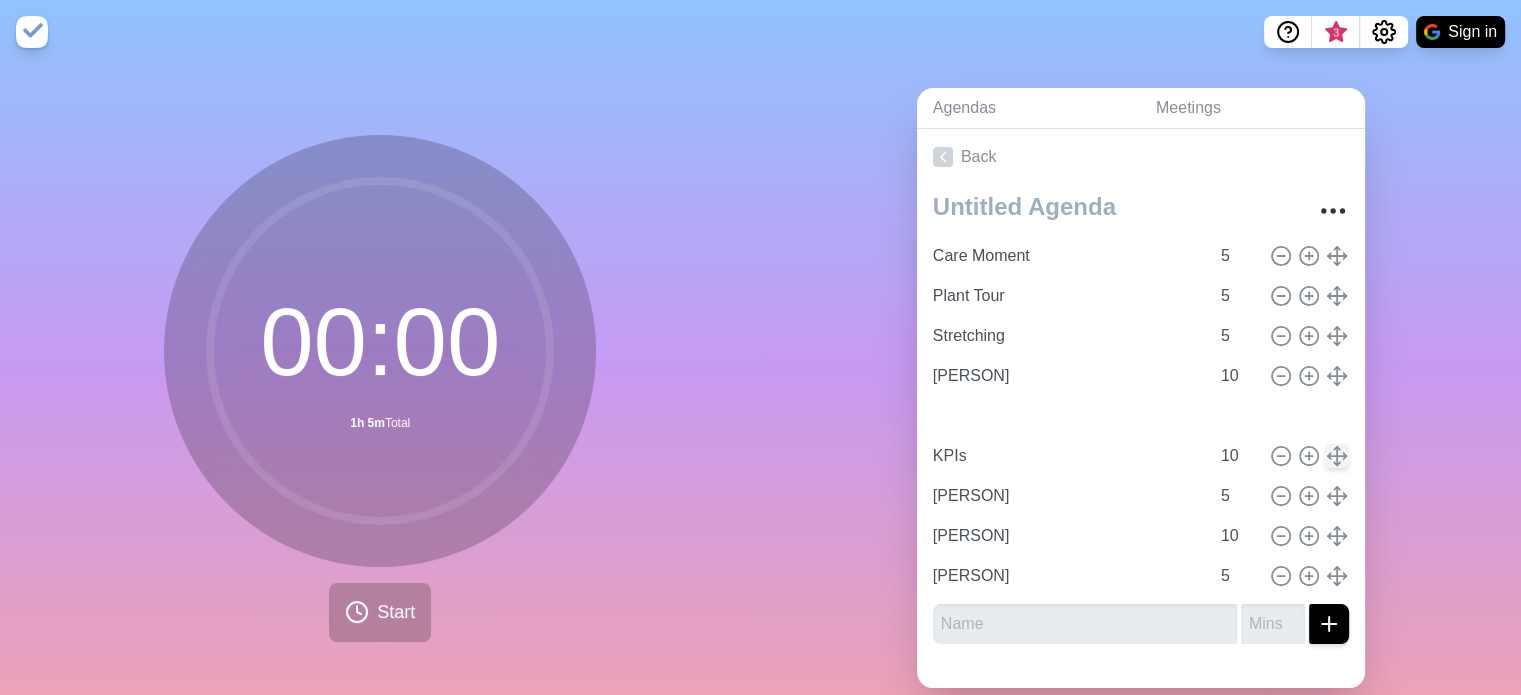 type on "[PERSON]" 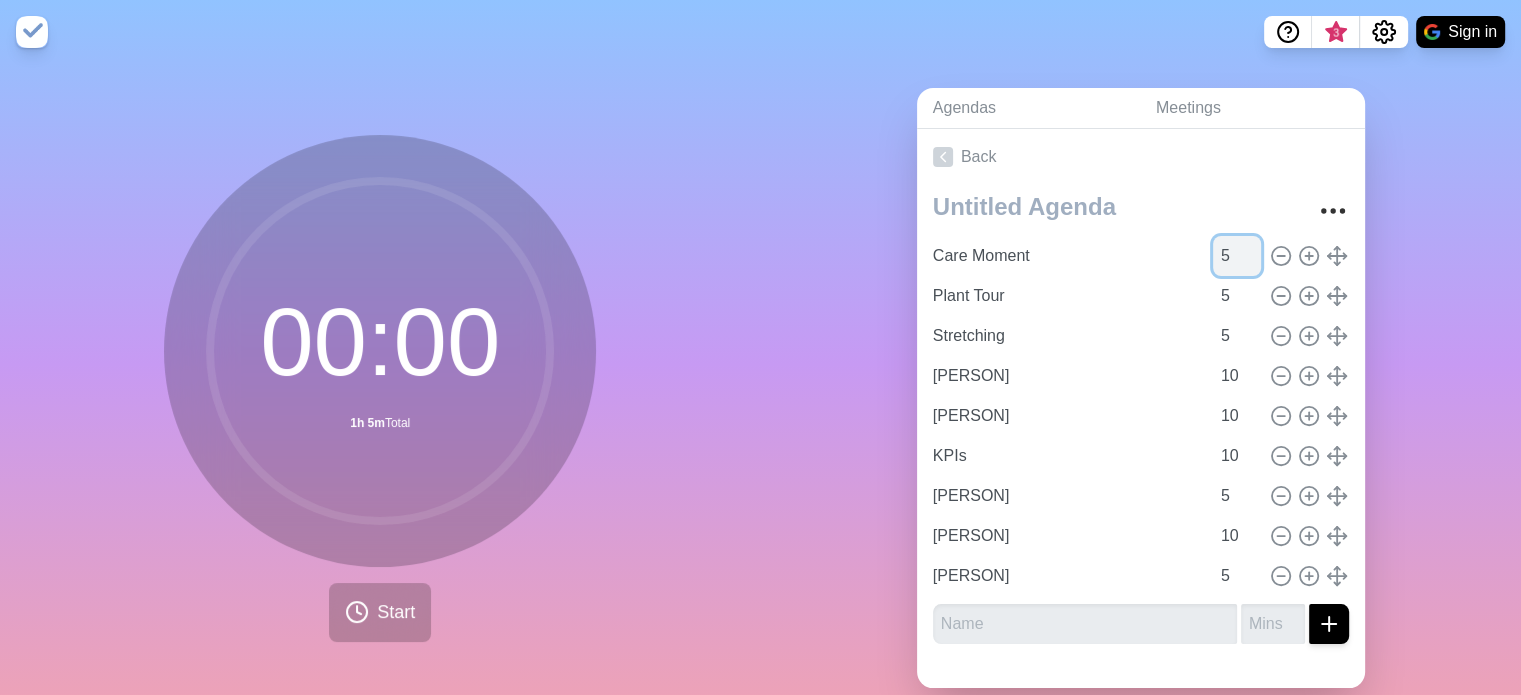 click on "5" at bounding box center [1237, 256] 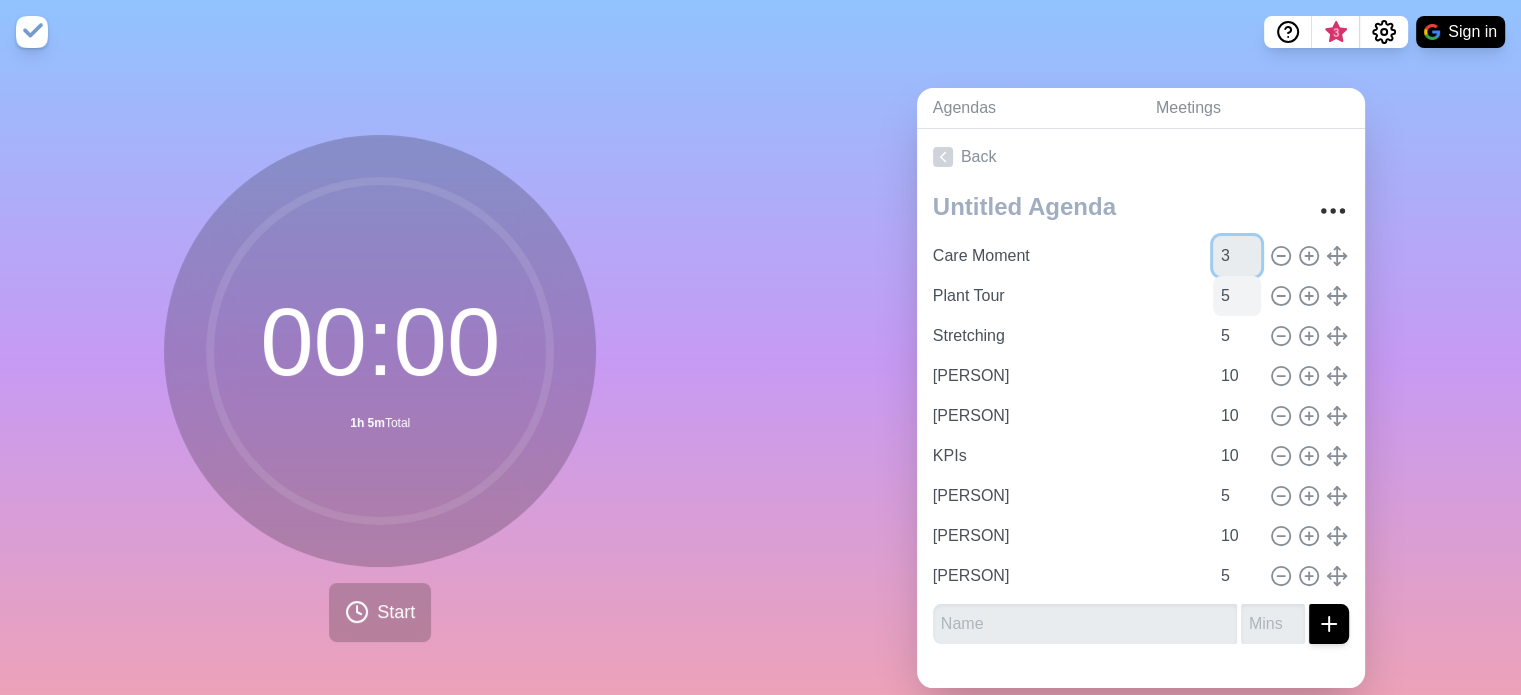 type on "3" 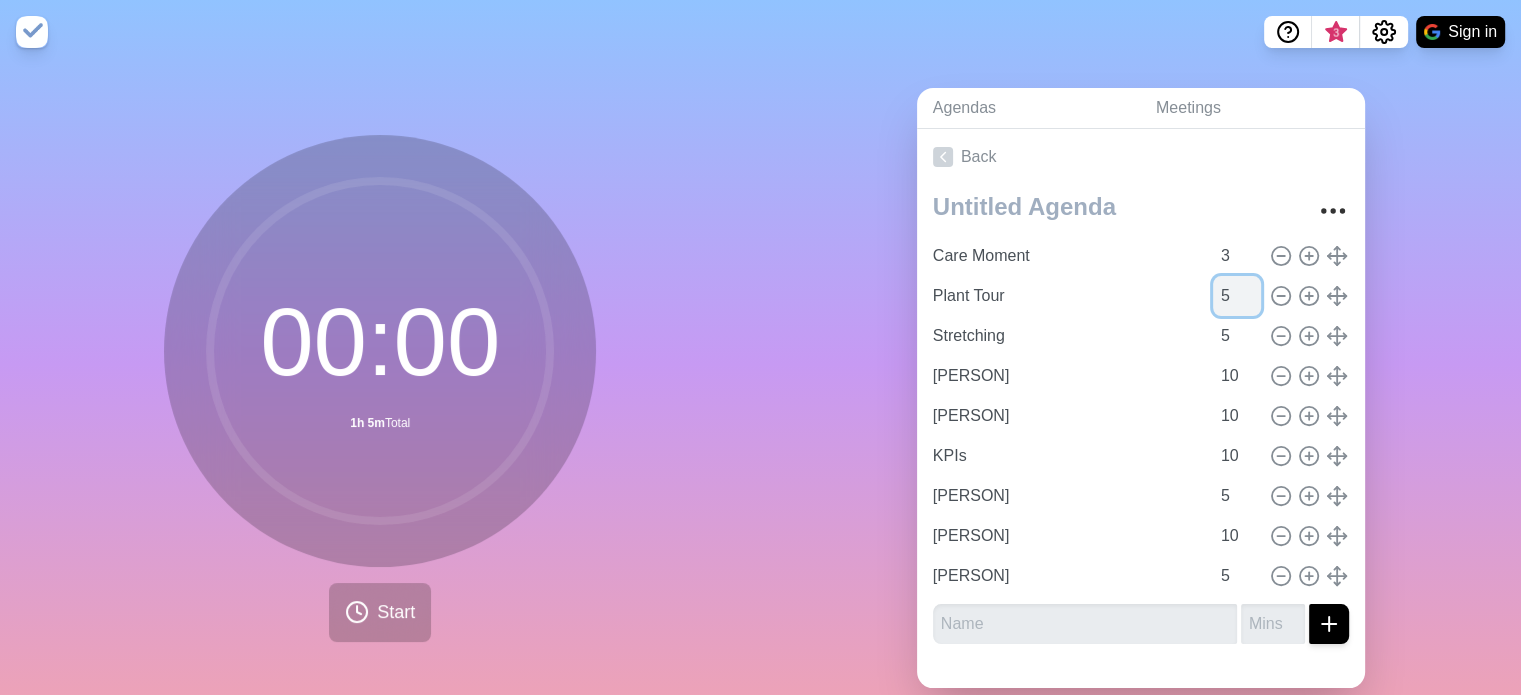 click on "5" at bounding box center [1237, 296] 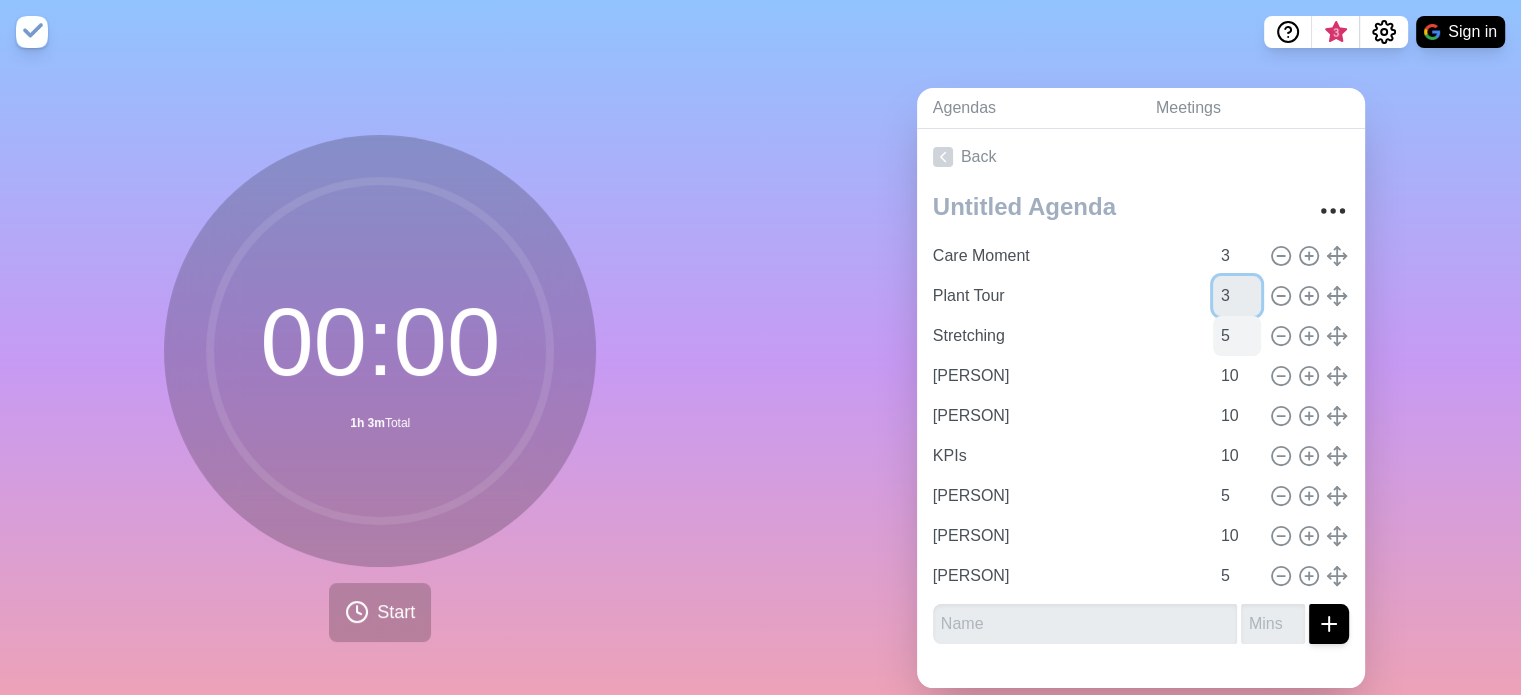 type on "3" 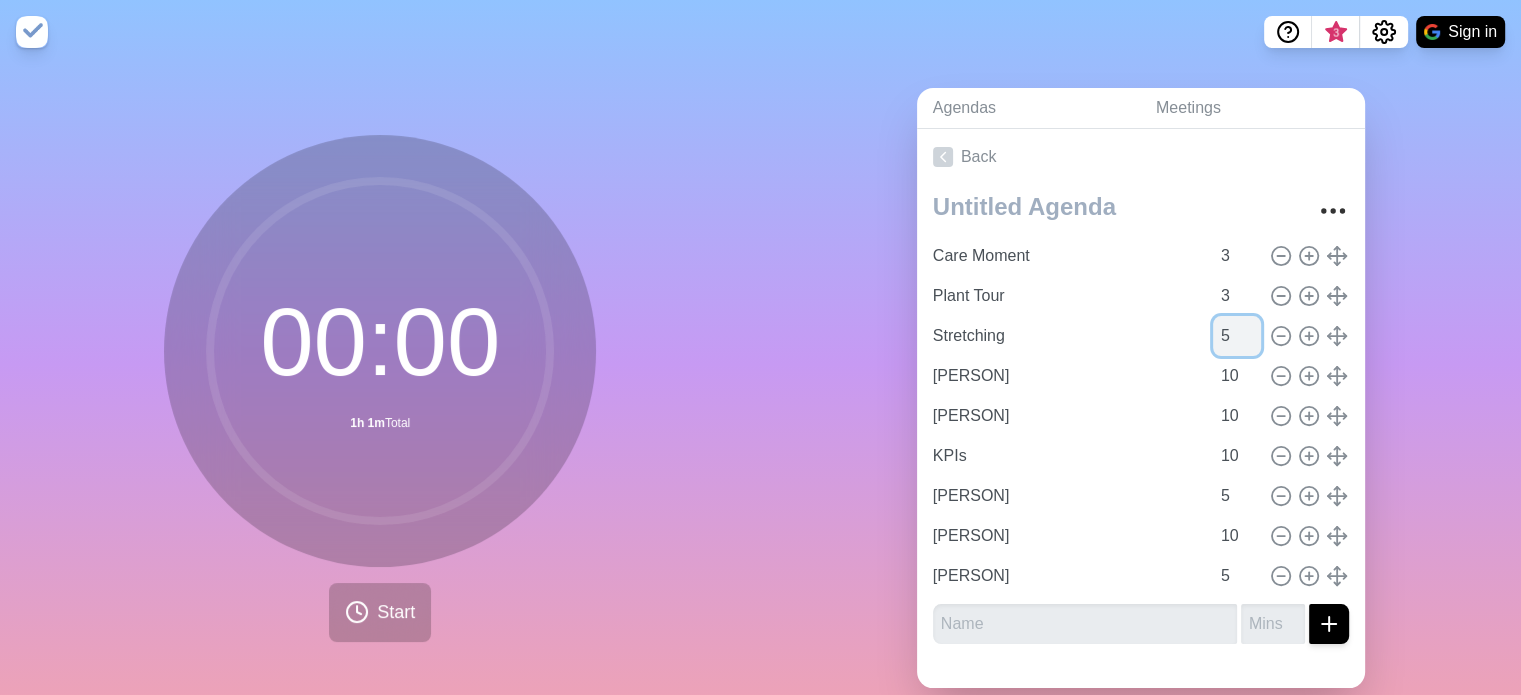 click on "5" at bounding box center (1237, 336) 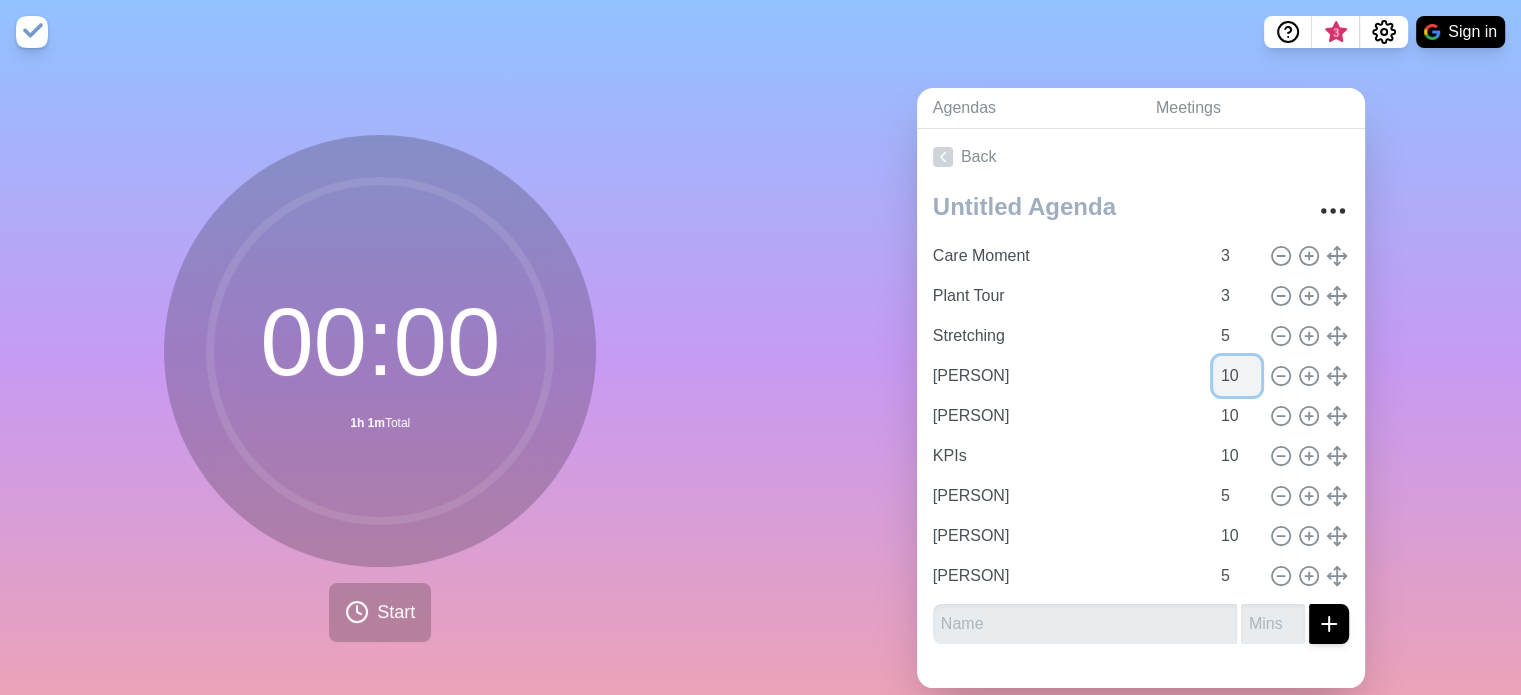 click on "10" at bounding box center [1237, 376] 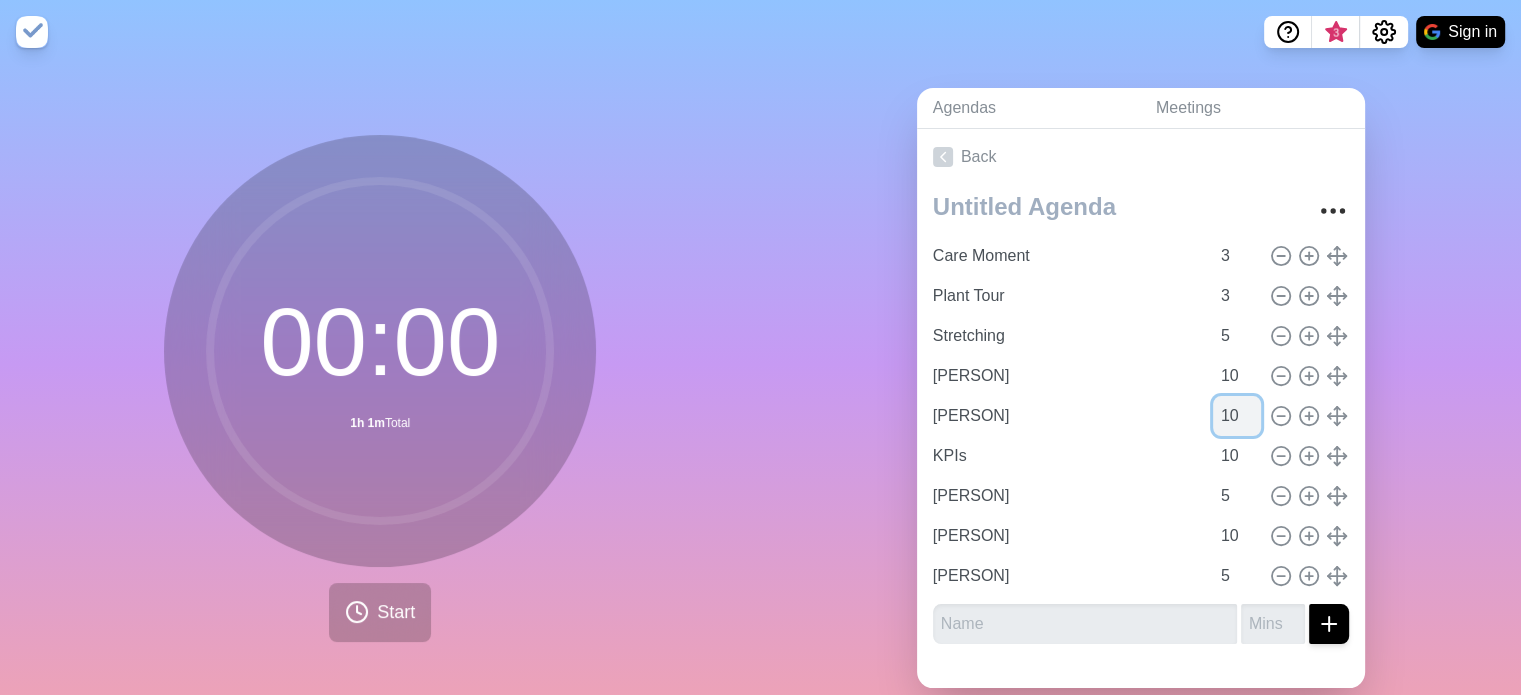 click on "10" at bounding box center (1237, 416) 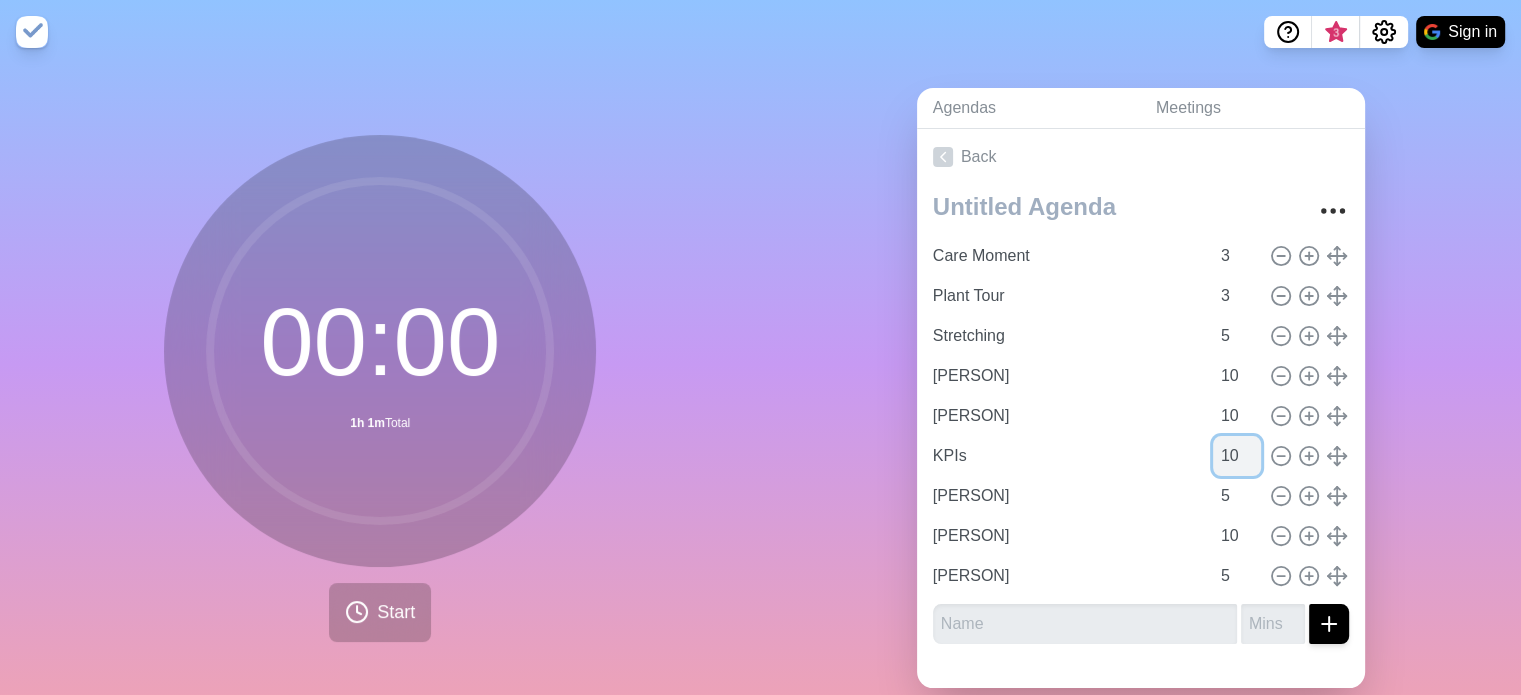 click on "10" at bounding box center (1237, 456) 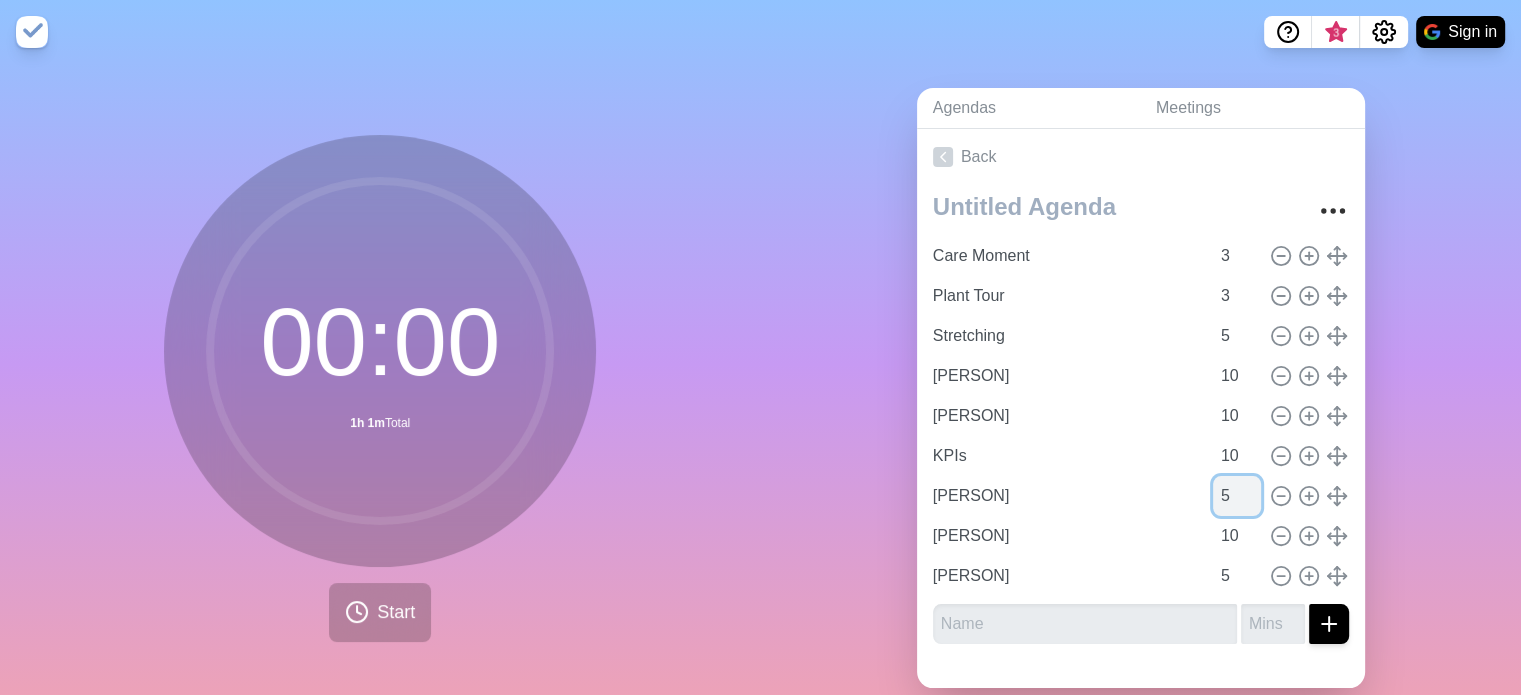 click on "5" at bounding box center (1237, 496) 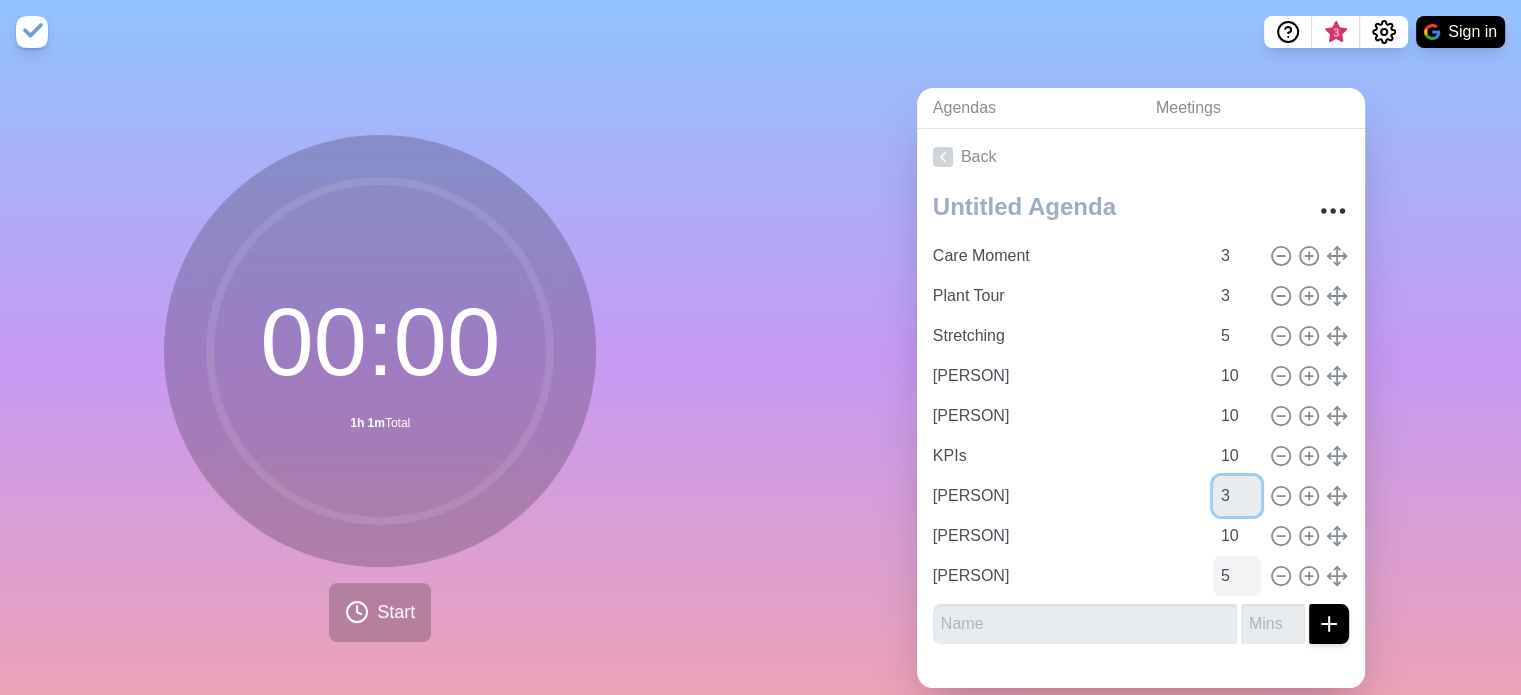 type on "3" 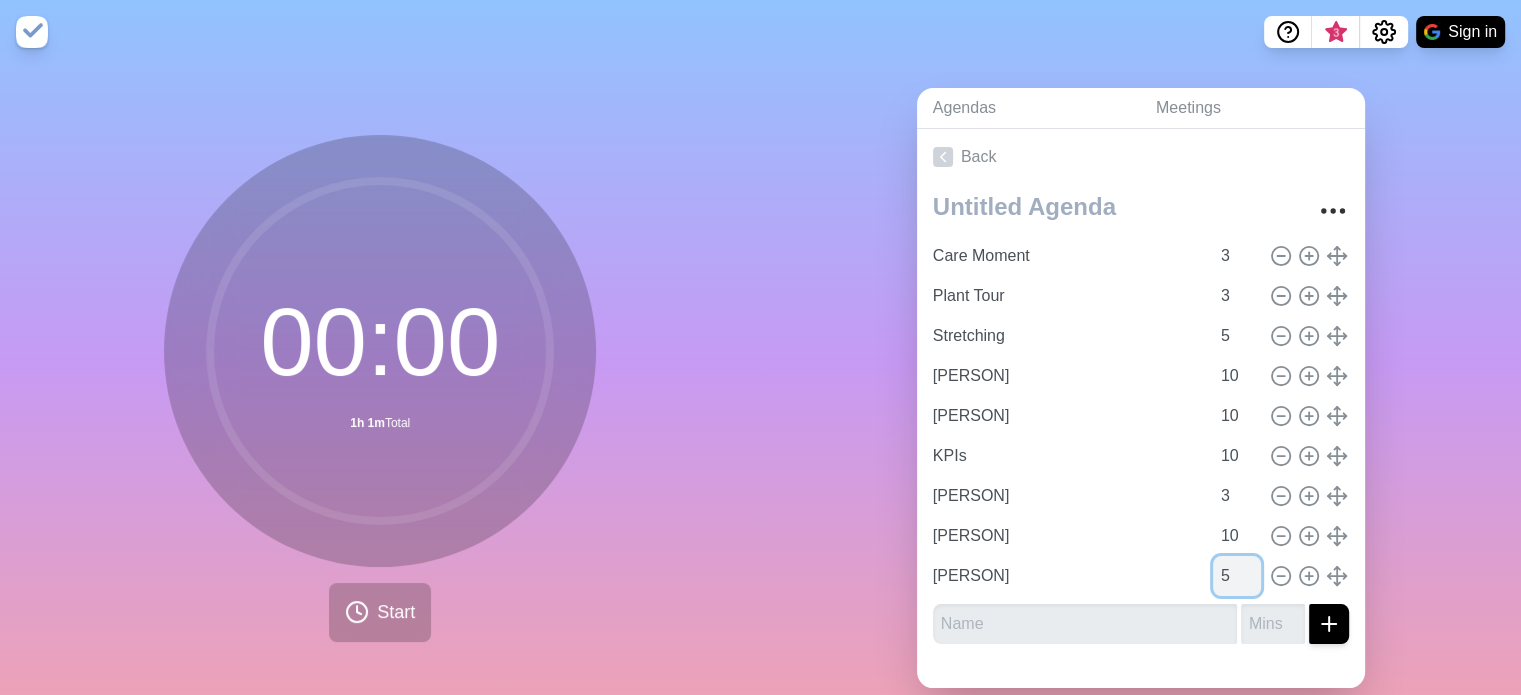 click on "5" at bounding box center (1237, 576) 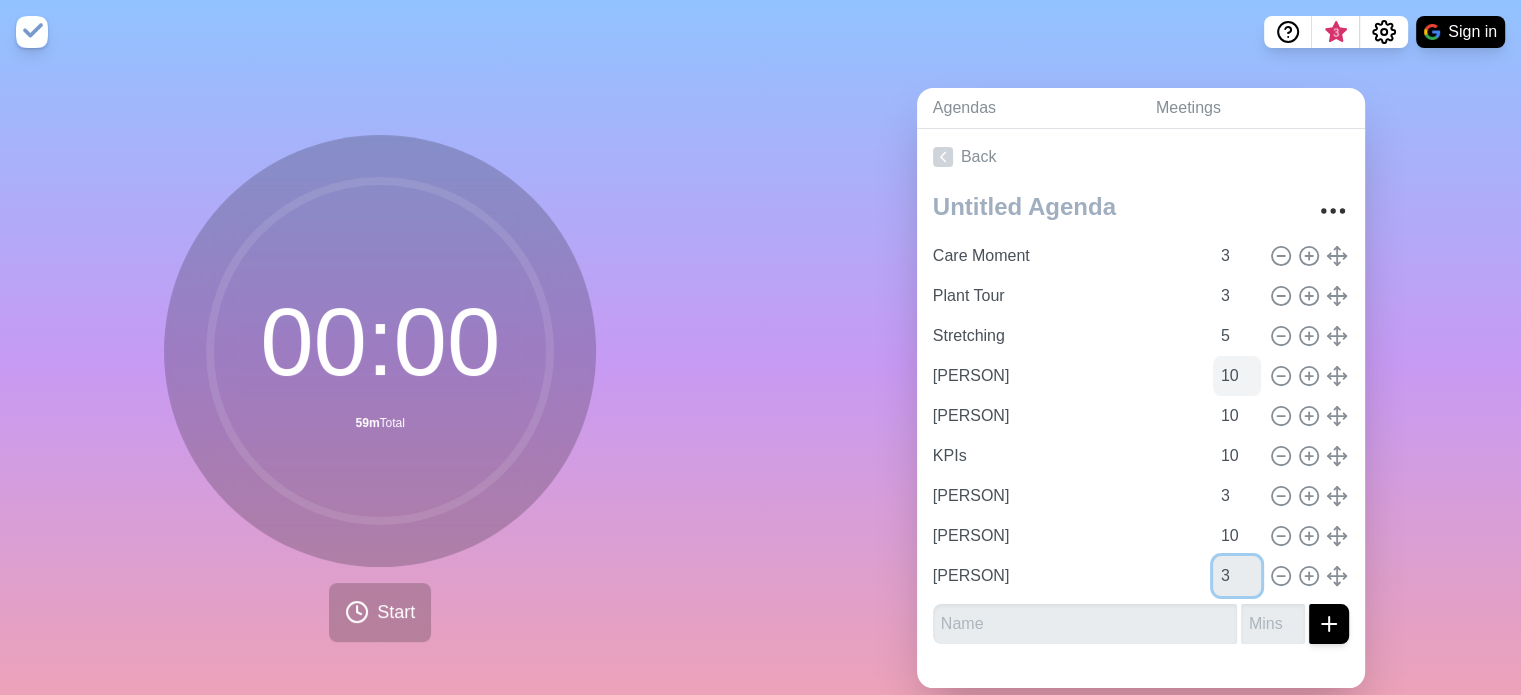 type on "3" 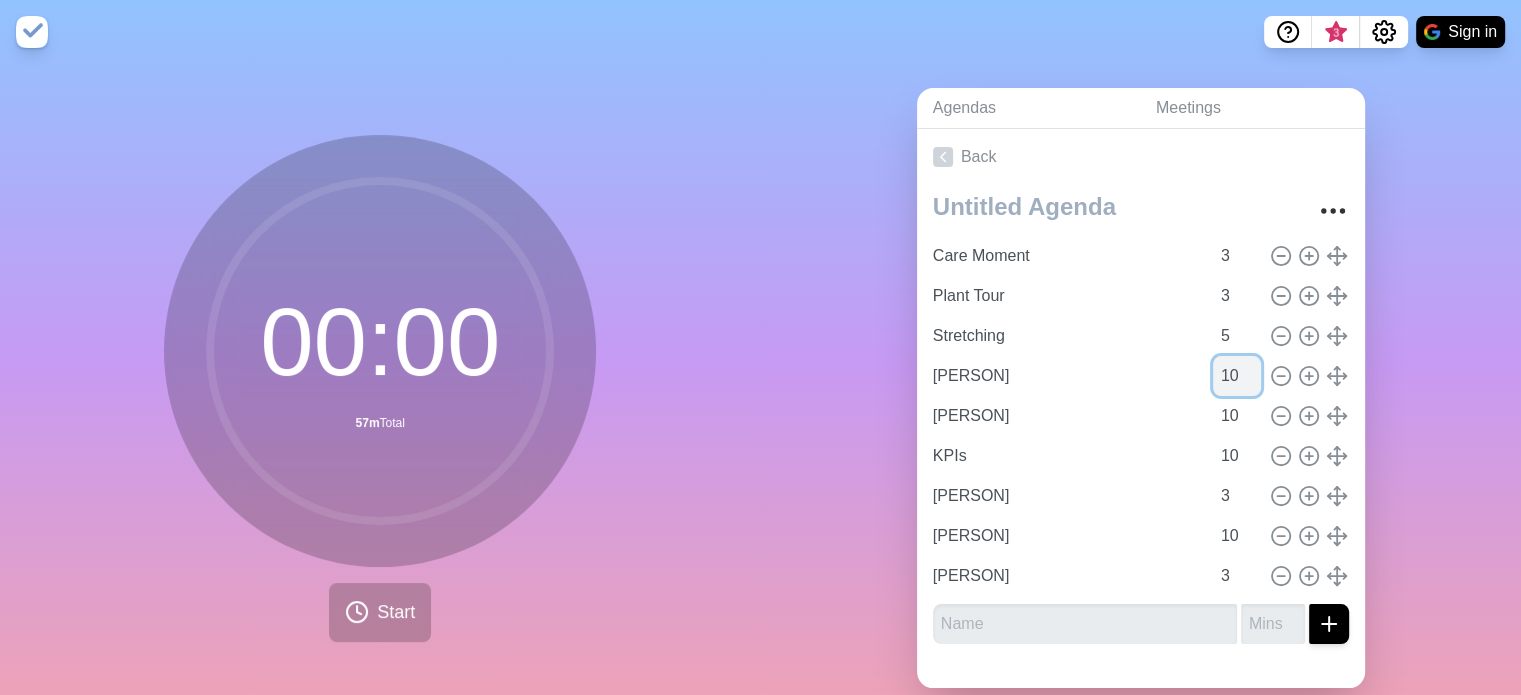 drag, startPoint x: 1212, startPoint y: 375, endPoint x: 1194, endPoint y: 376, distance: 18.027756 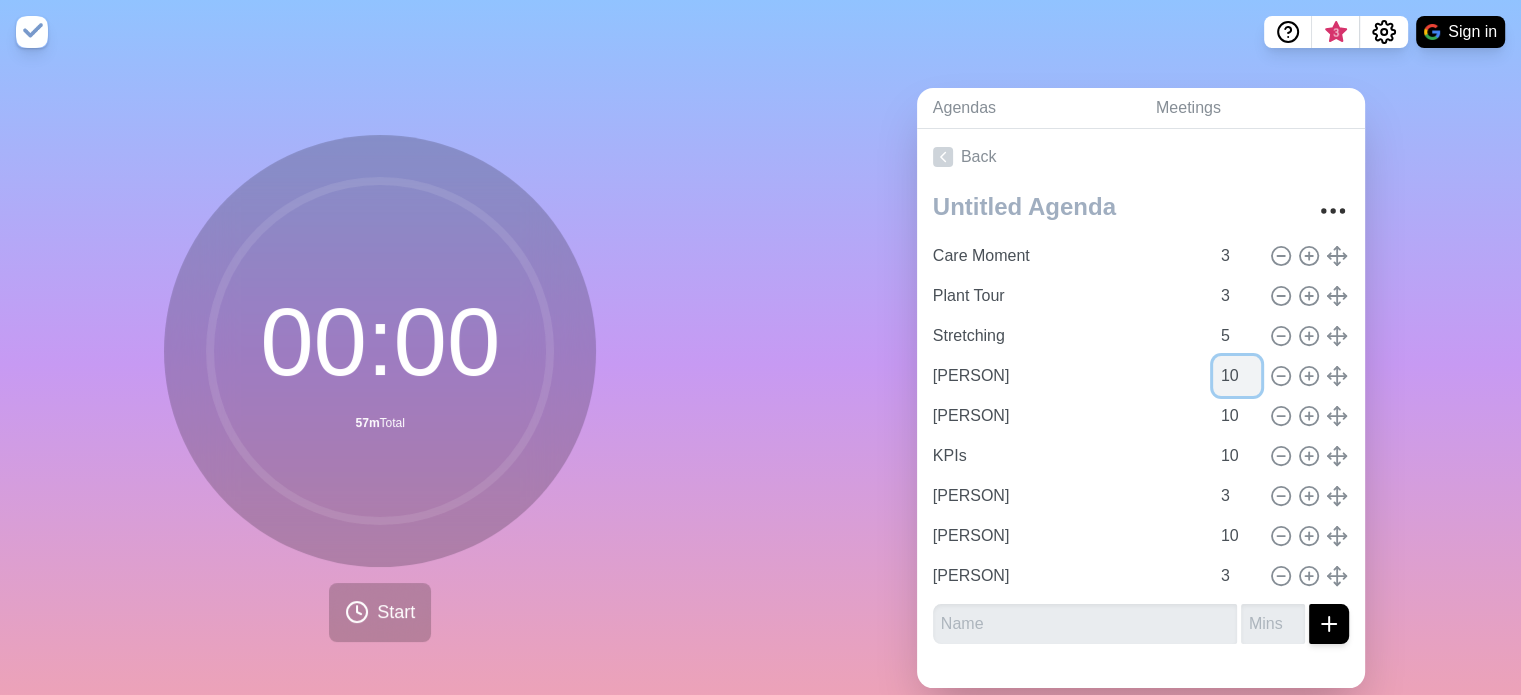 click on "10" at bounding box center [1237, 376] 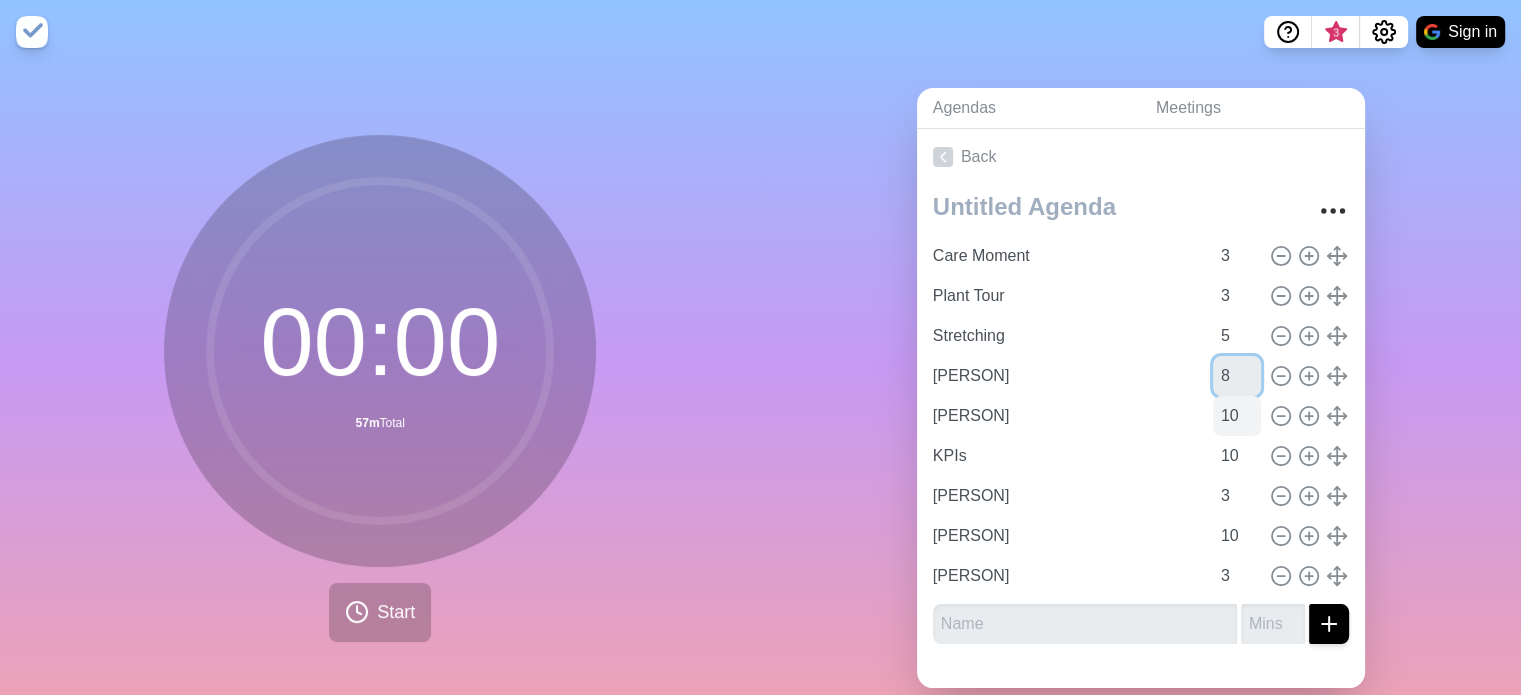 type on "8" 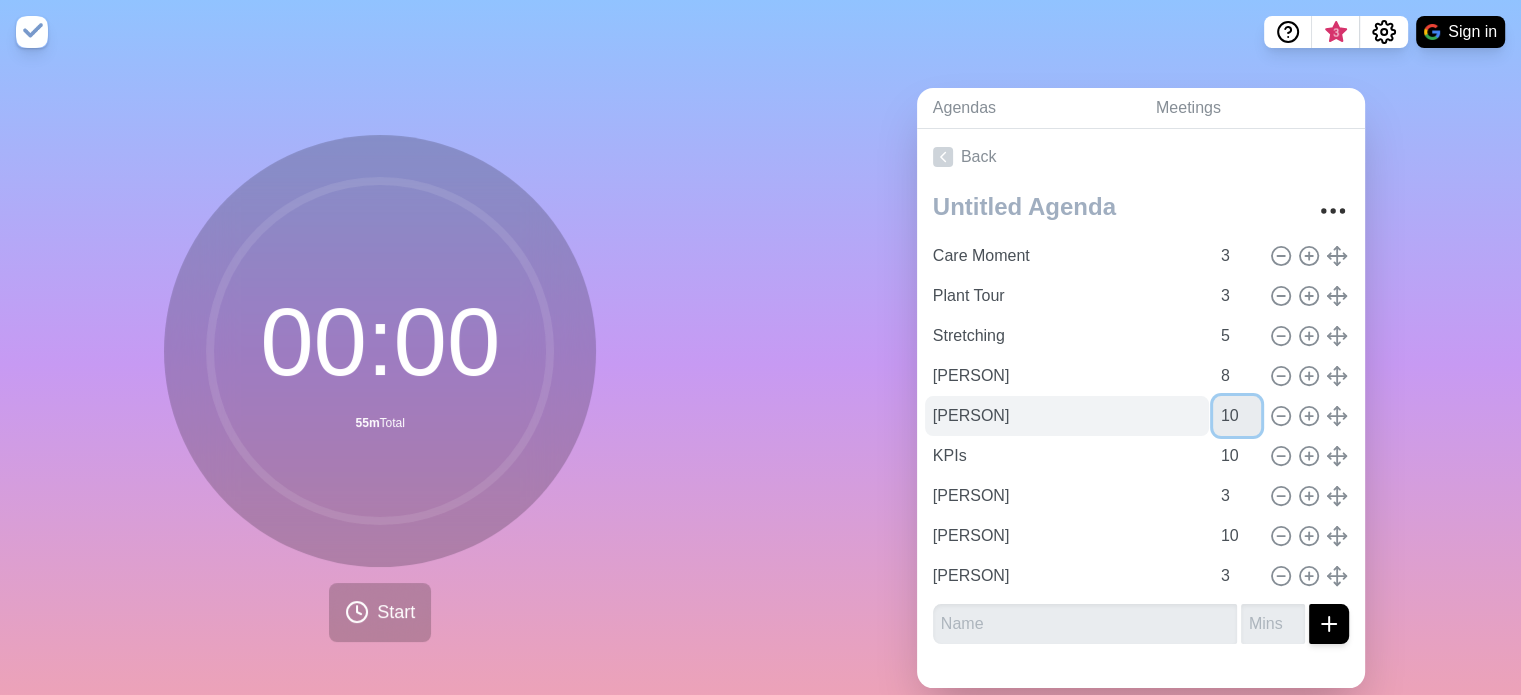 drag, startPoint x: 1220, startPoint y: 407, endPoint x: 1169, endPoint y: 411, distance: 51.156624 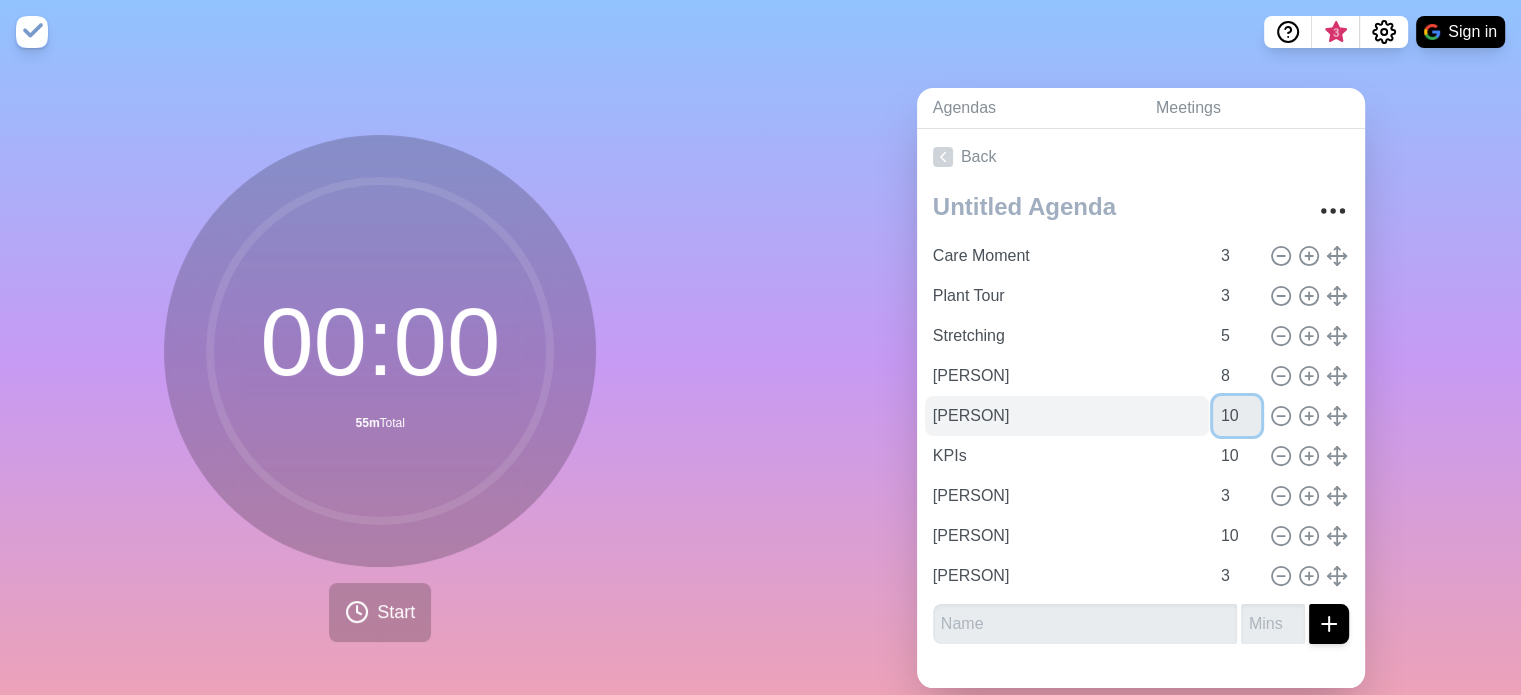 click on "[PERSON]   10" at bounding box center (1141, 416) 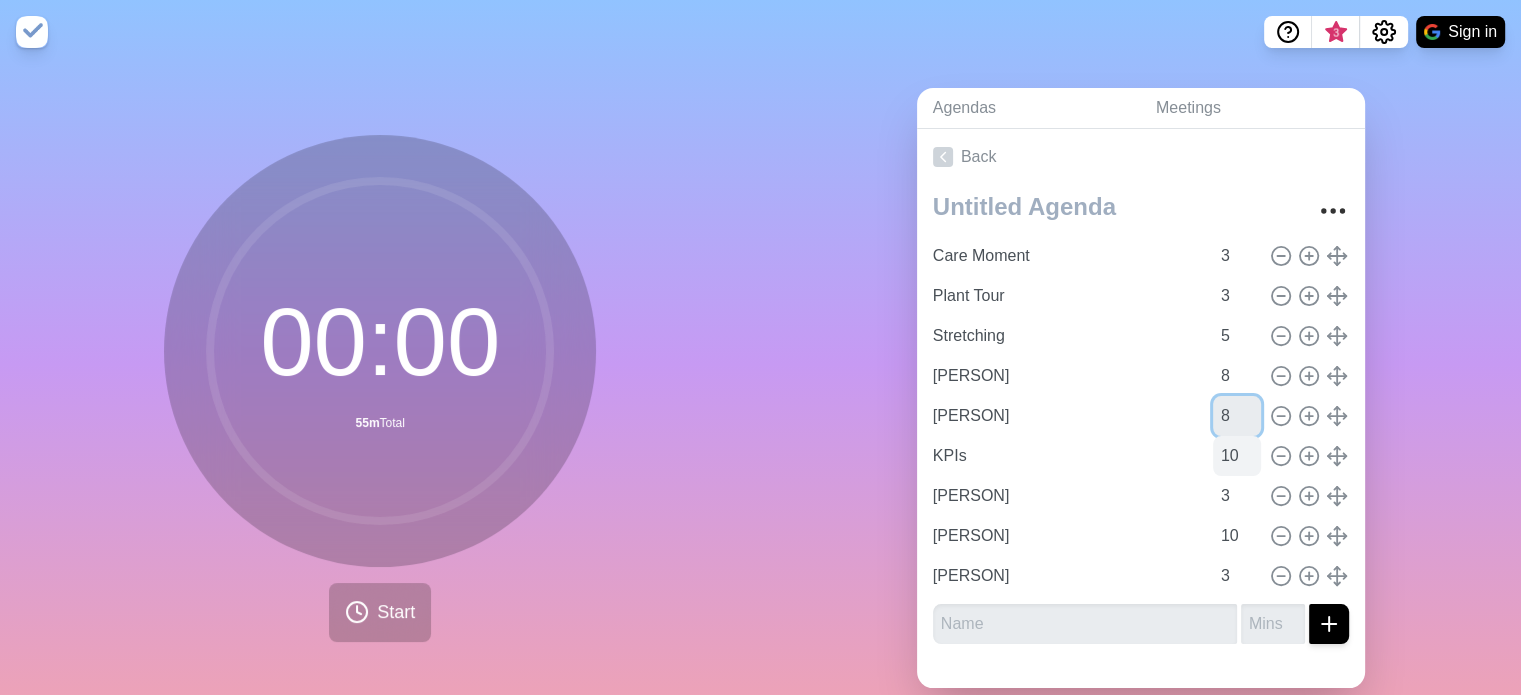 type on "8" 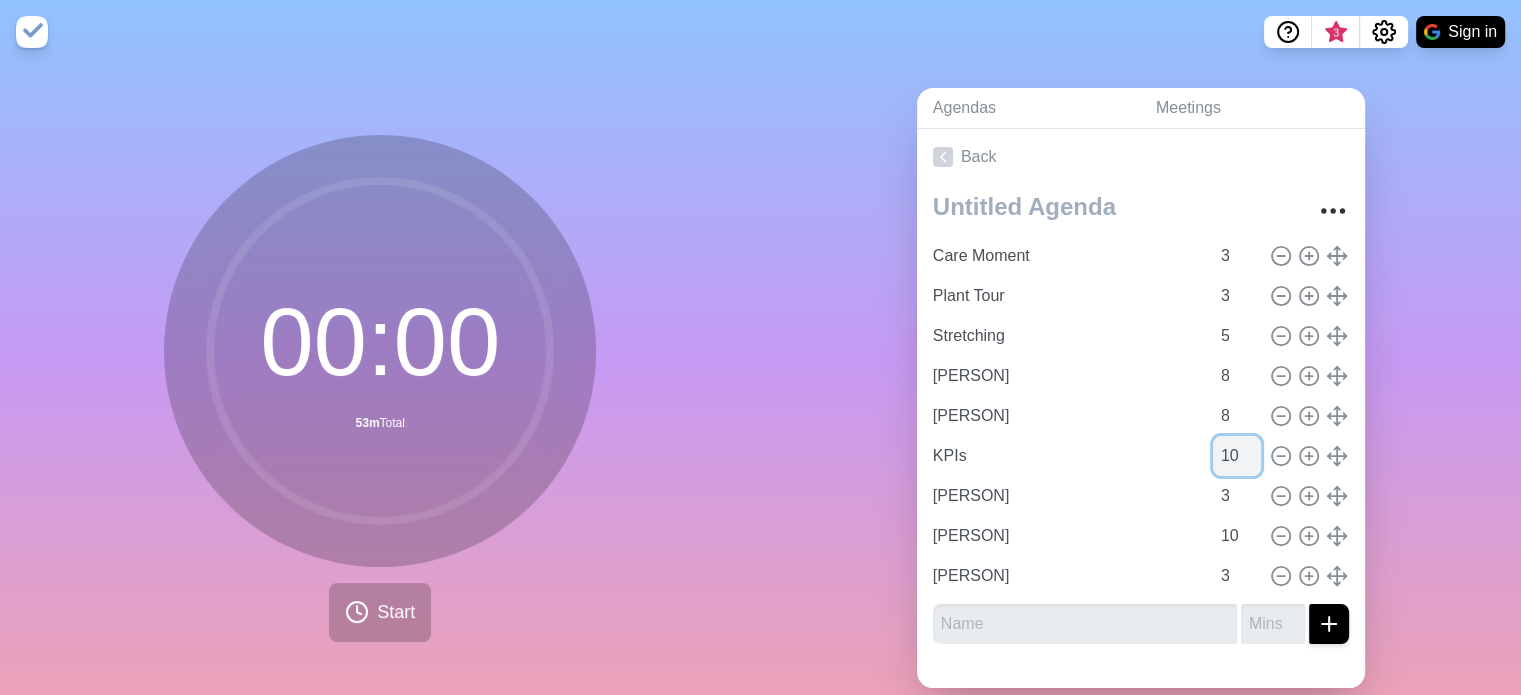 click on "10" at bounding box center (1237, 456) 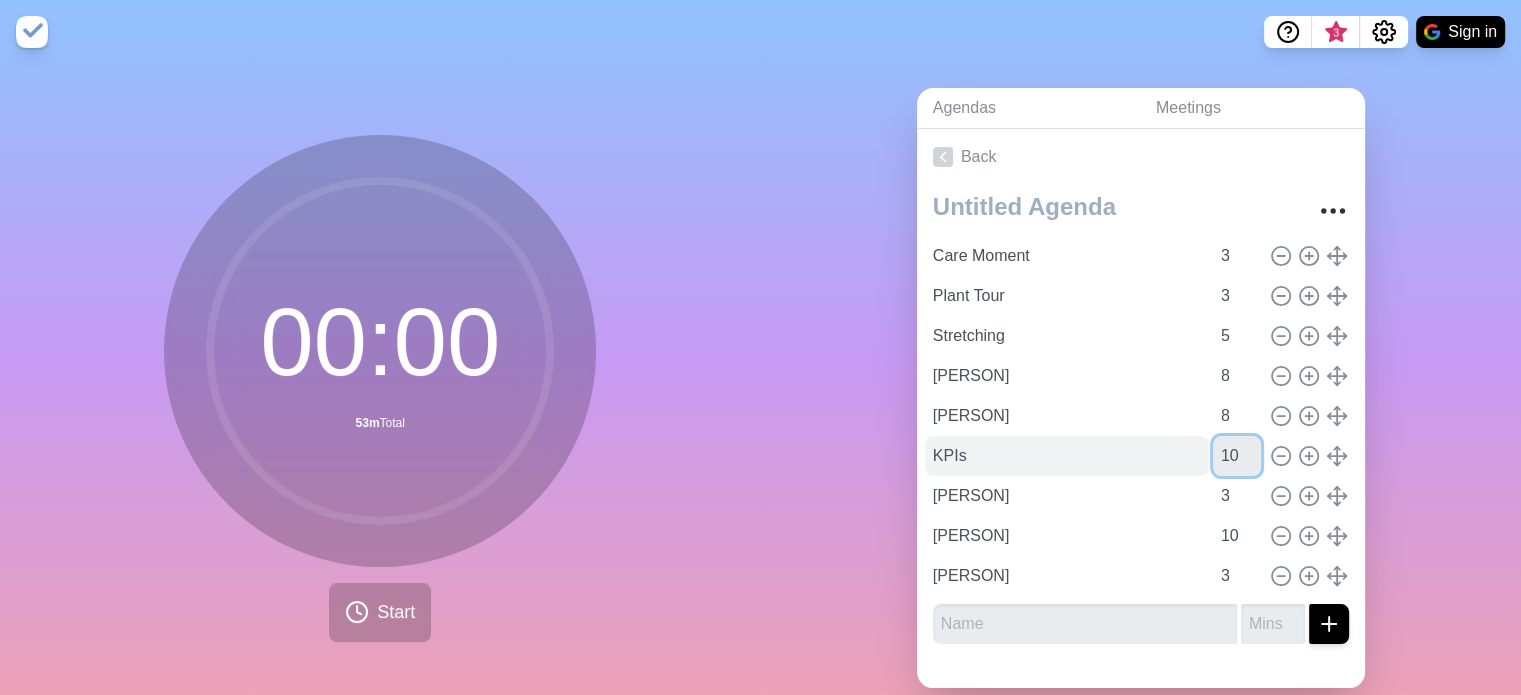 drag, startPoint x: 1219, startPoint y: 456, endPoint x: 1180, endPoint y: 461, distance: 39.319206 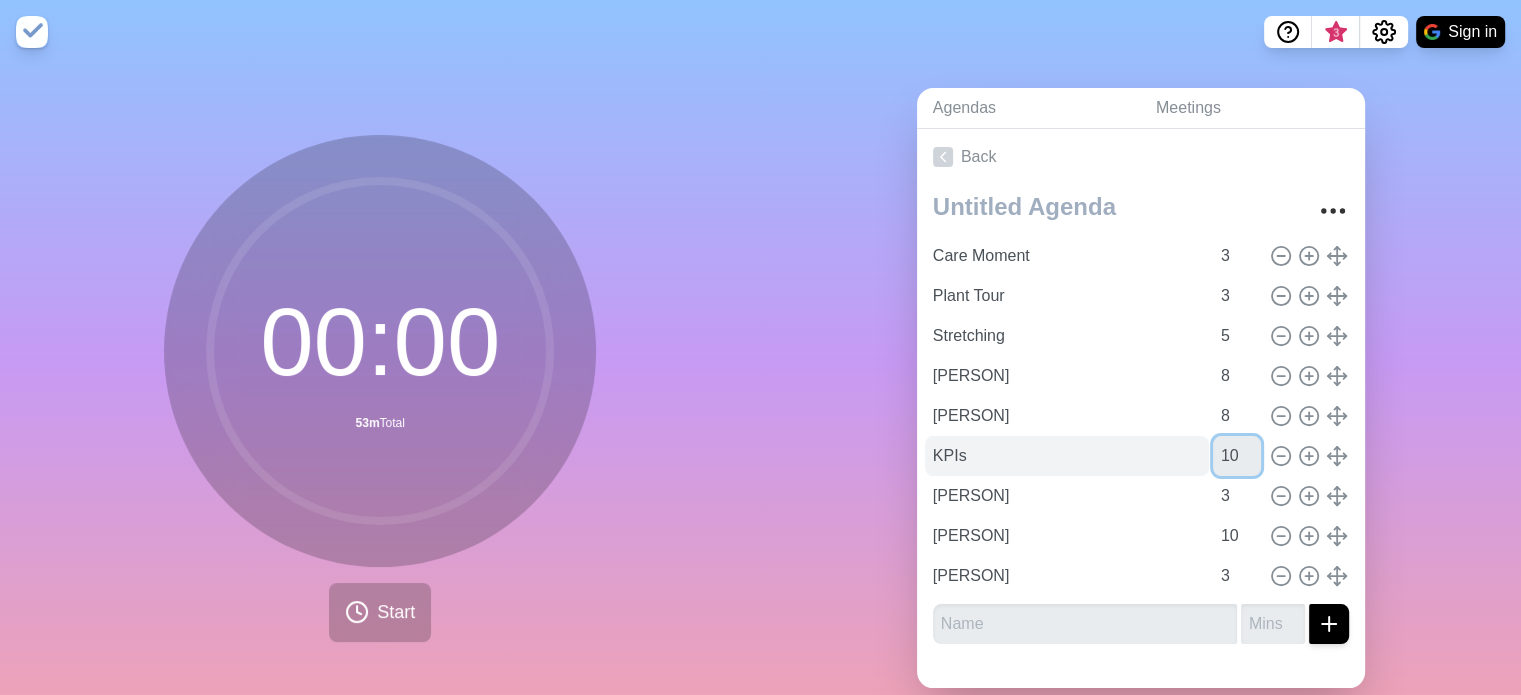 click on "KPIs   10" at bounding box center [1141, 456] 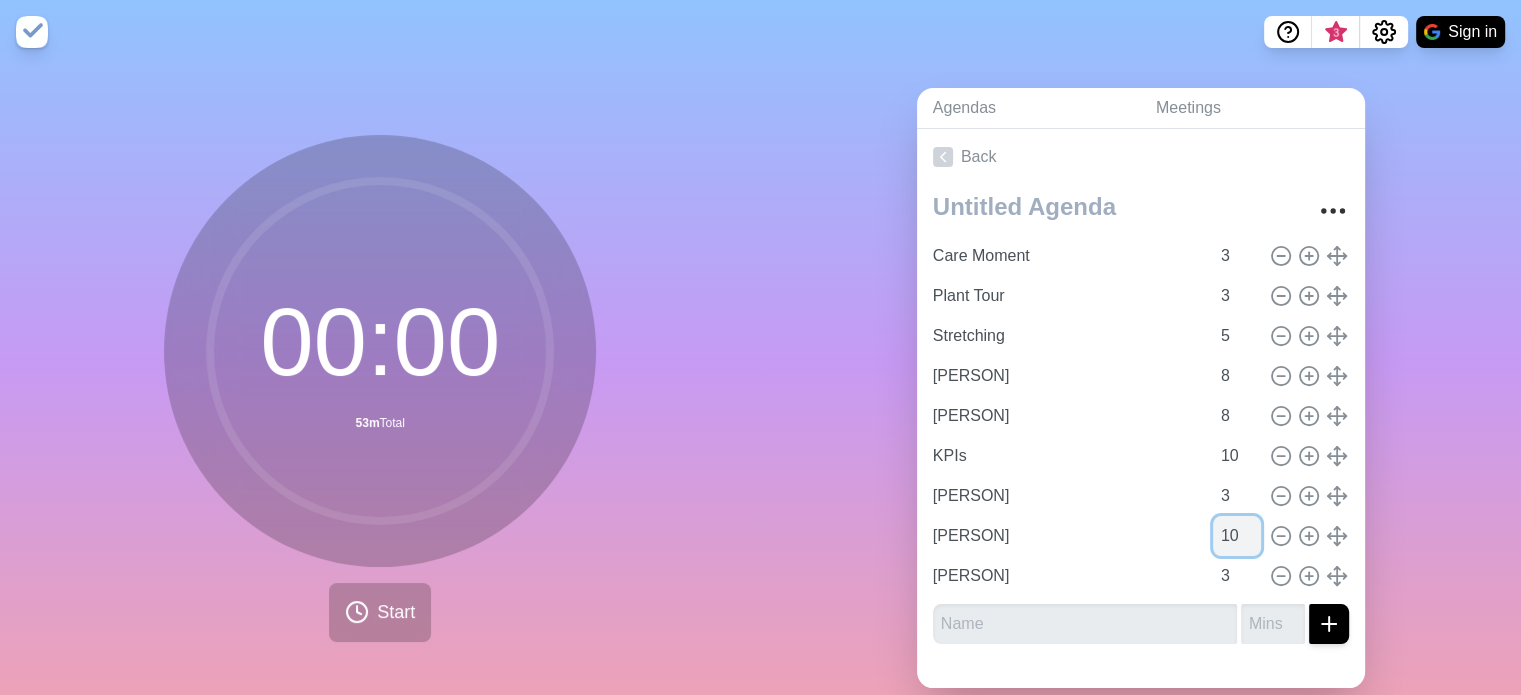 click on "10" at bounding box center [1237, 536] 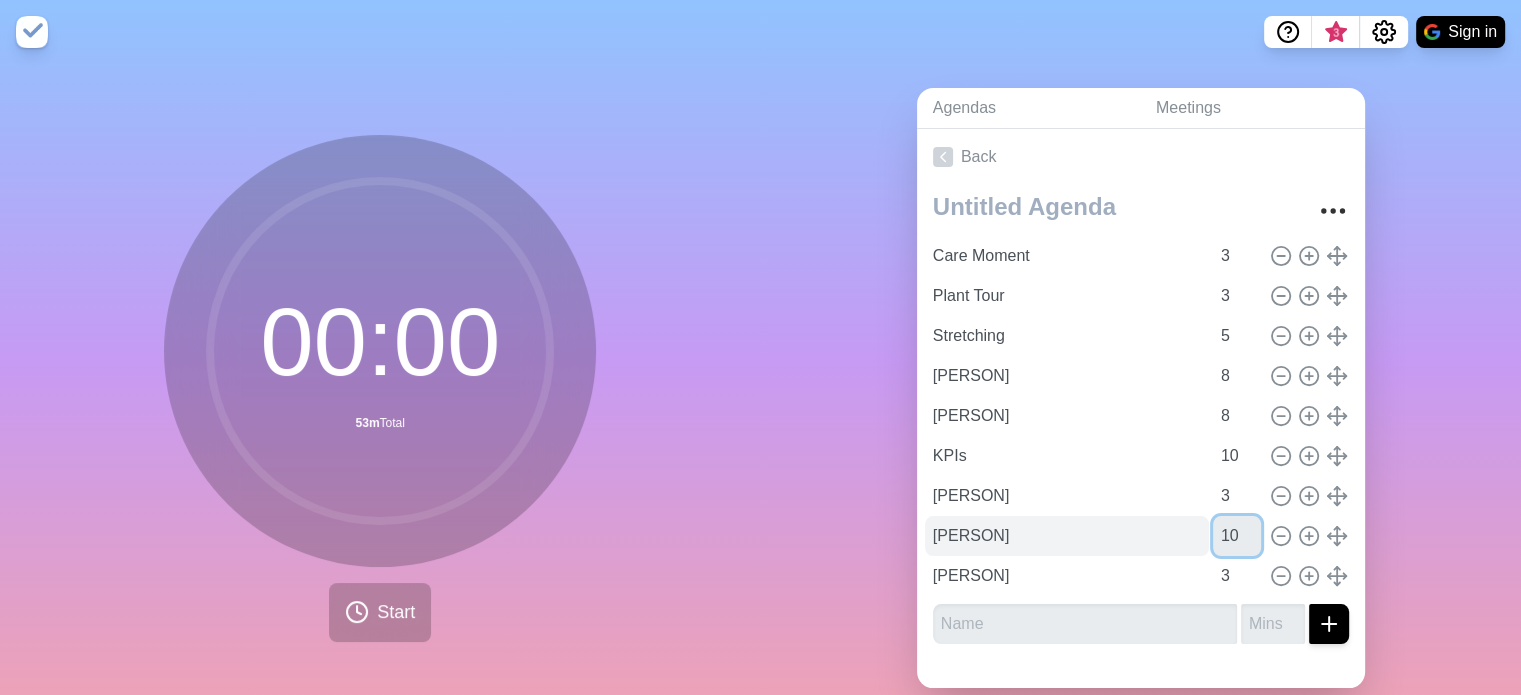 drag, startPoint x: 1219, startPoint y: 533, endPoint x: 1158, endPoint y: 539, distance: 61.294373 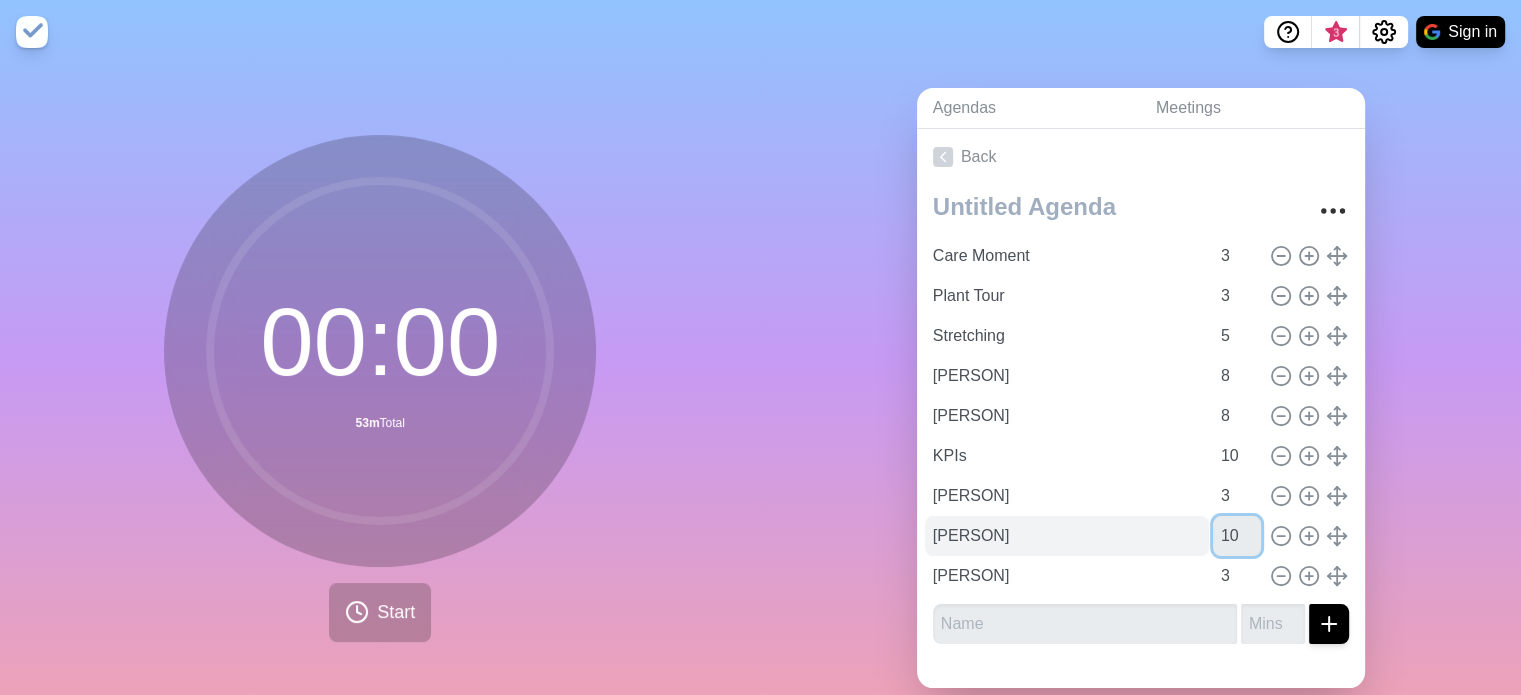 click on "[PERSON]   10" at bounding box center [1141, 536] 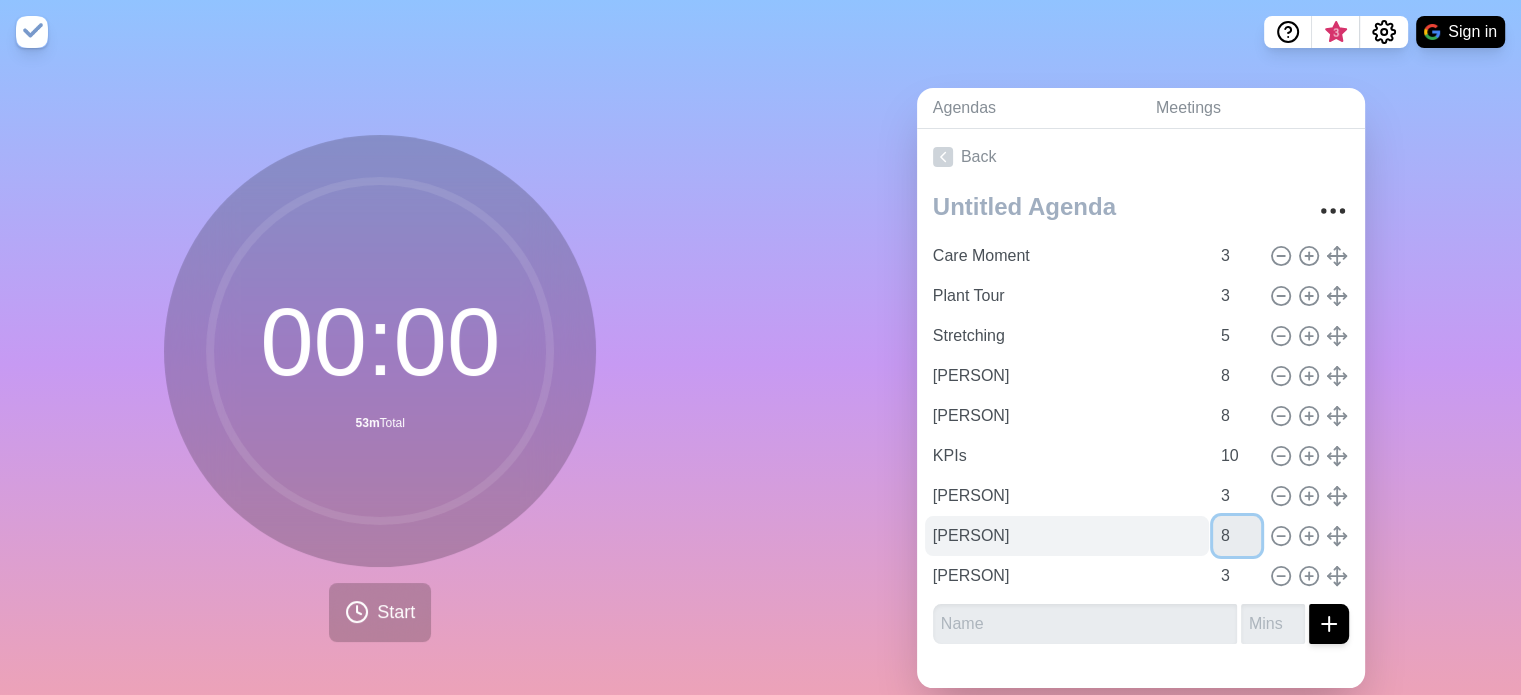 type on "8" 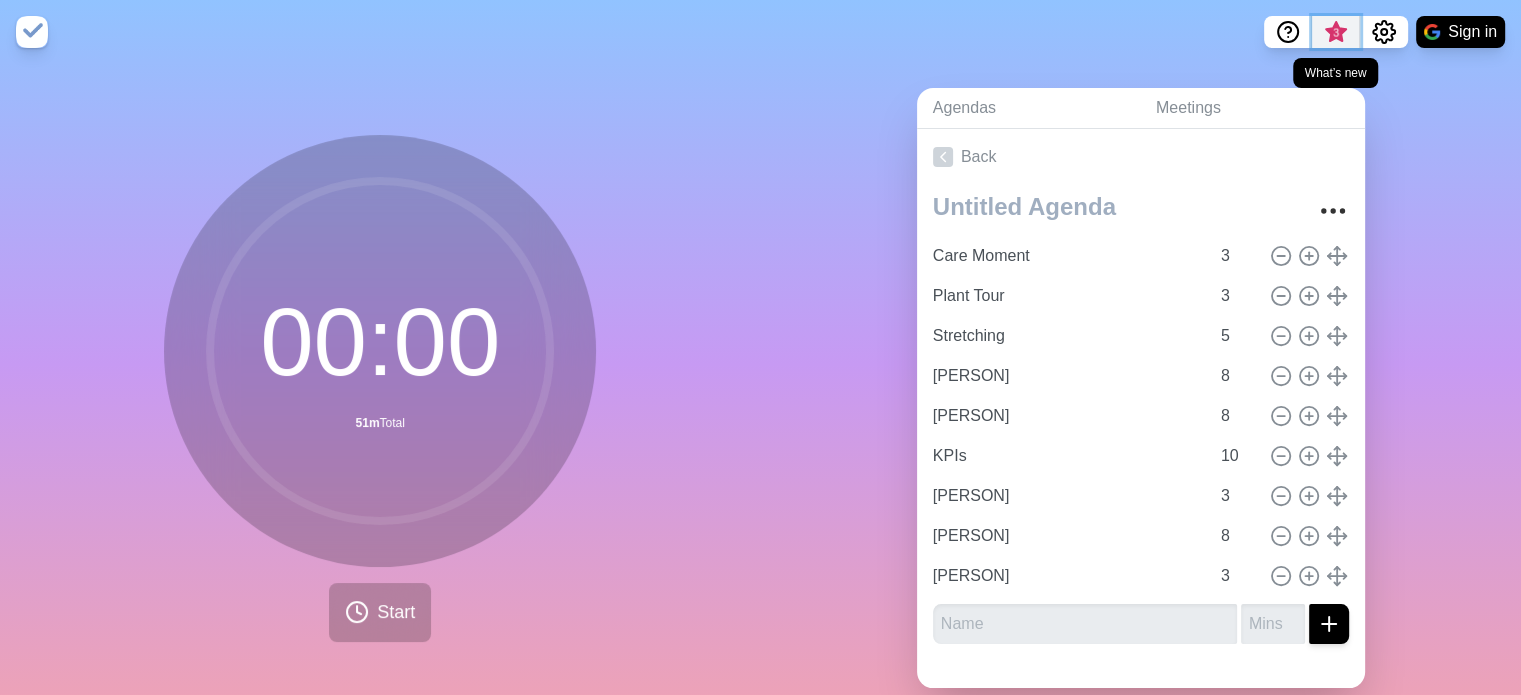 click on "3" at bounding box center (1336, 33) 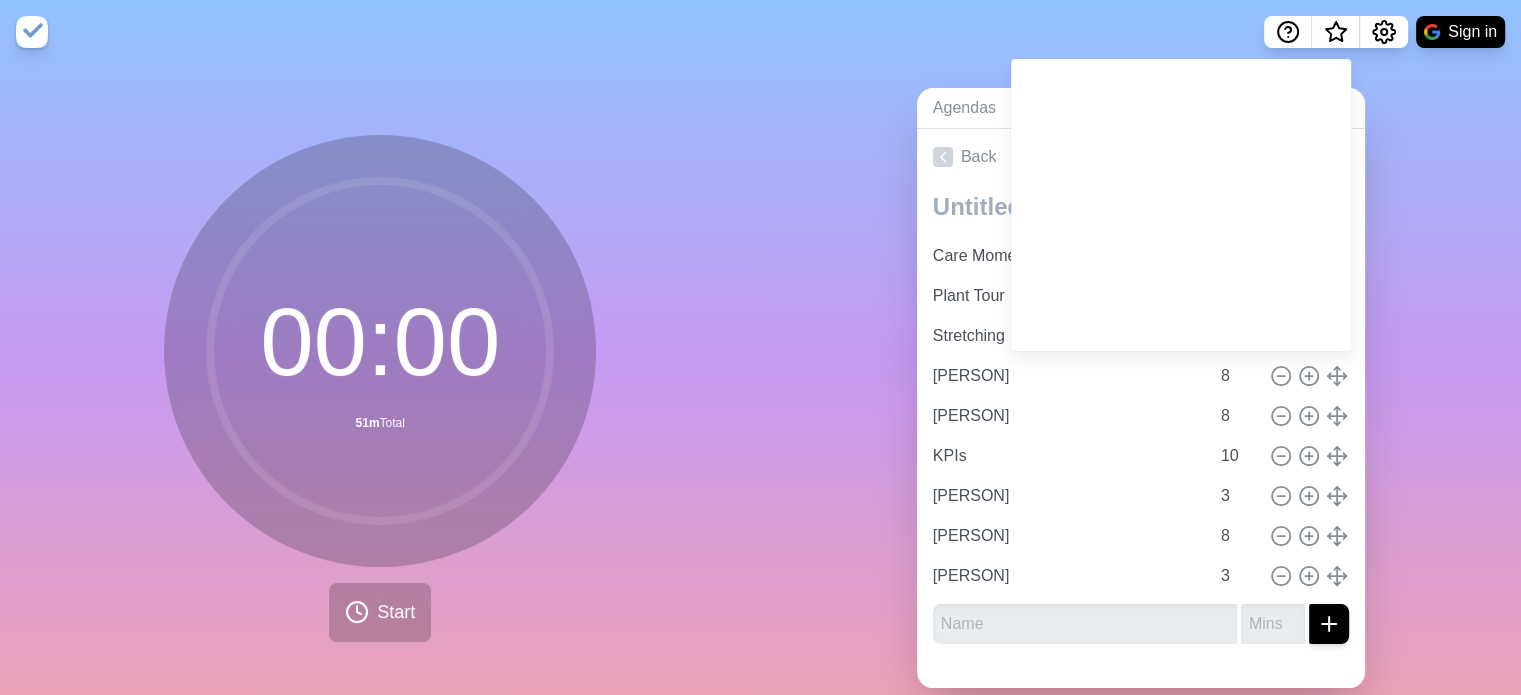 click on "Sign in" at bounding box center (760, 32) 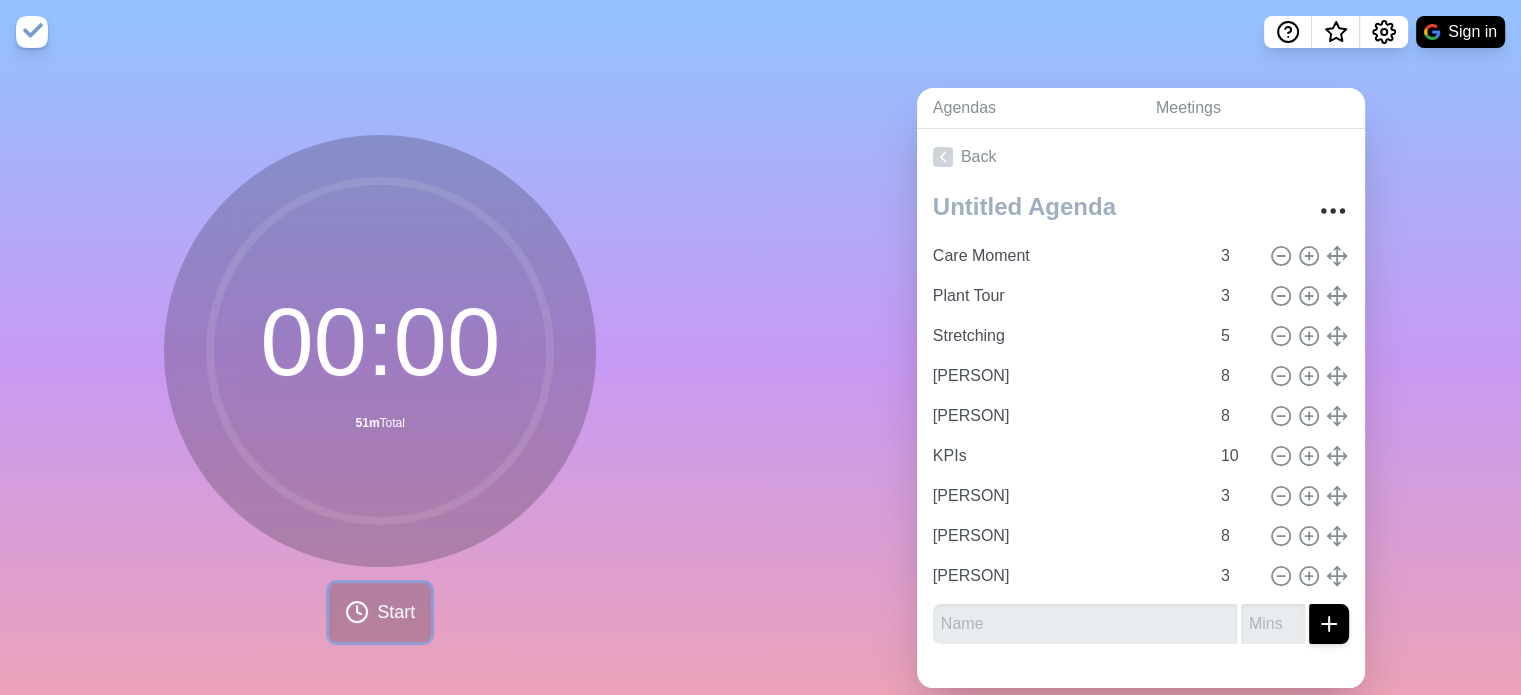 click on "Start" at bounding box center (380, 612) 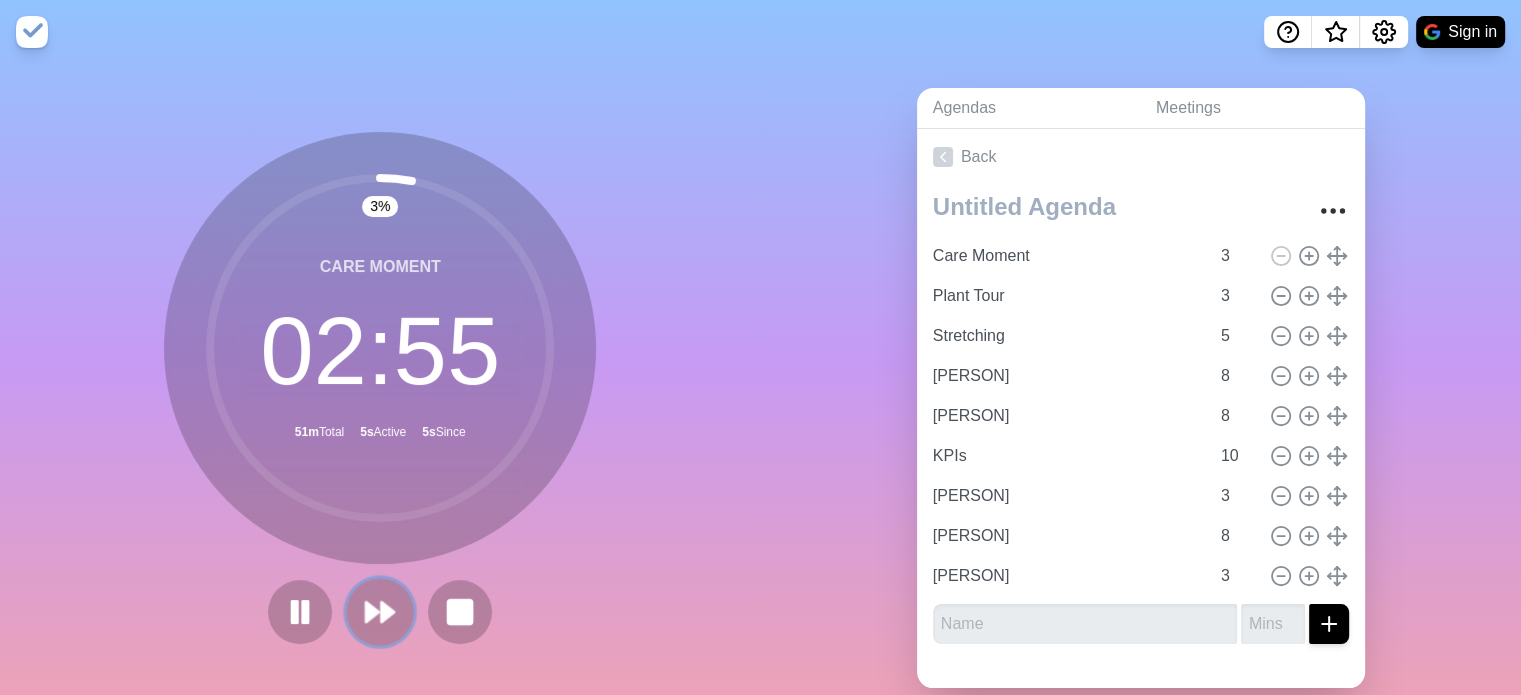 click 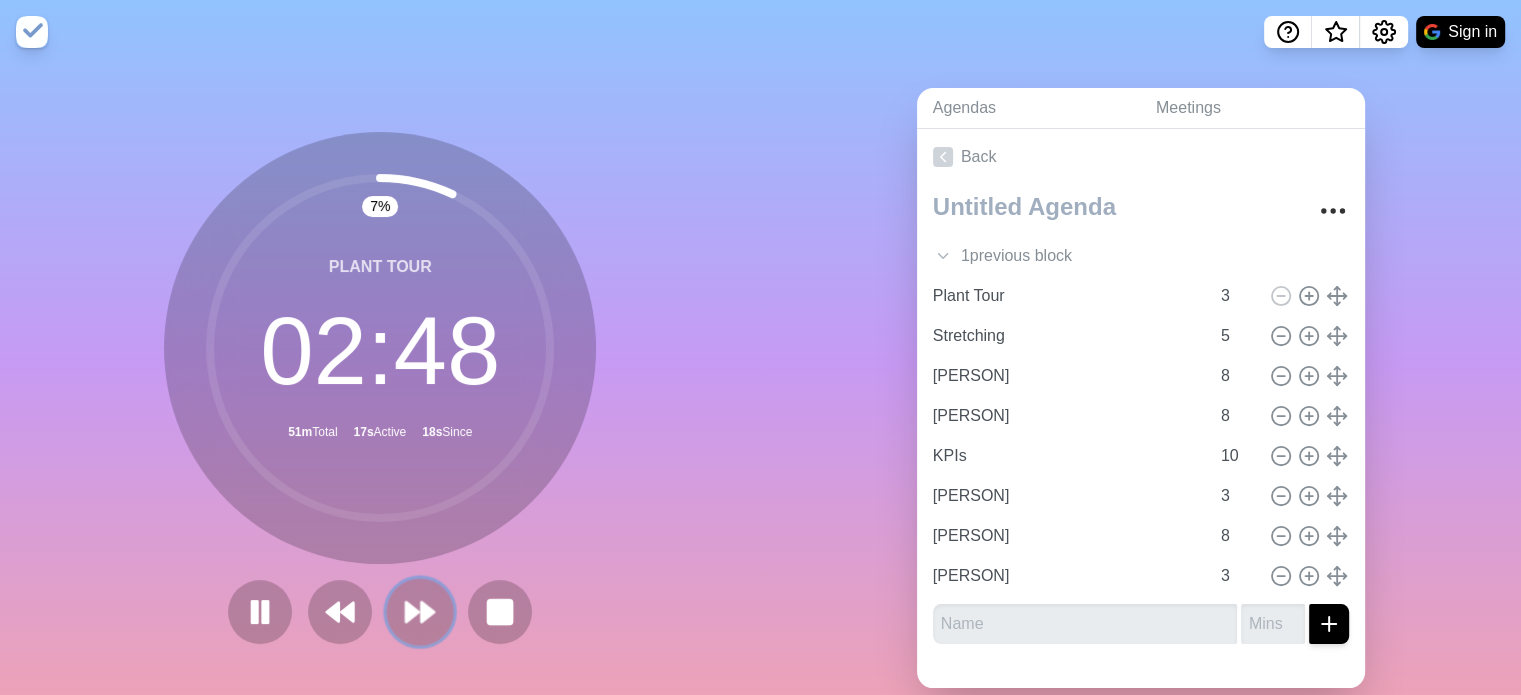 click 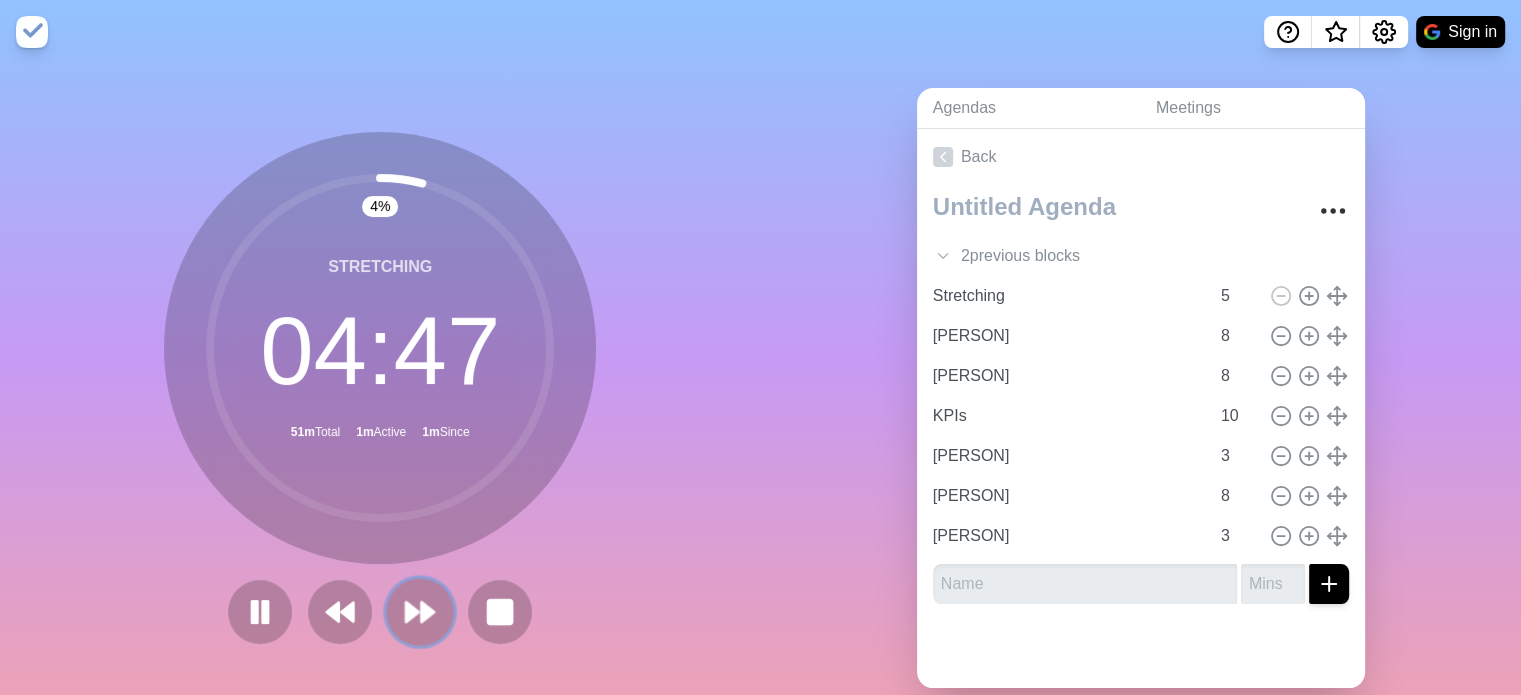 click 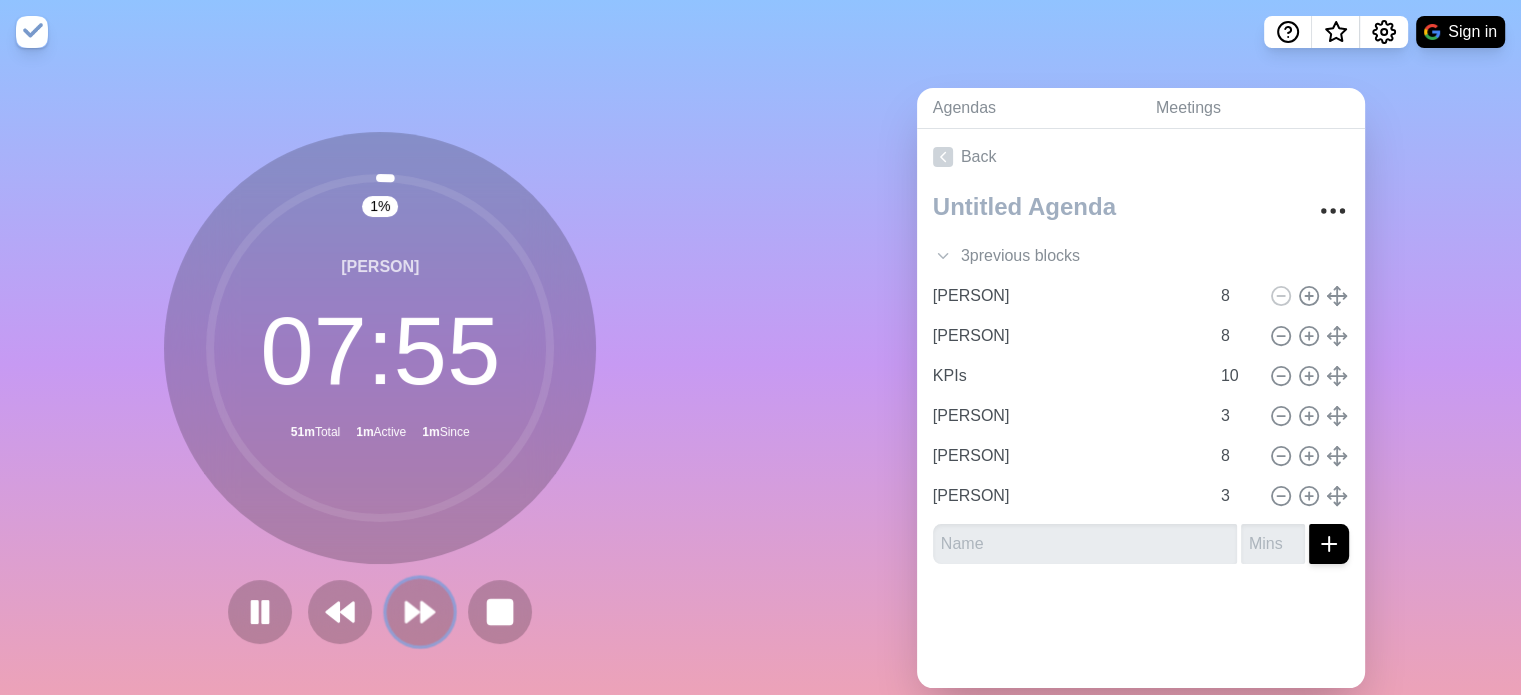 click 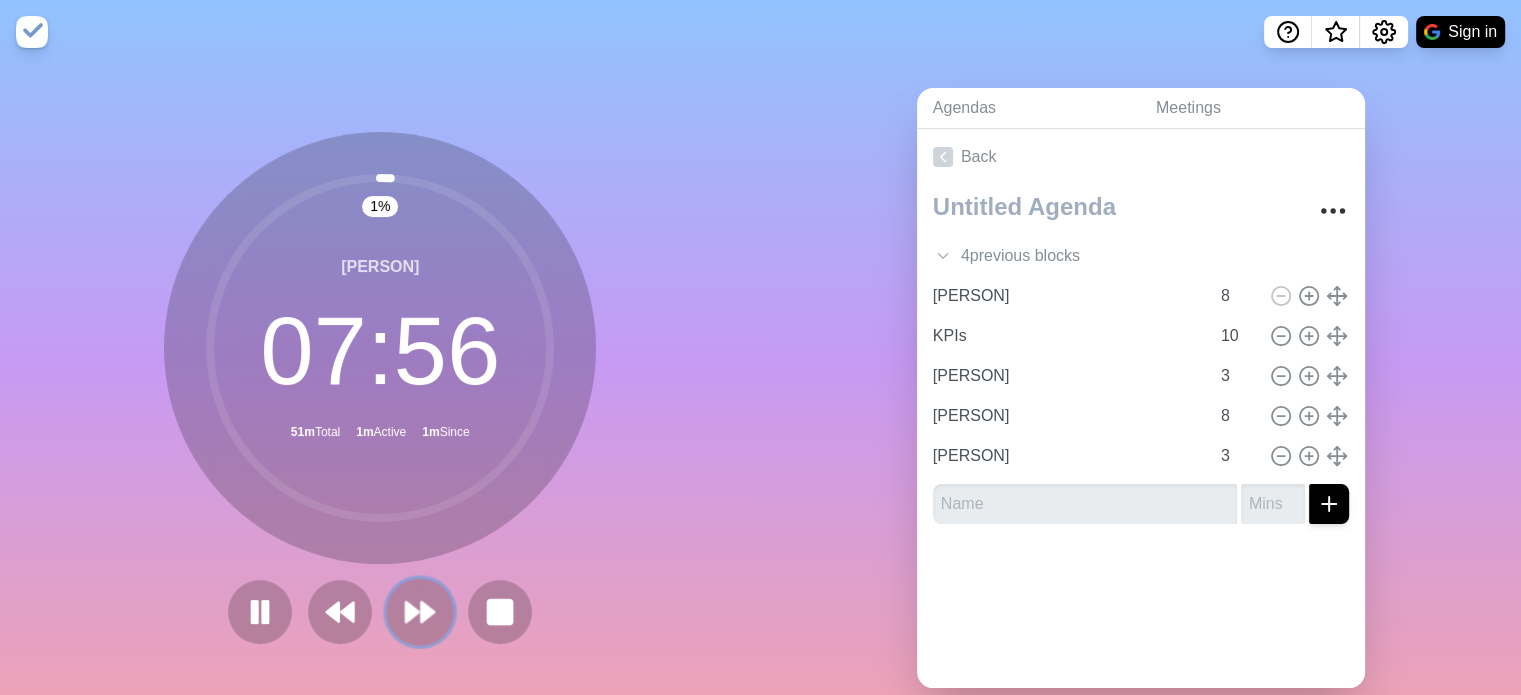 click 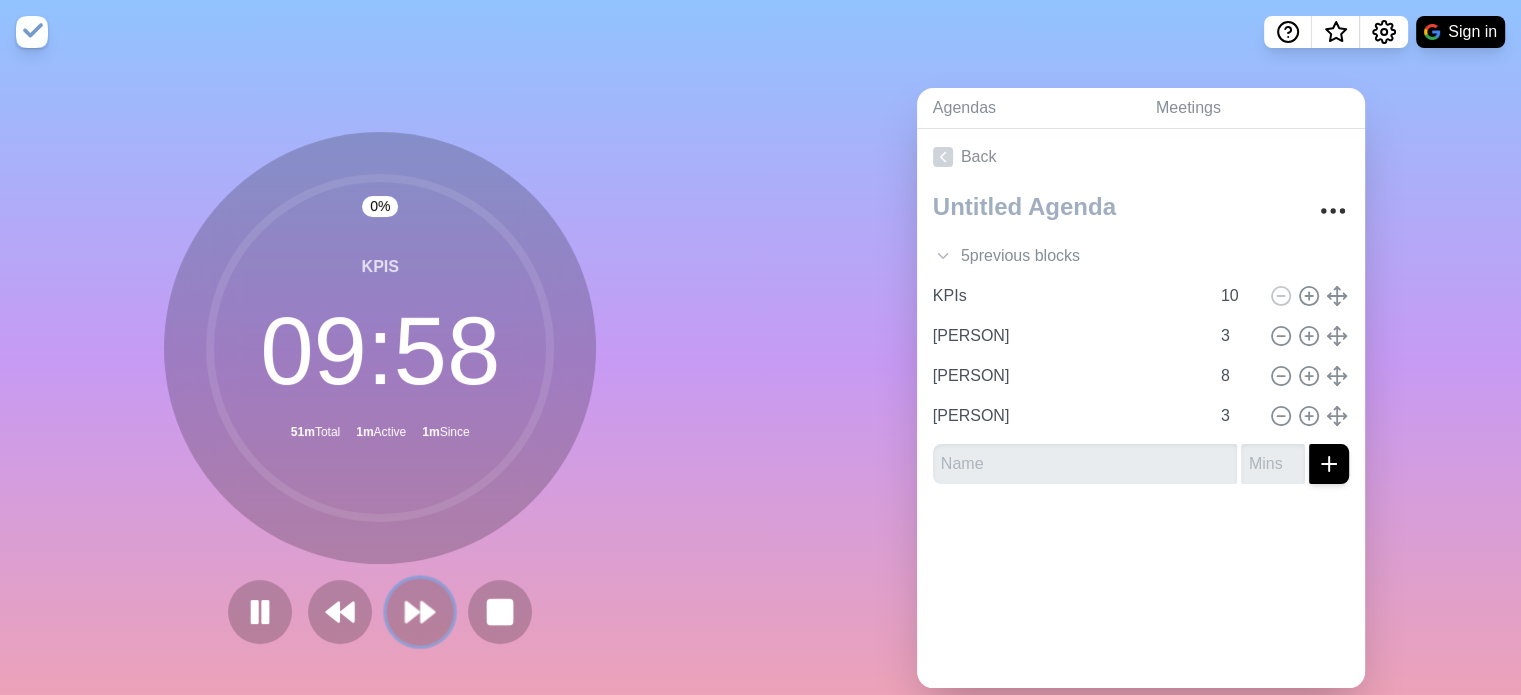 click 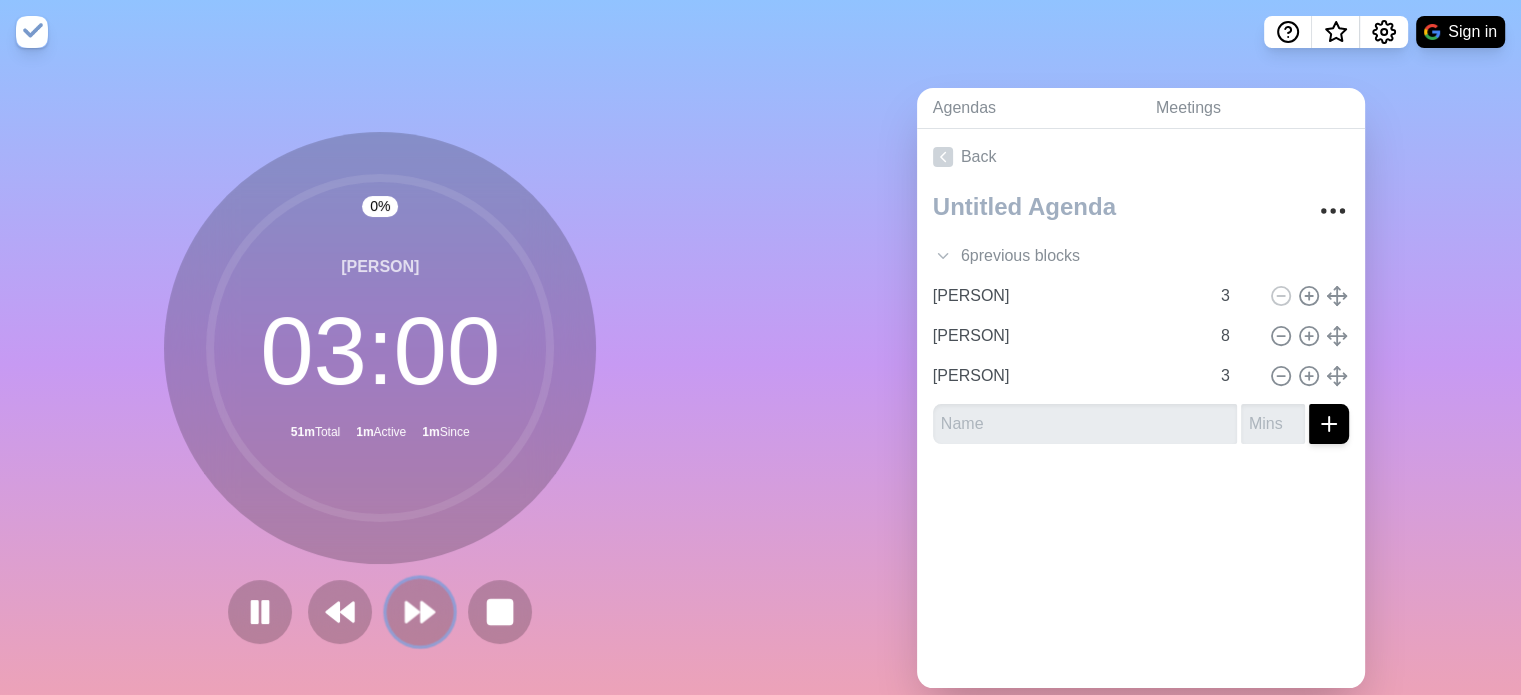 click 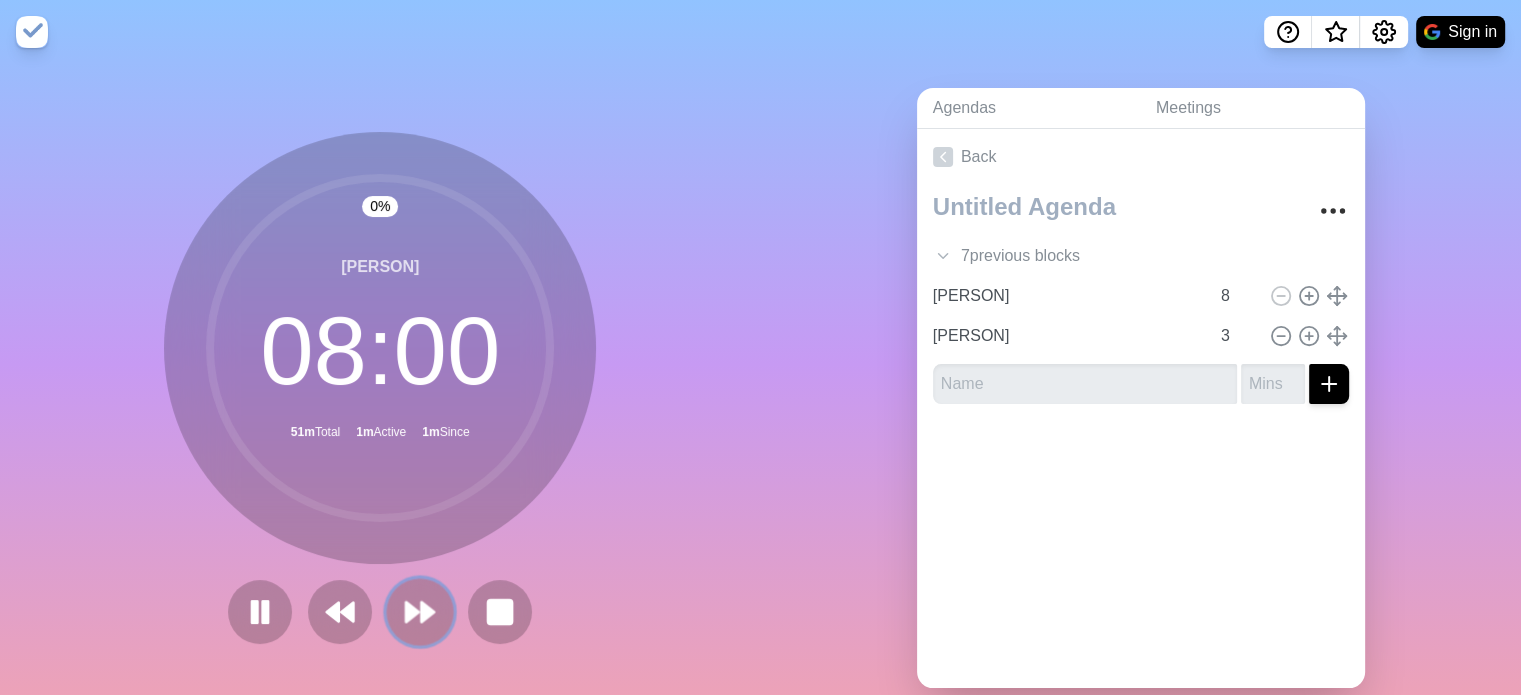 click 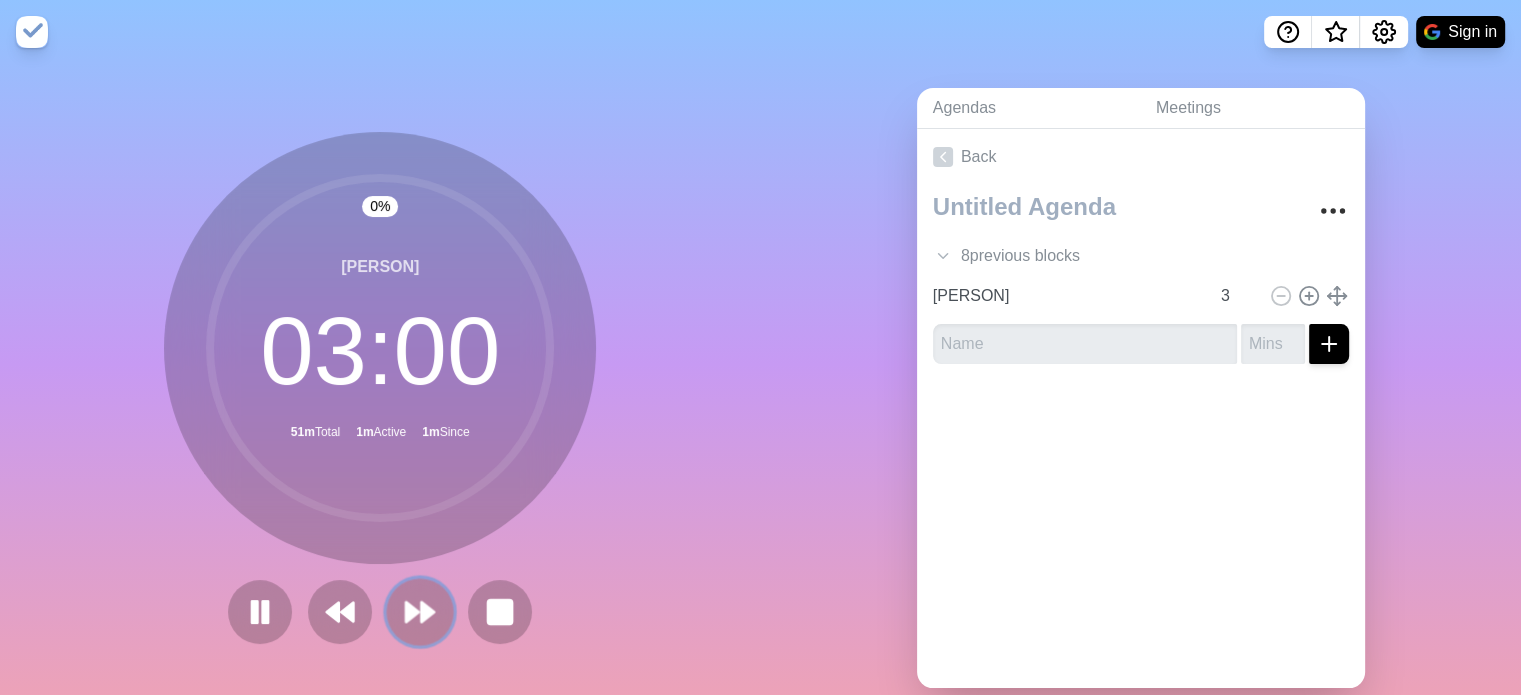 click 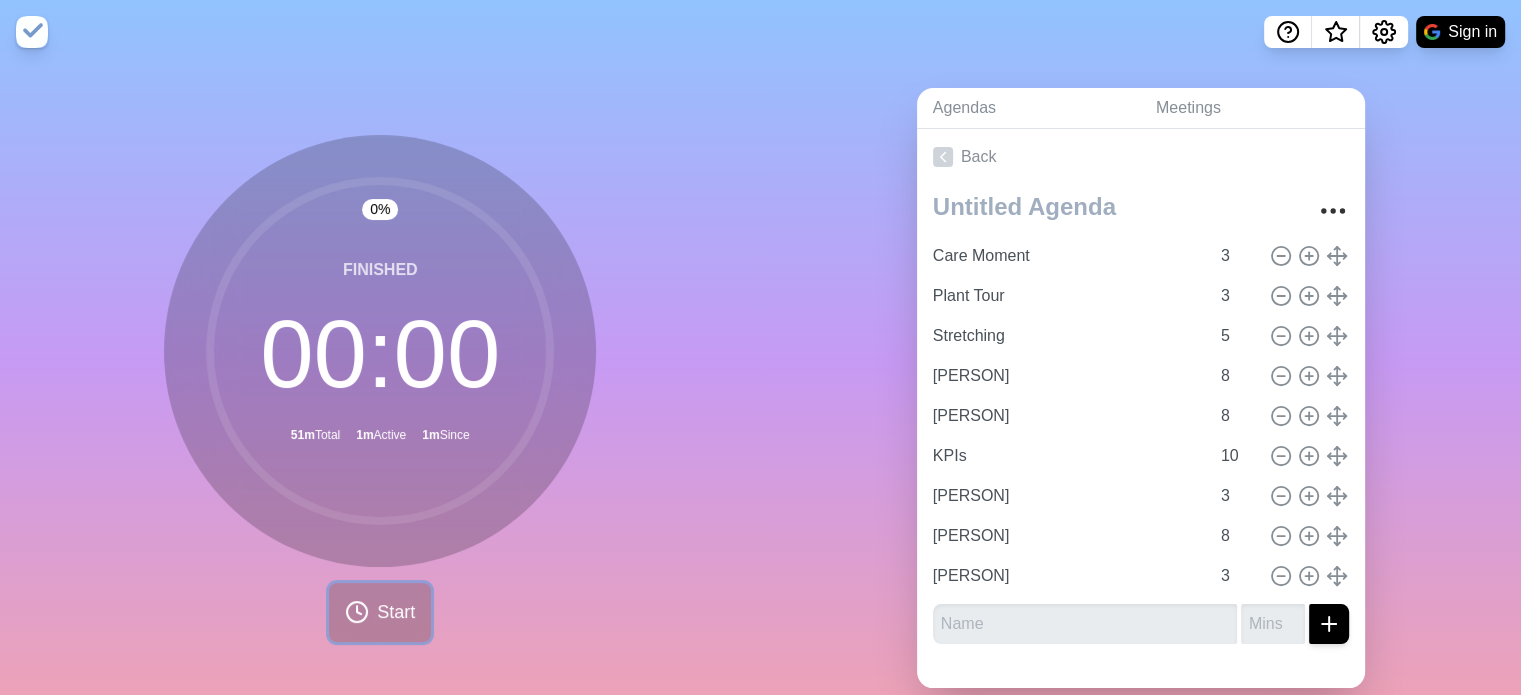 click on "Start" at bounding box center (380, 612) 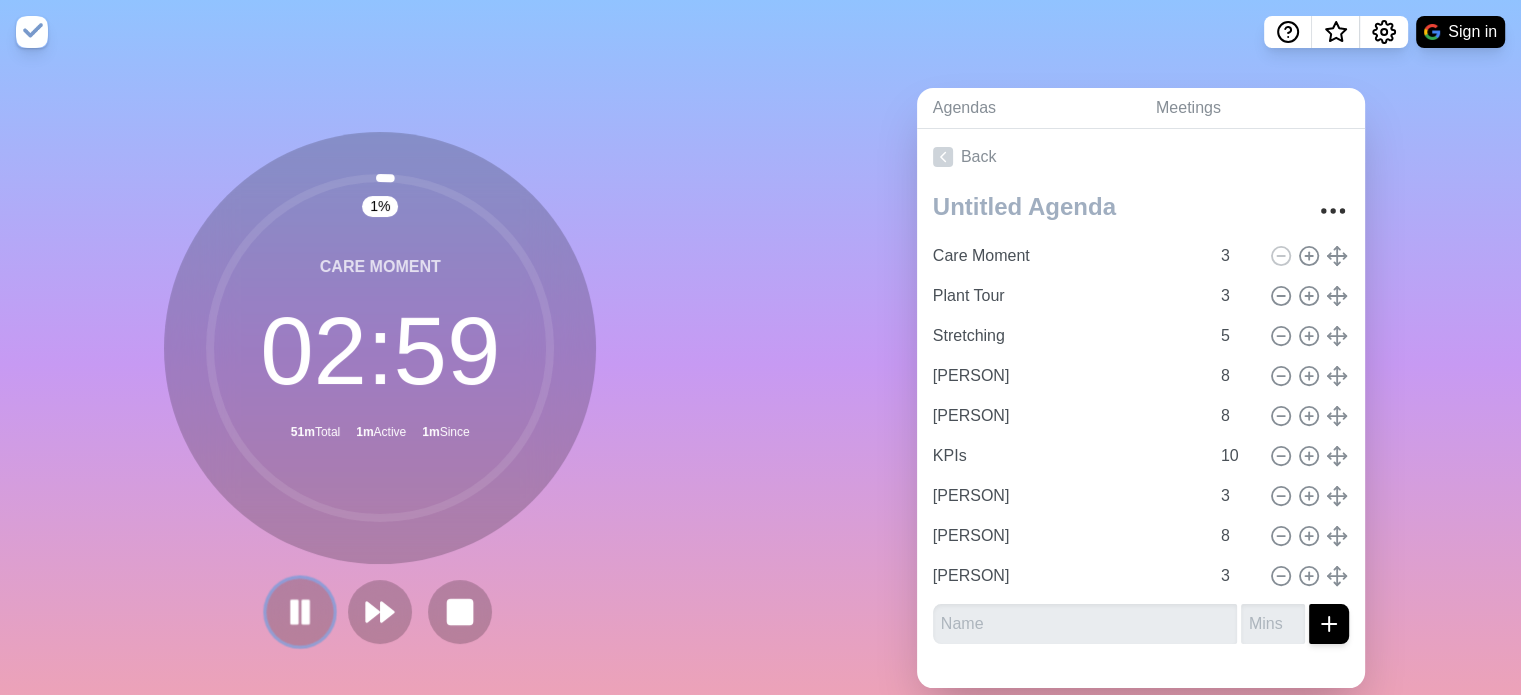 click 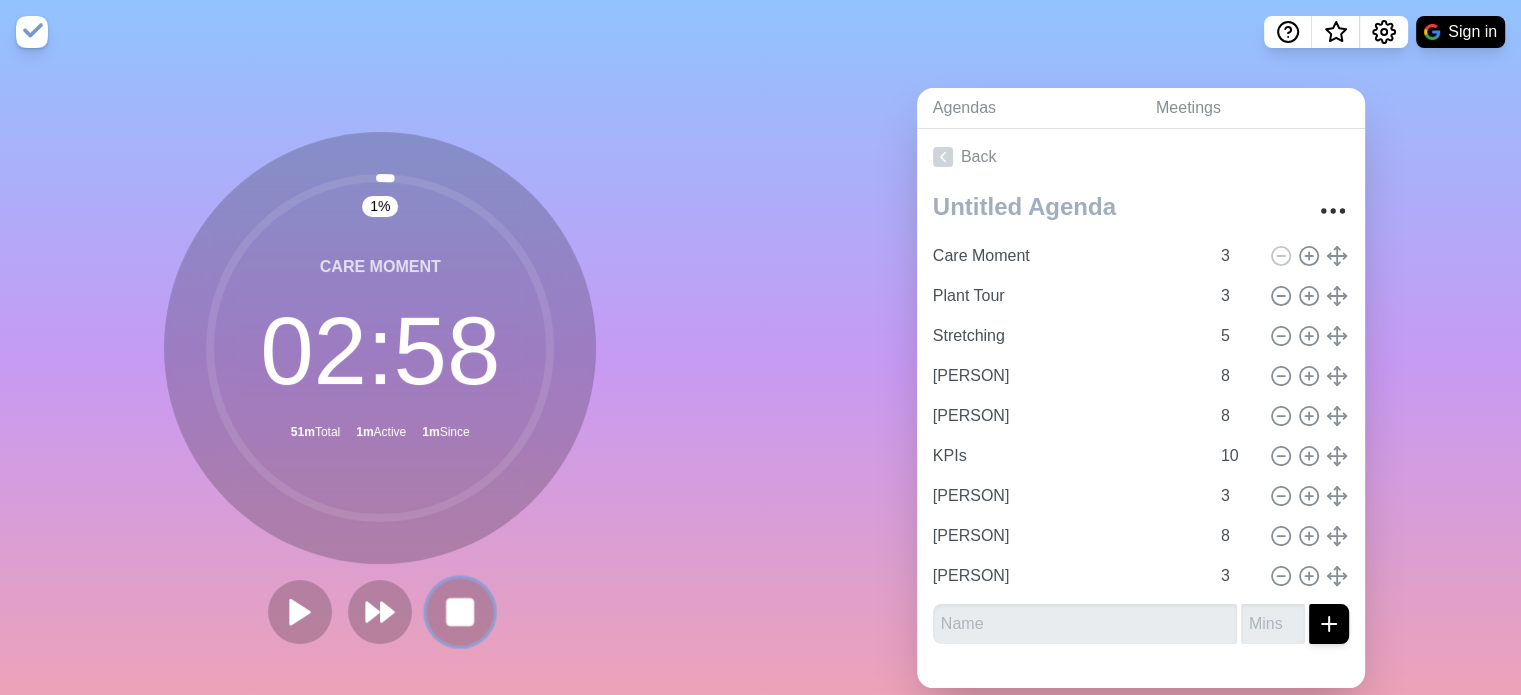click at bounding box center (460, 611) 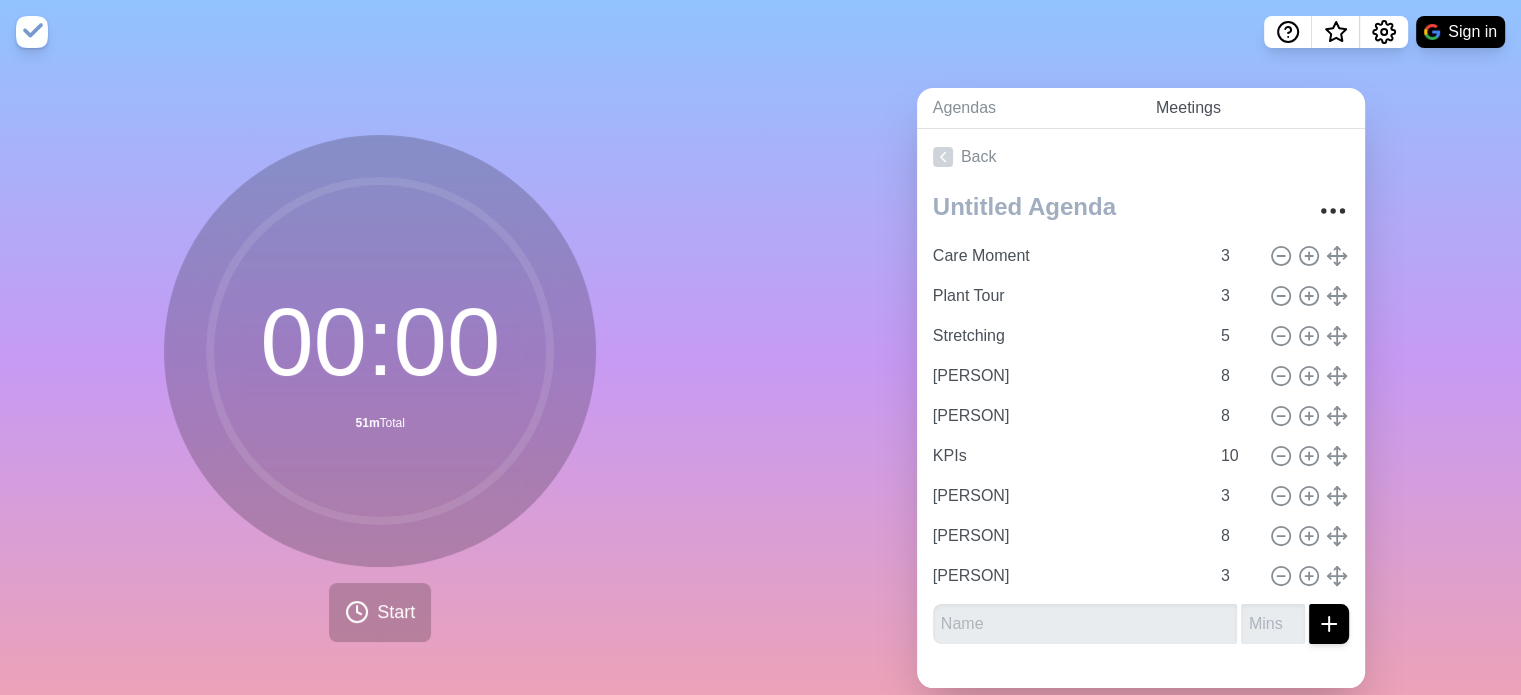 click on "Meetings" at bounding box center [1252, 108] 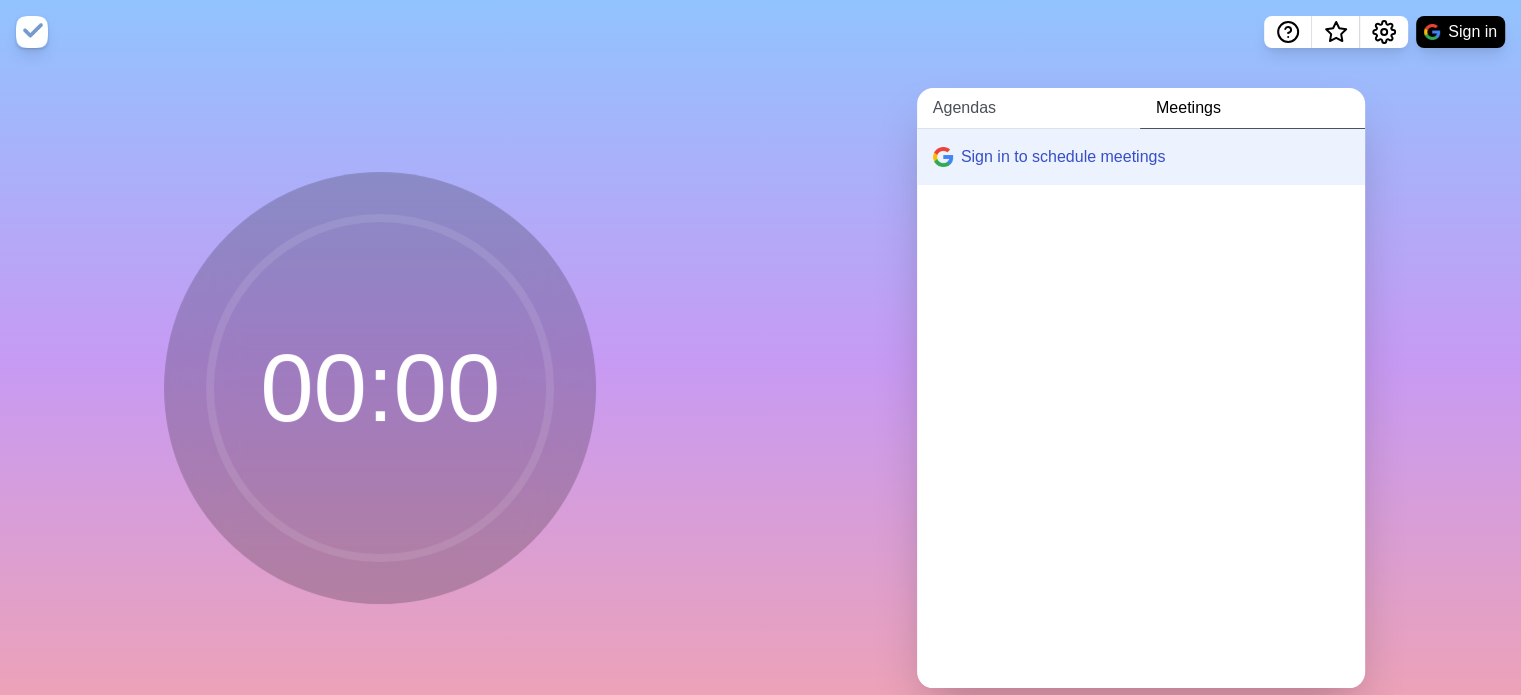 click on "Agendas" at bounding box center (1028, 108) 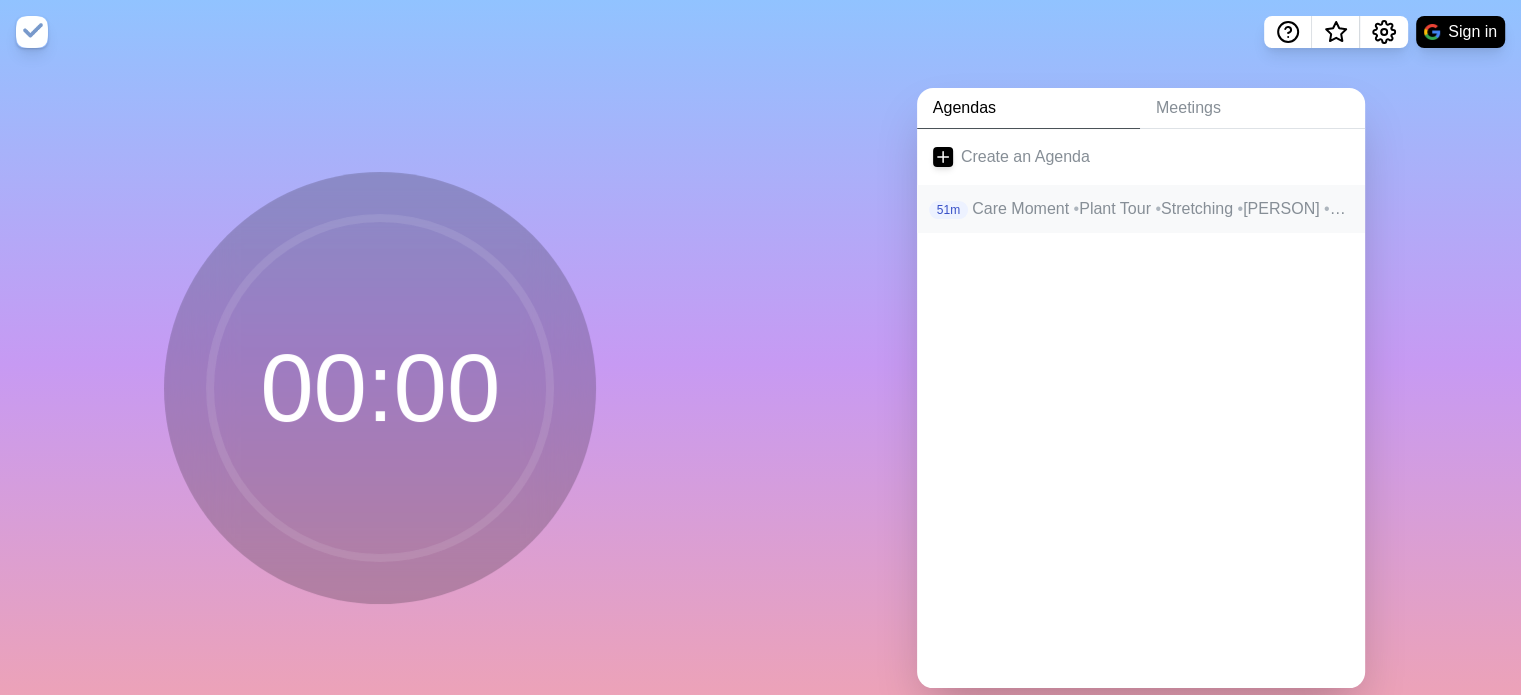 click on "Care Moment   •  Plant Tour   •  Stretching   •  [PERSON]   •  [PERSON]   •  KPIs   •  [PERSON]   •  [PERSON]   •  [PERSON]" at bounding box center (1160, 209) 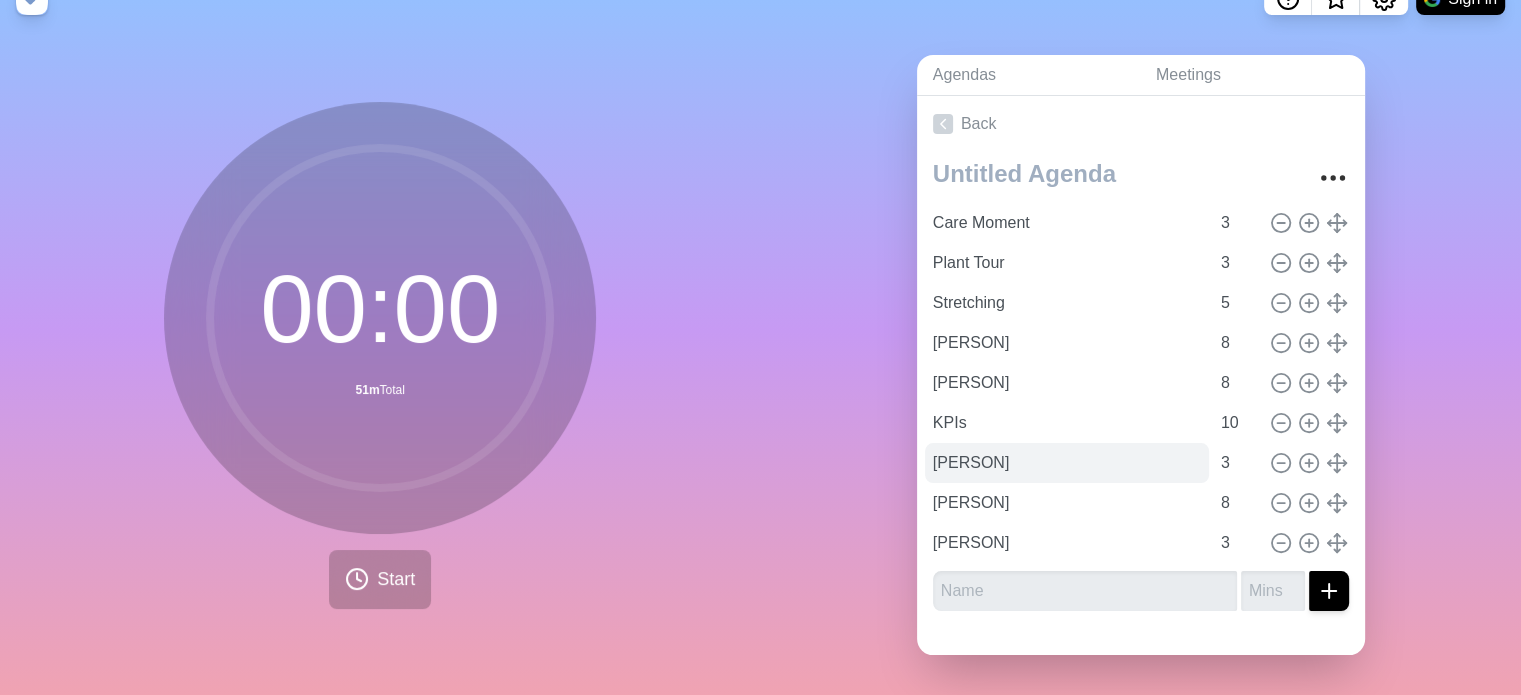 scroll, scrollTop: 0, scrollLeft: 0, axis: both 